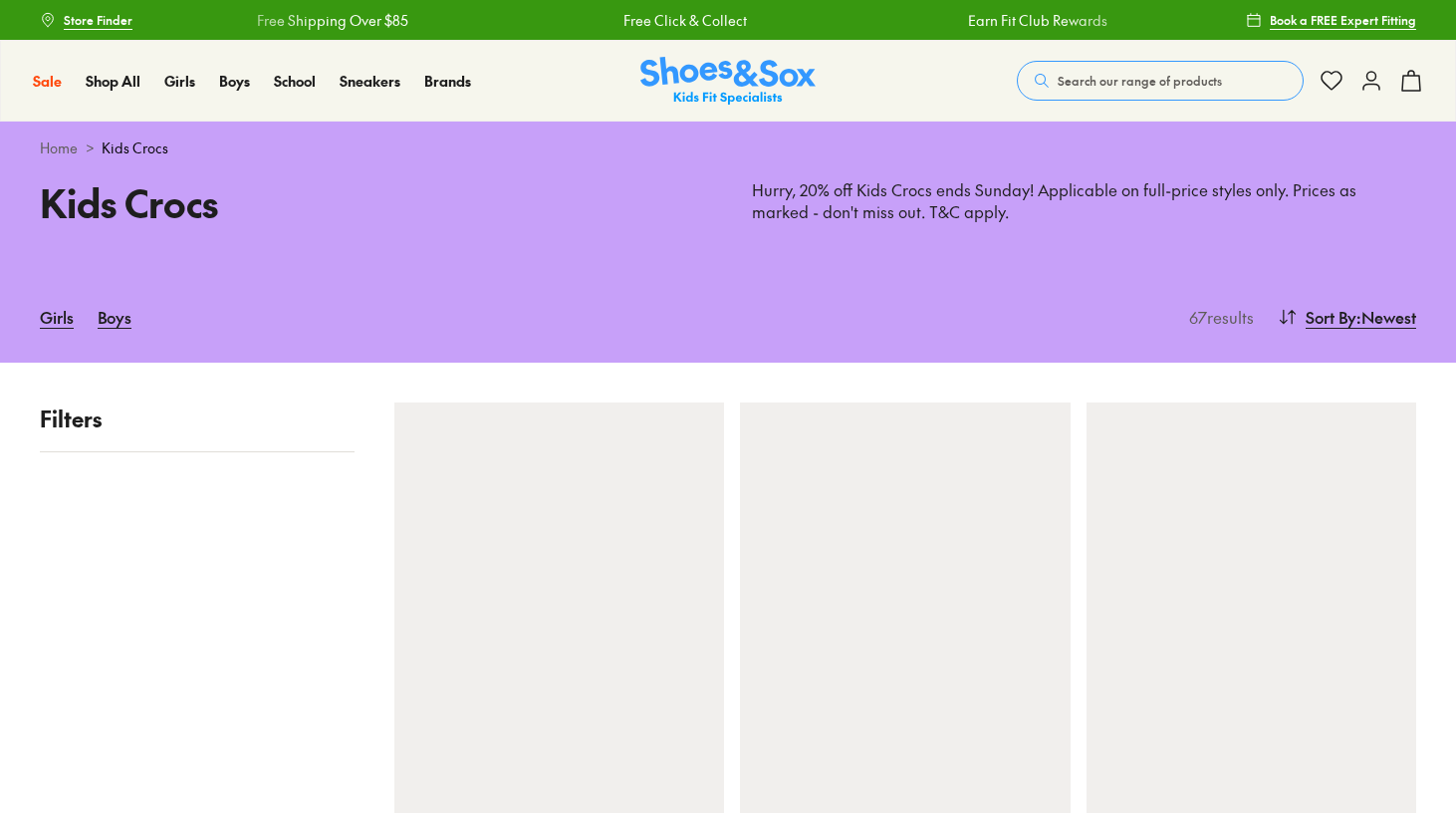 scroll, scrollTop: 0, scrollLeft: 0, axis: both 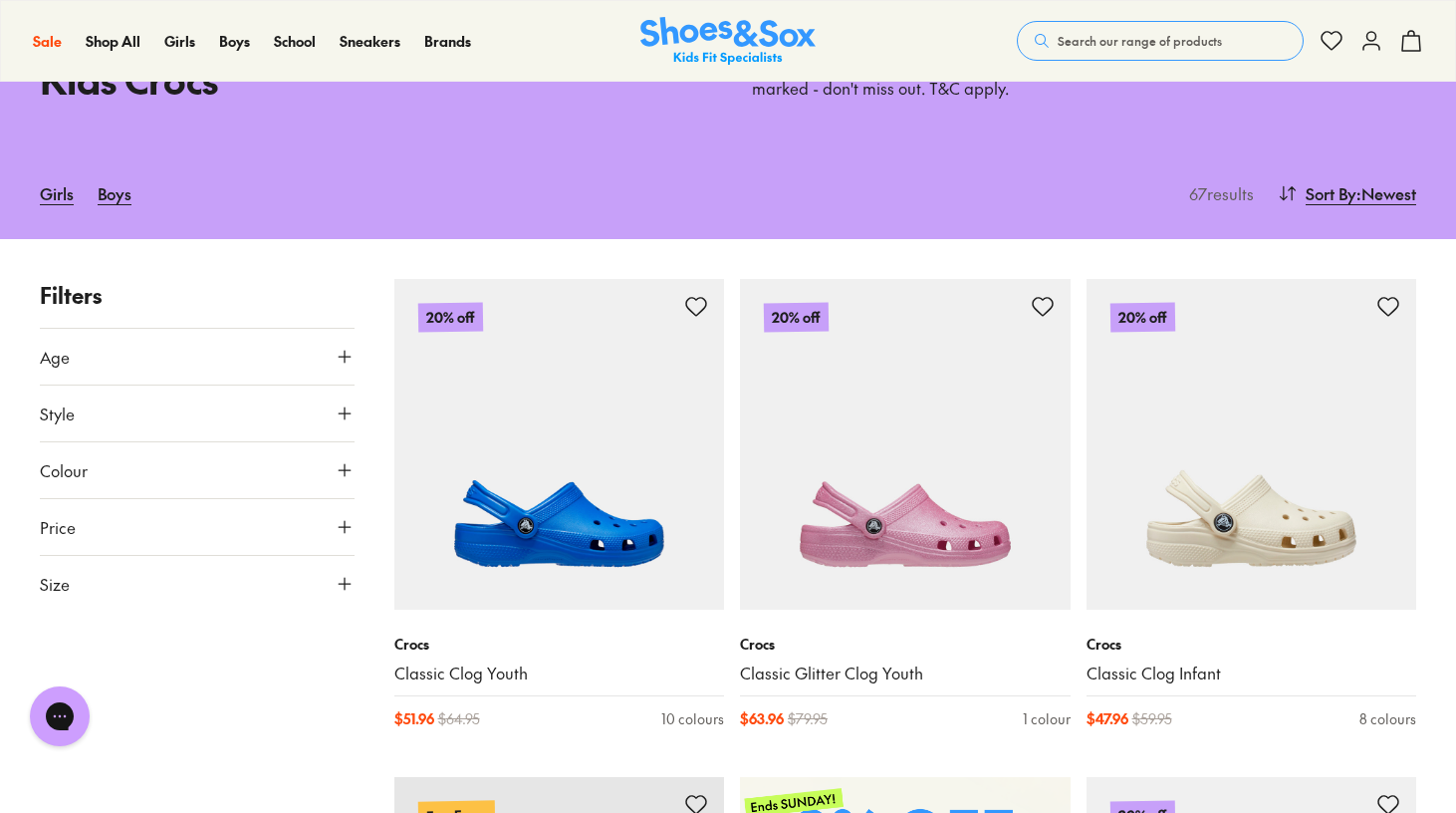 click on "Size" at bounding box center (197, 584) 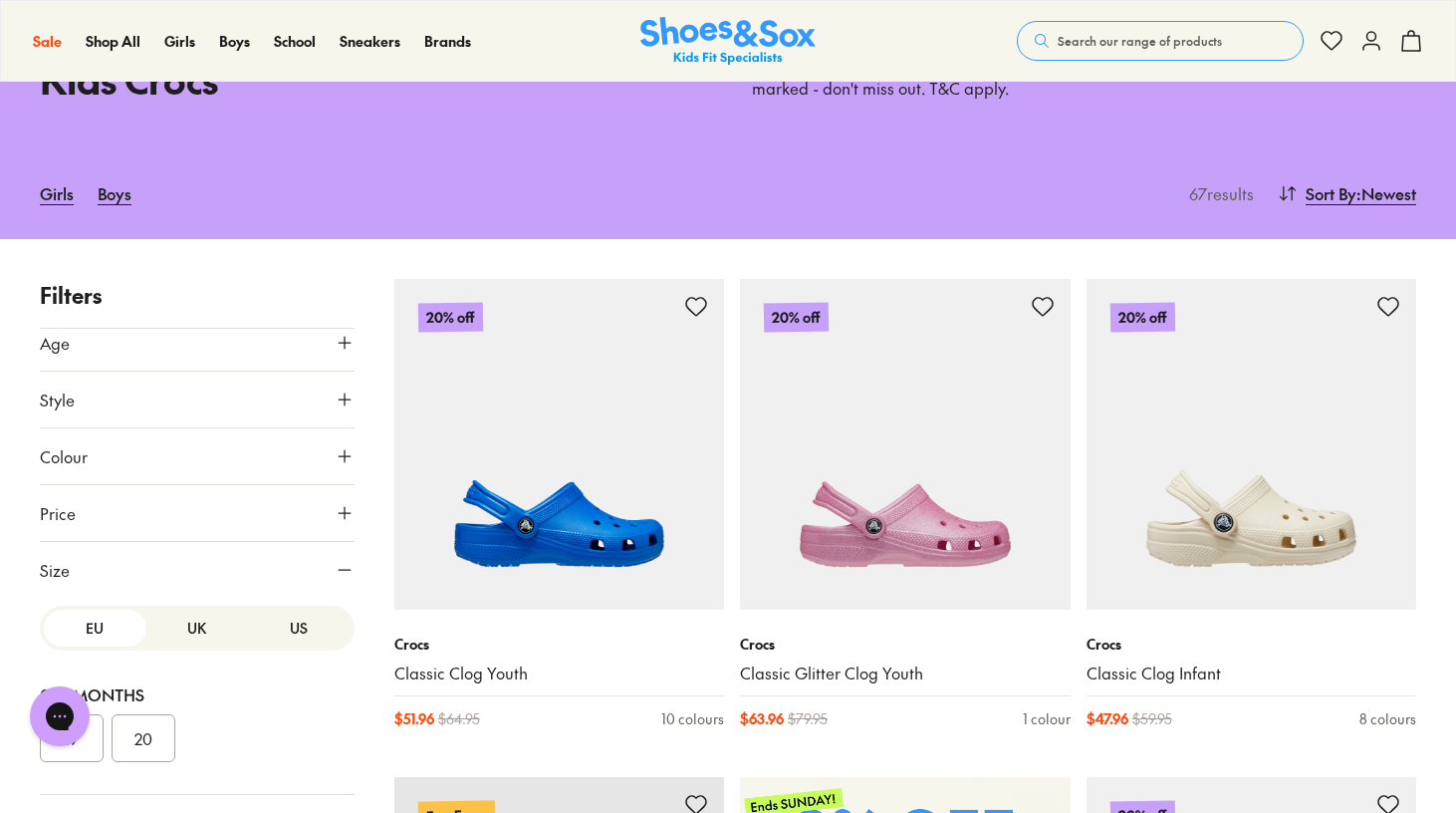 scroll, scrollTop: 14, scrollLeft: 0, axis: vertical 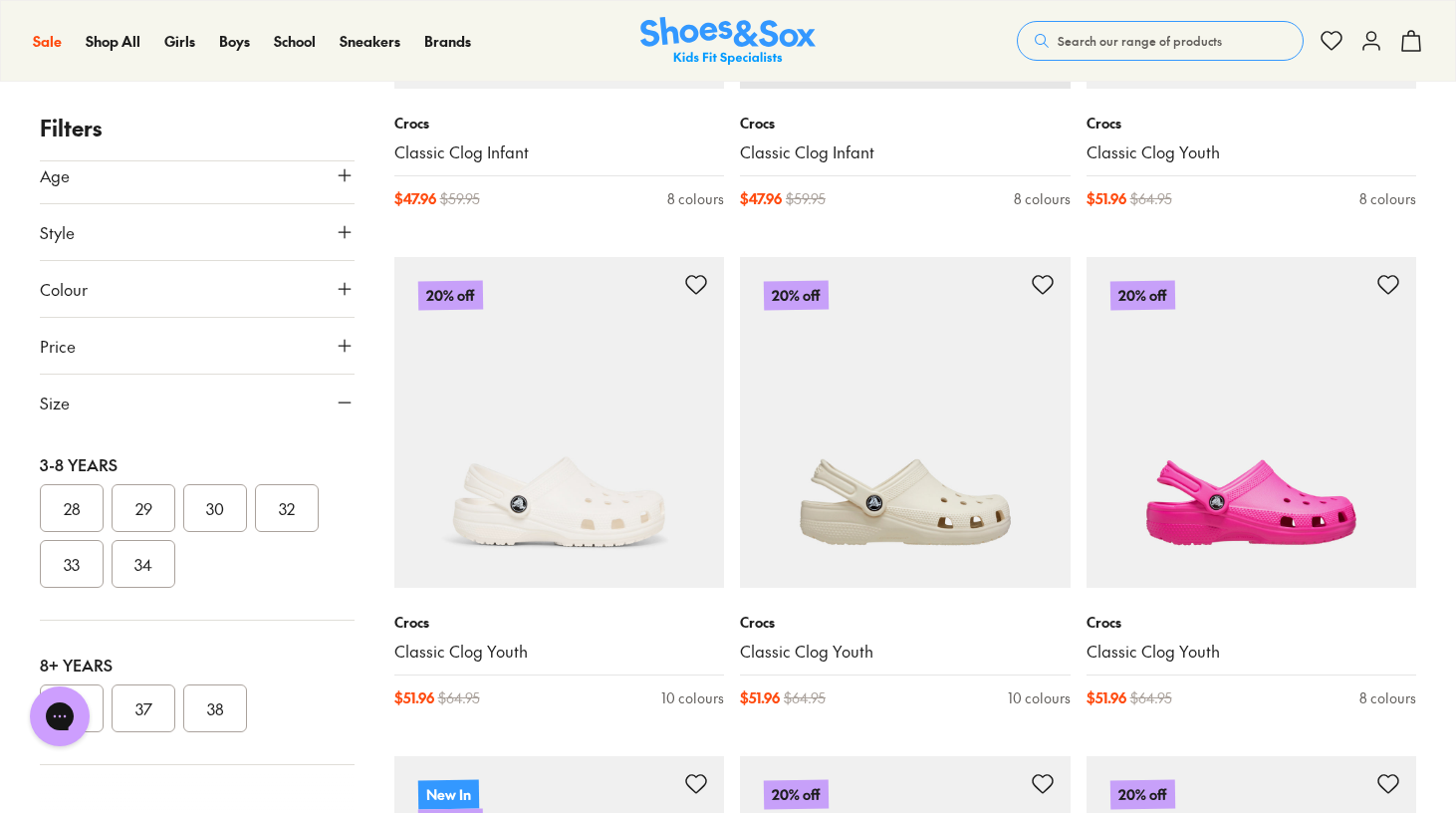 click on "Age" at bounding box center [197, 175] 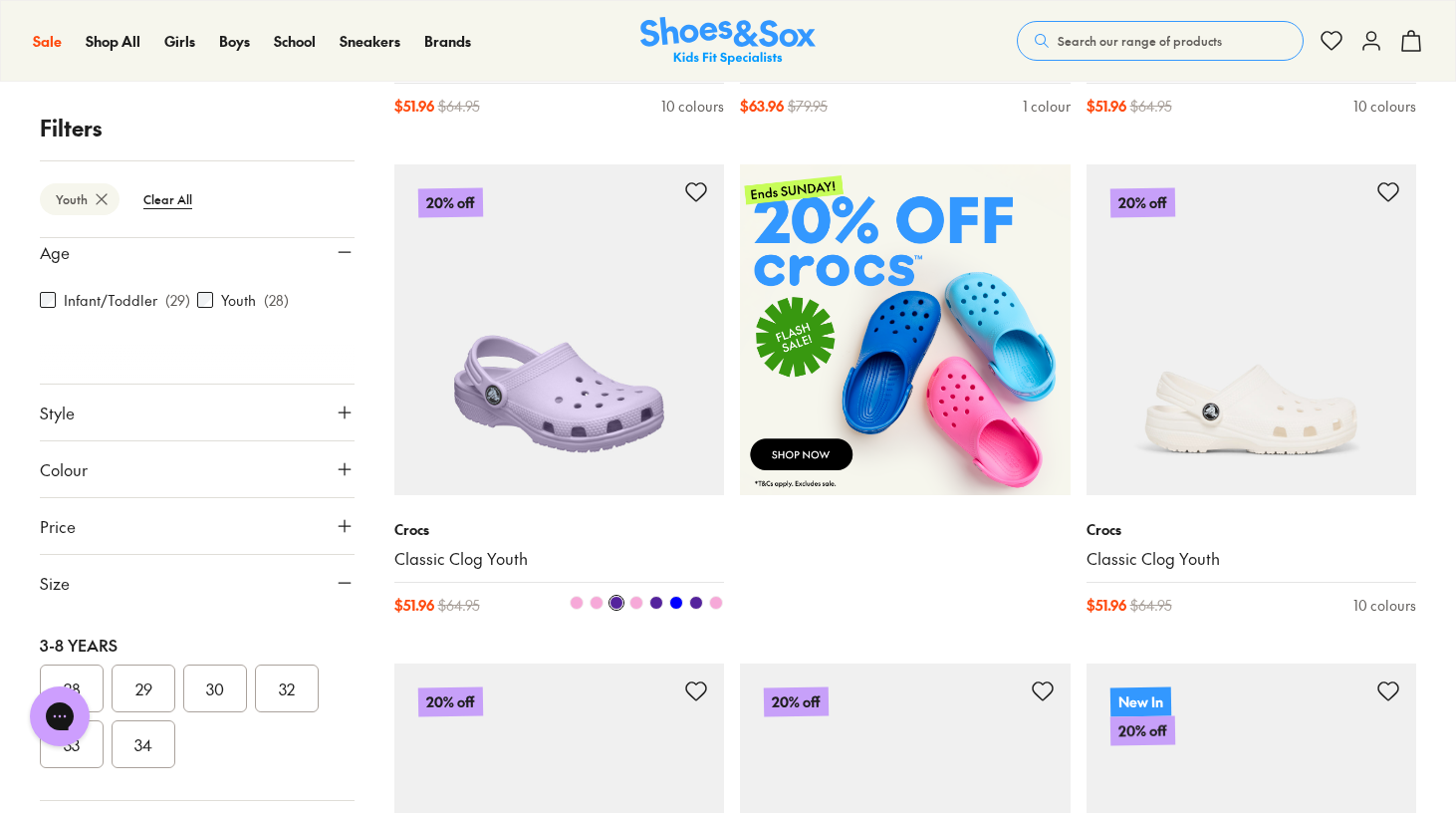 scroll, scrollTop: 749, scrollLeft: 0, axis: vertical 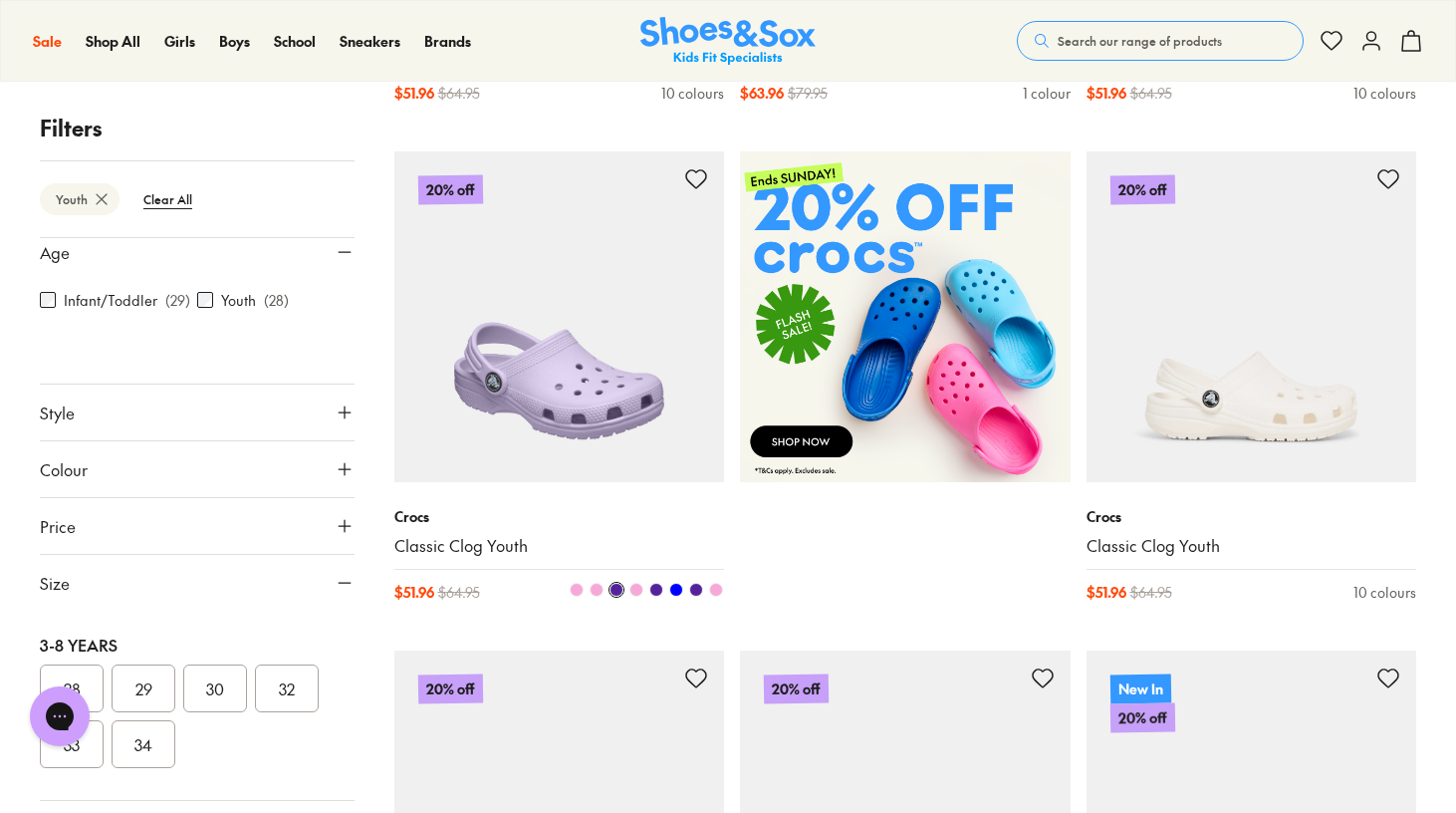 click at bounding box center [696, 590] 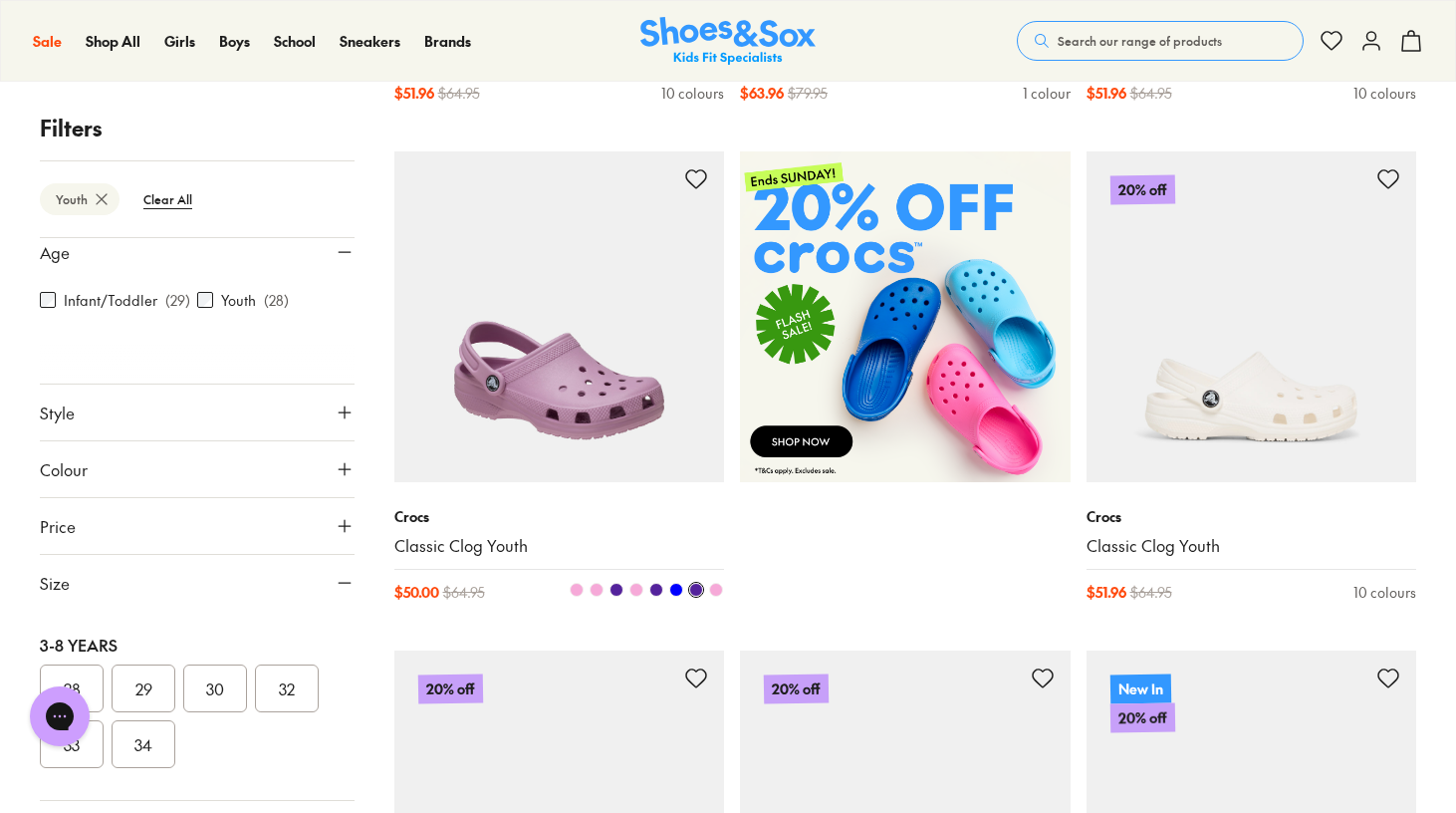 click at bounding box center [656, 590] 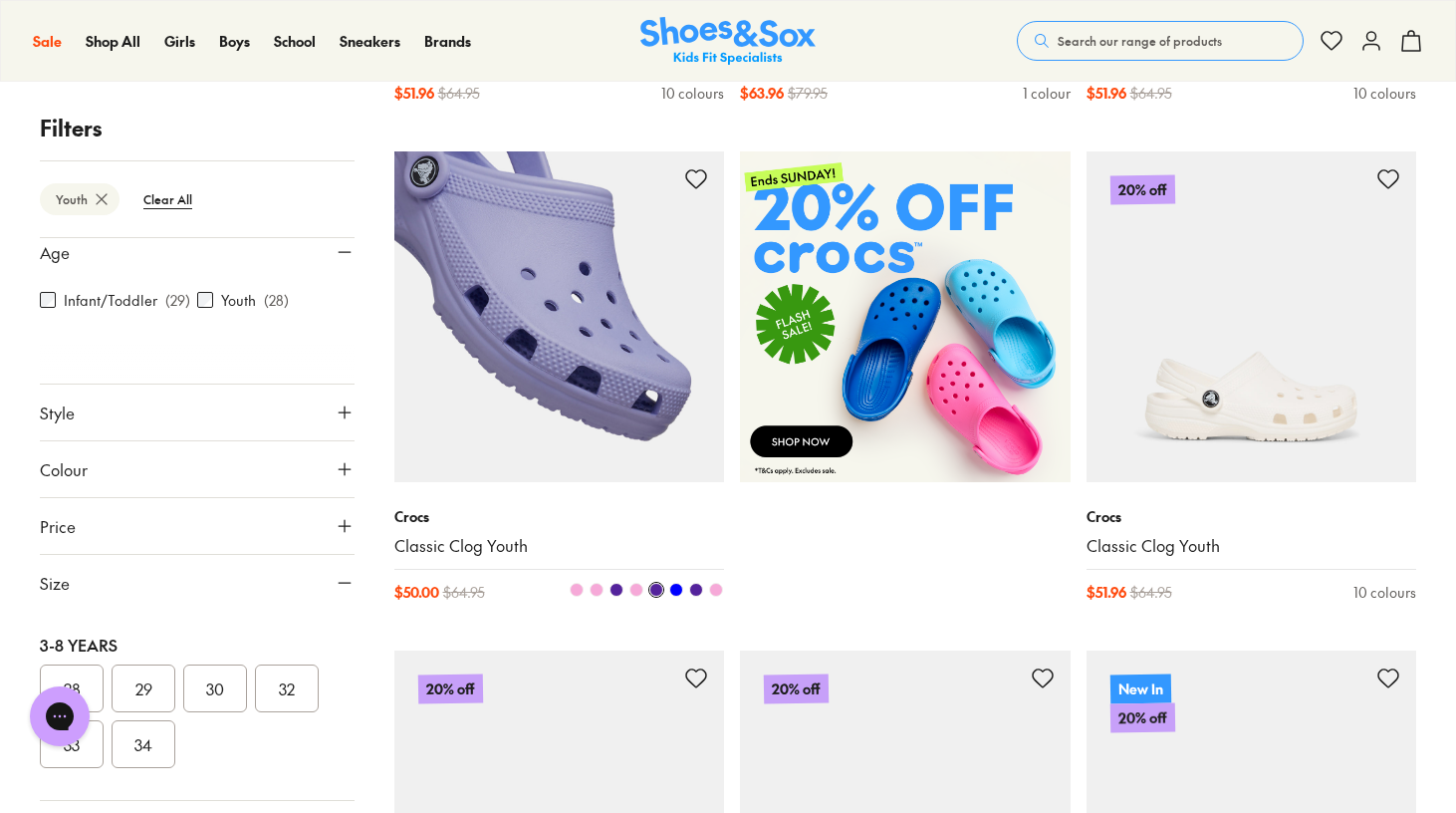 click at bounding box center [616, 590] 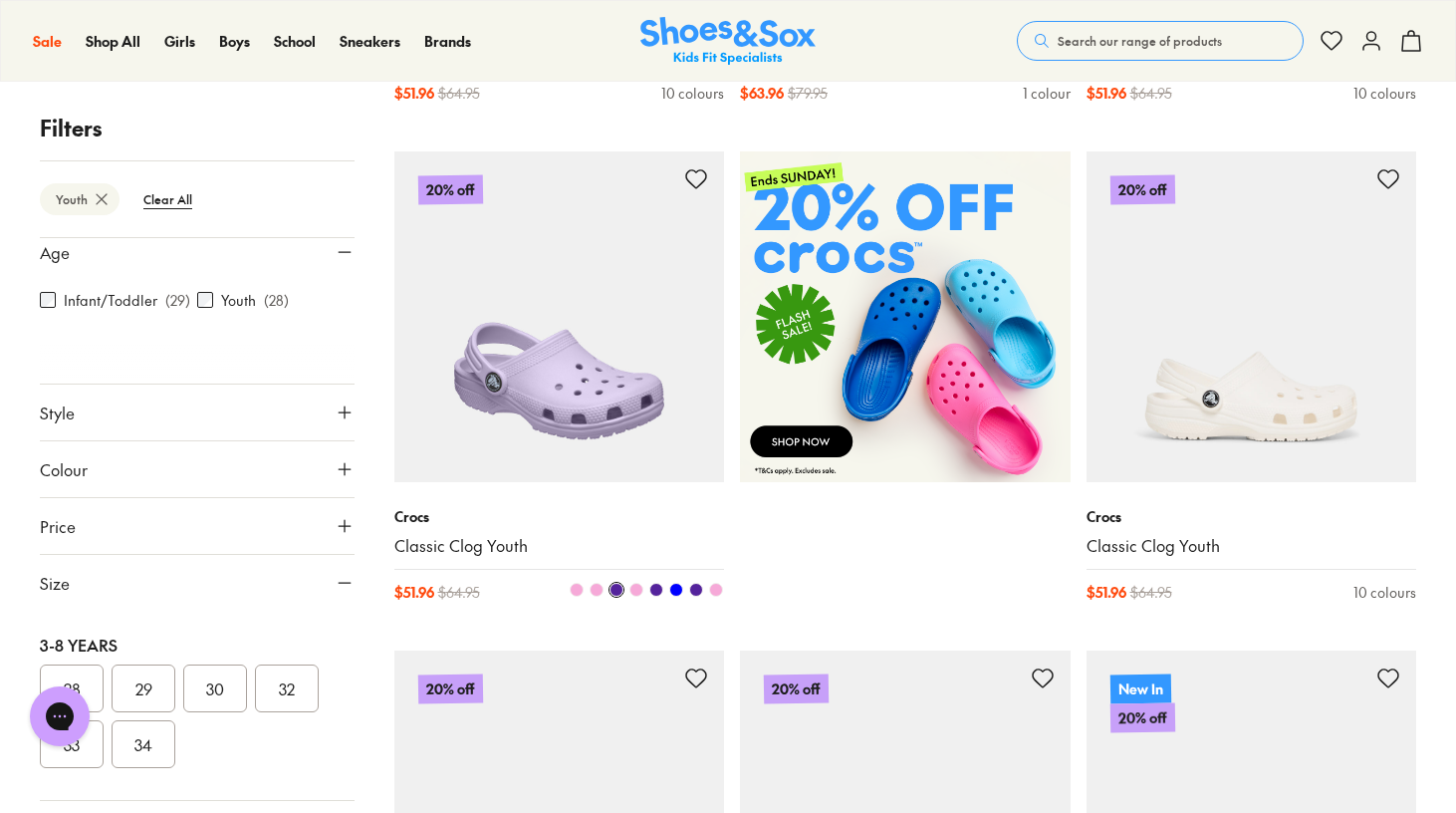 click at bounding box center [577, 590] 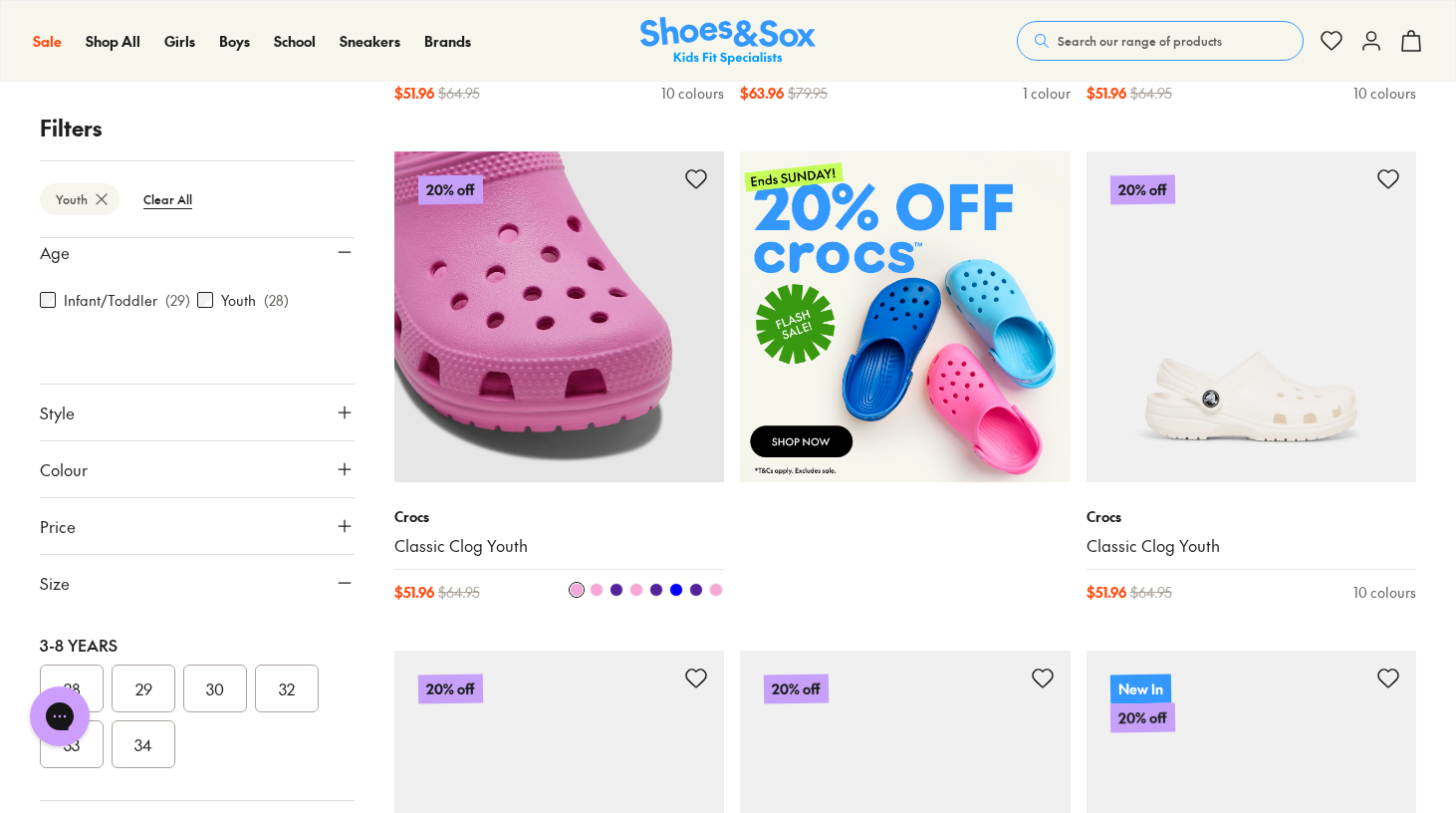 click at bounding box center [597, 590] 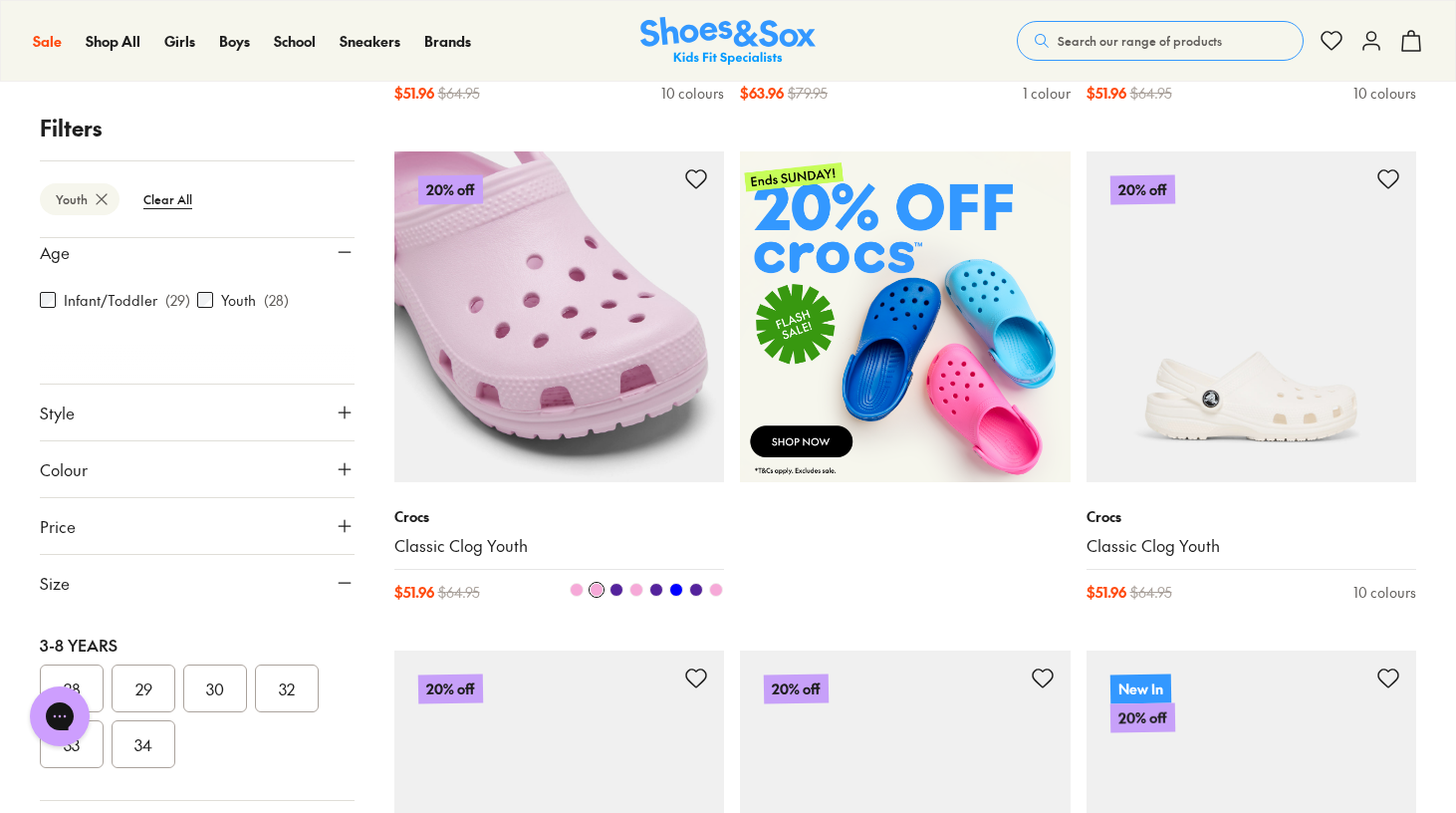click at bounding box center (616, 590) 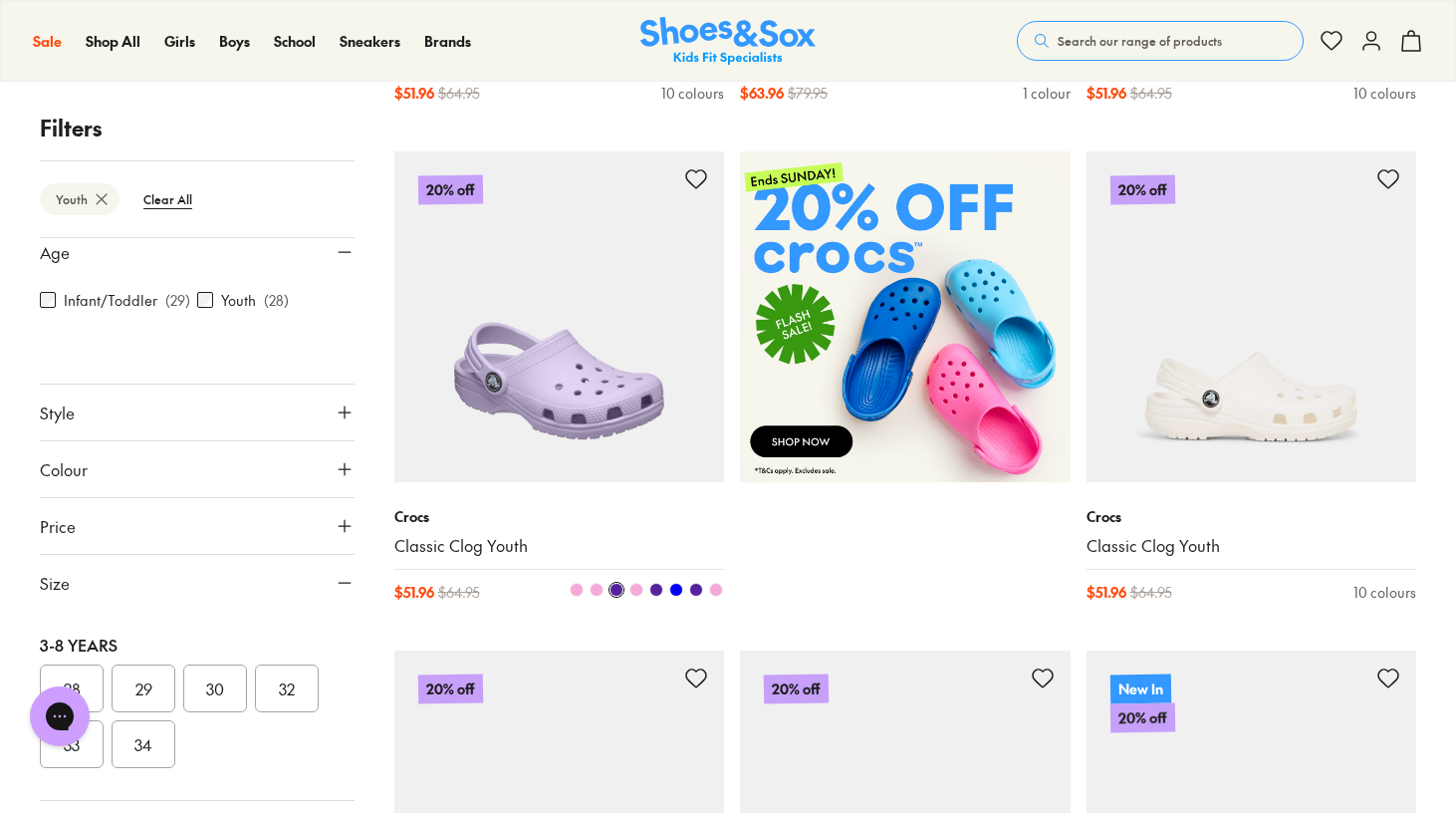 click at bounding box center [636, 590] 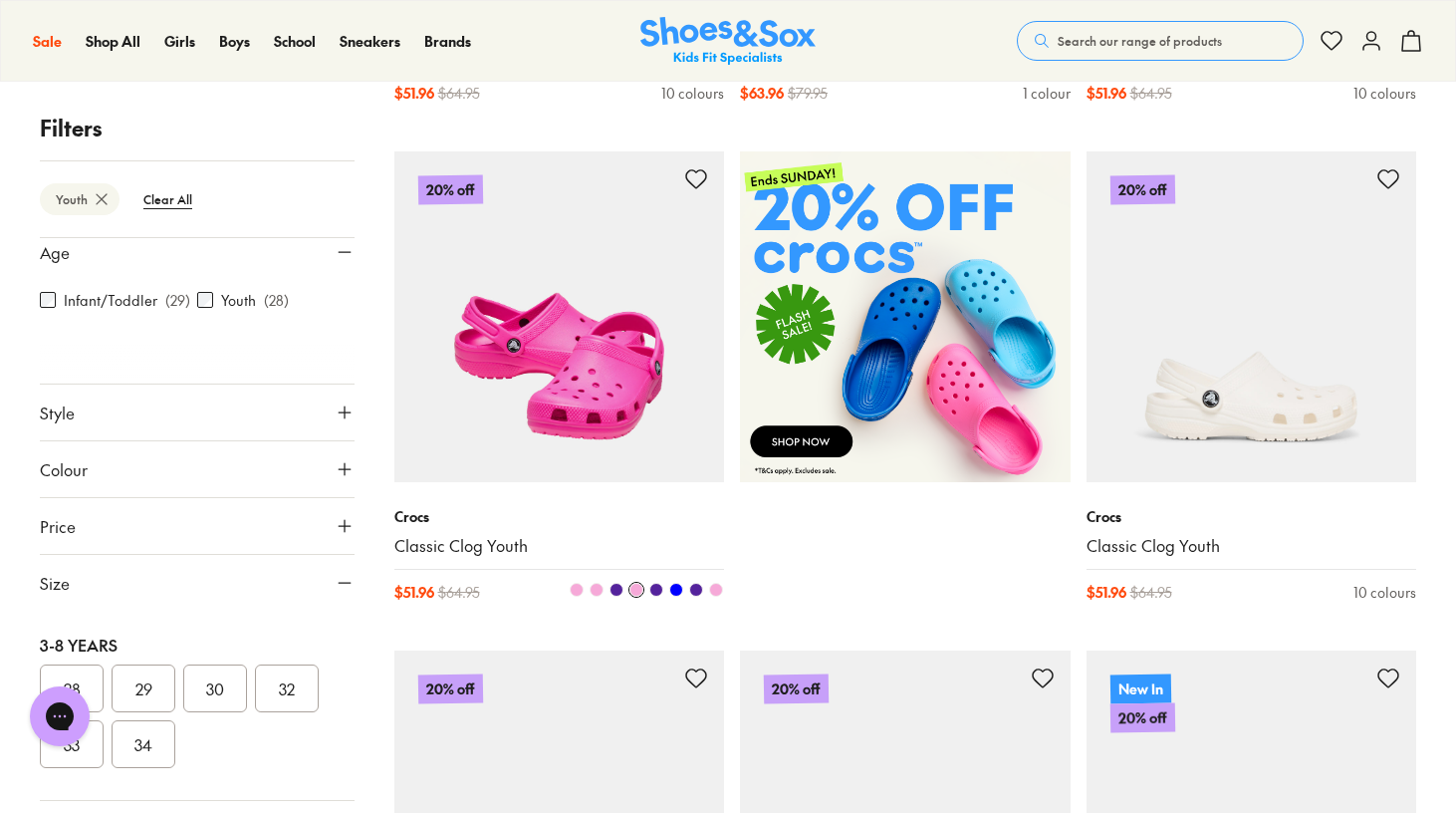 click at bounding box center [656, 590] 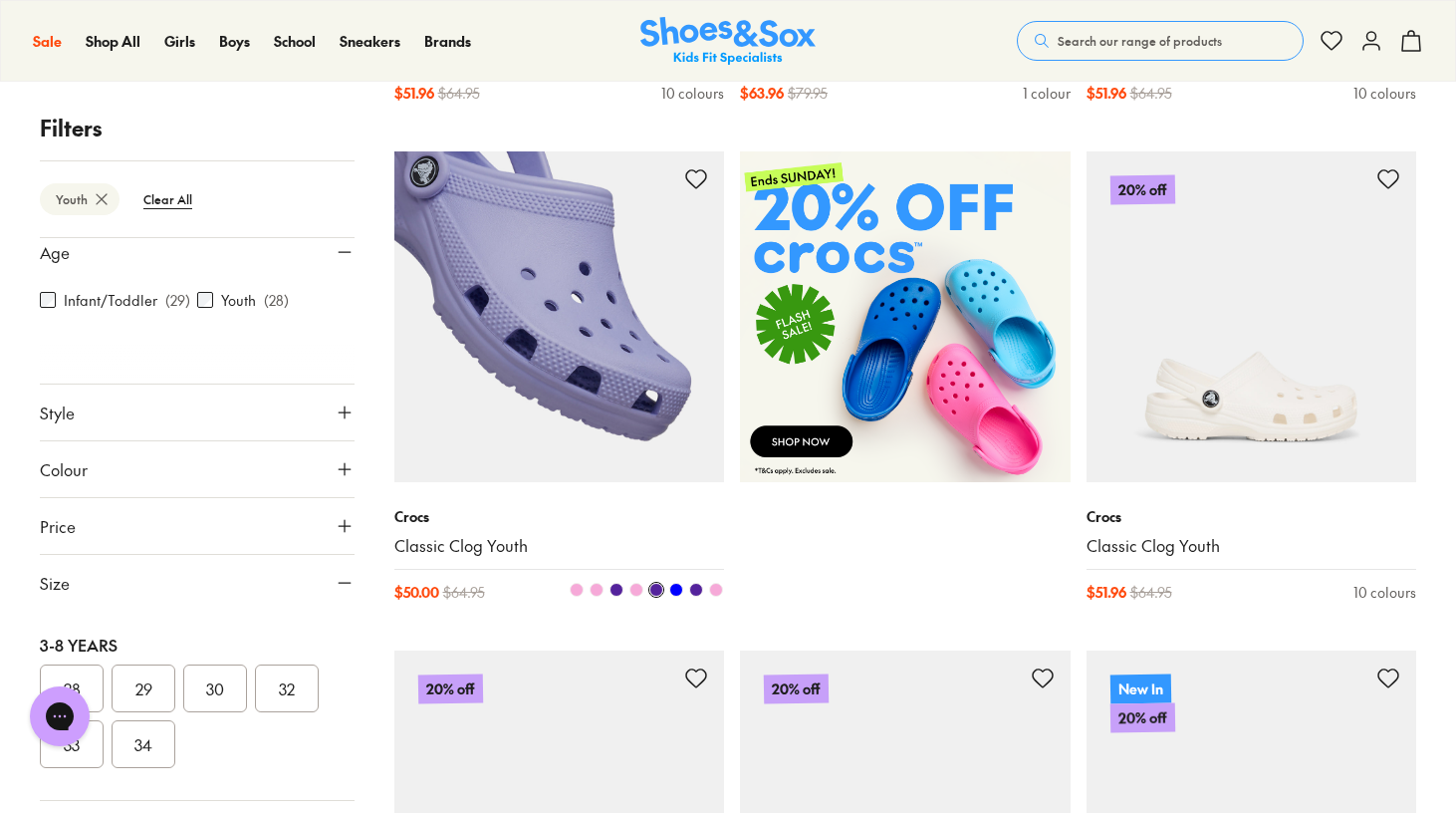 click at bounding box center (676, 590) 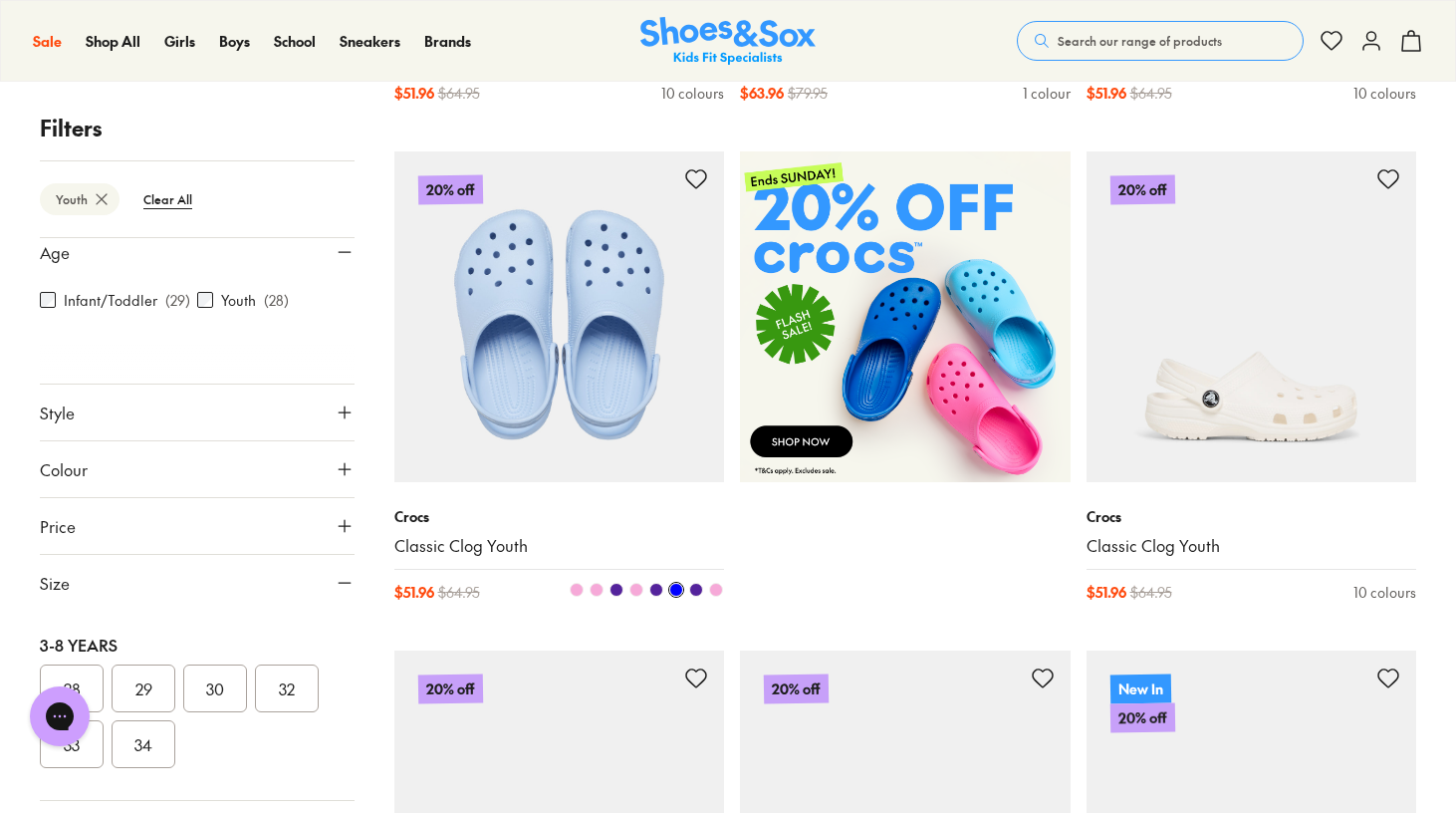 click at bounding box center [696, 590] 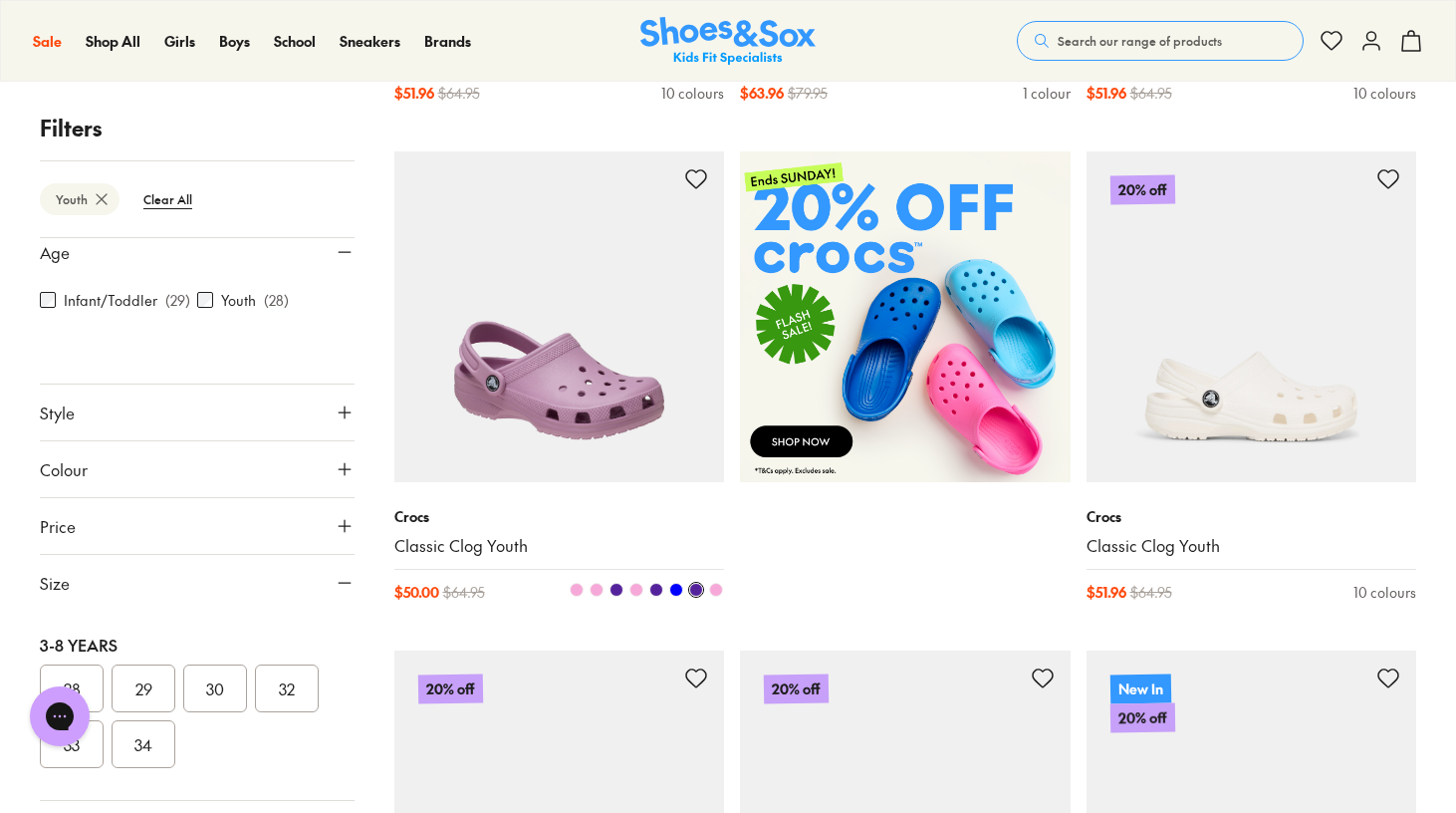 click at bounding box center (716, 590) 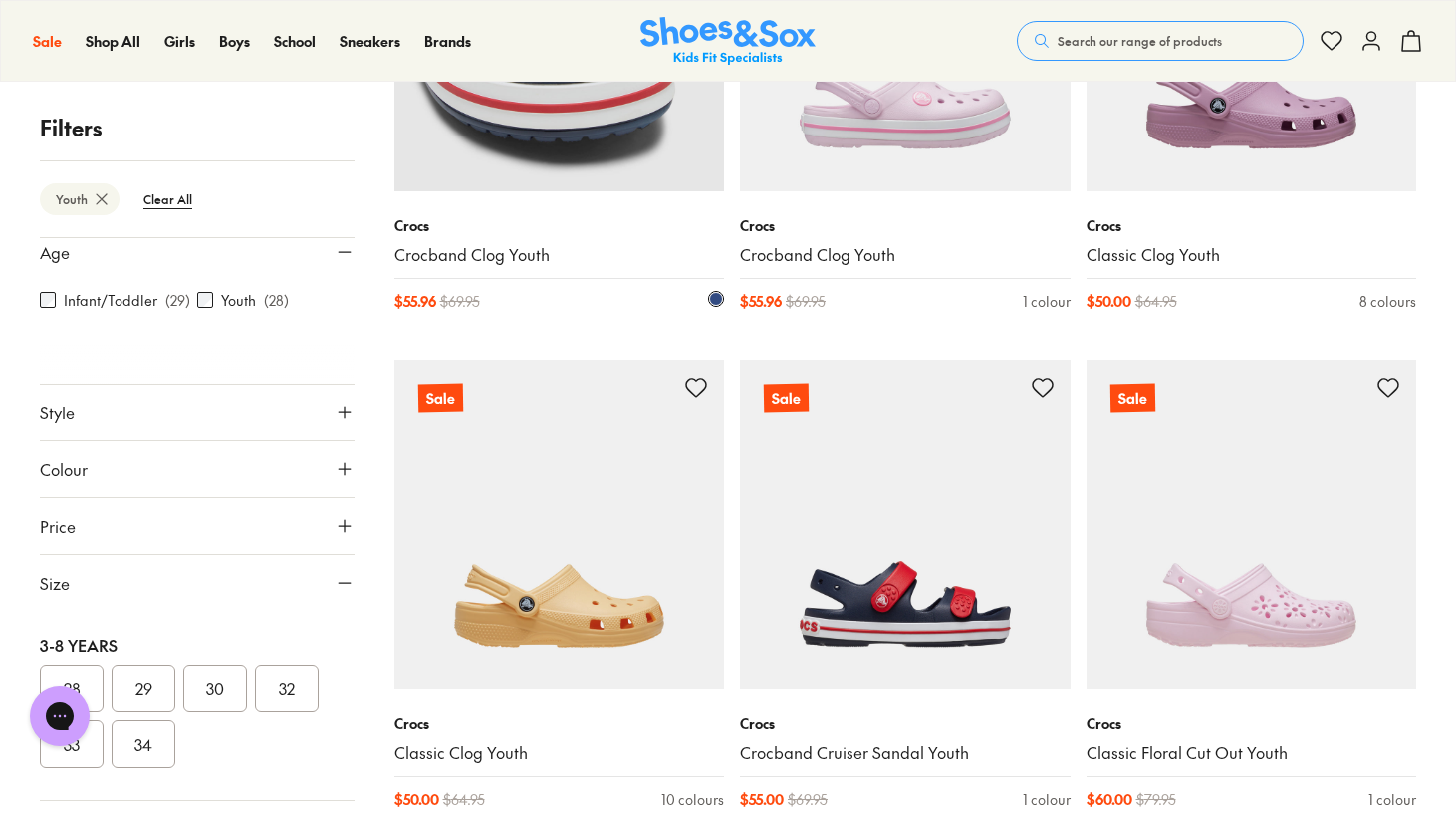 scroll, scrollTop: 3036, scrollLeft: 0, axis: vertical 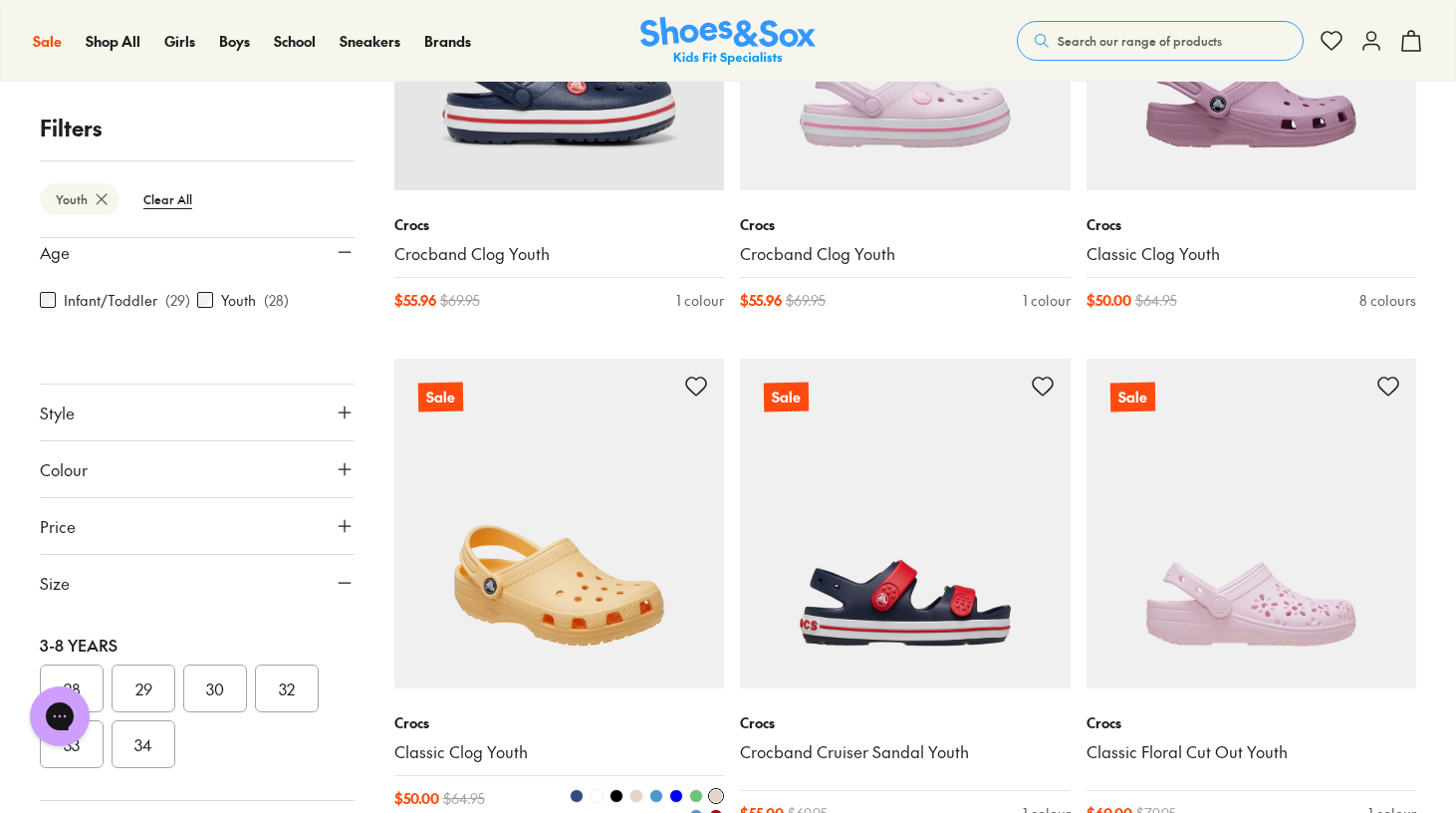 type on "****" 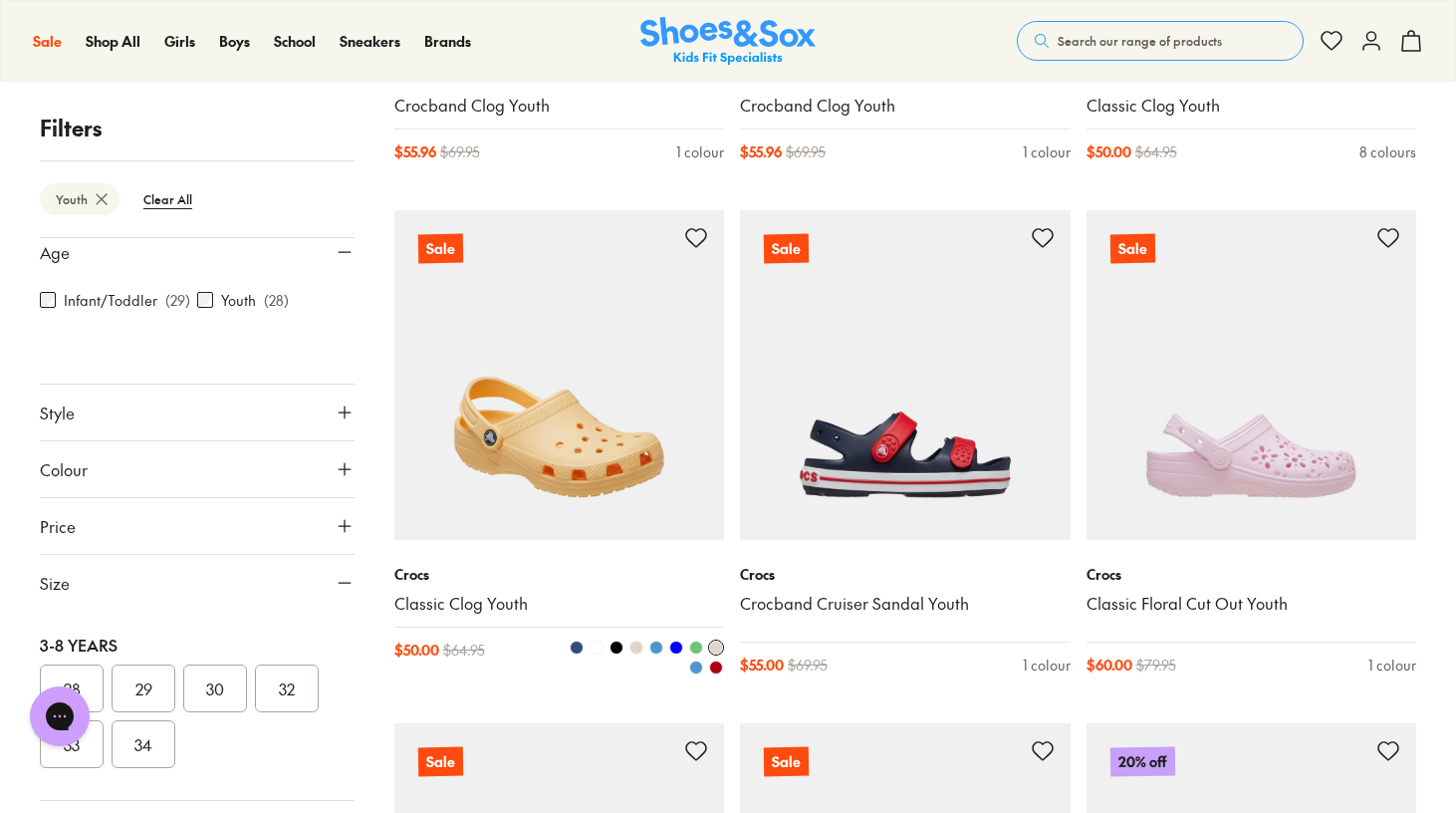 scroll, scrollTop: 3186, scrollLeft: 0, axis: vertical 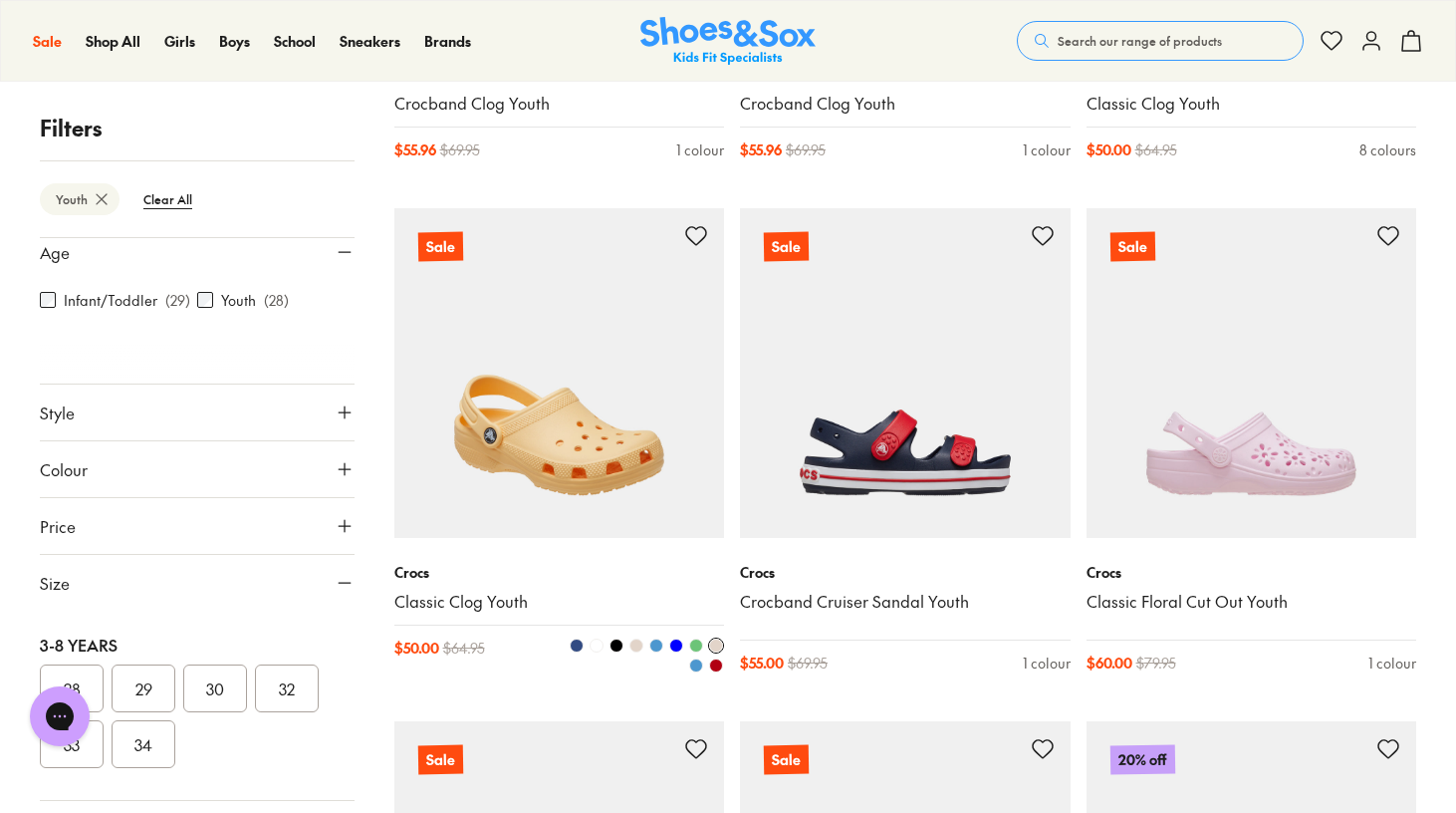 click at bounding box center (560, 374) 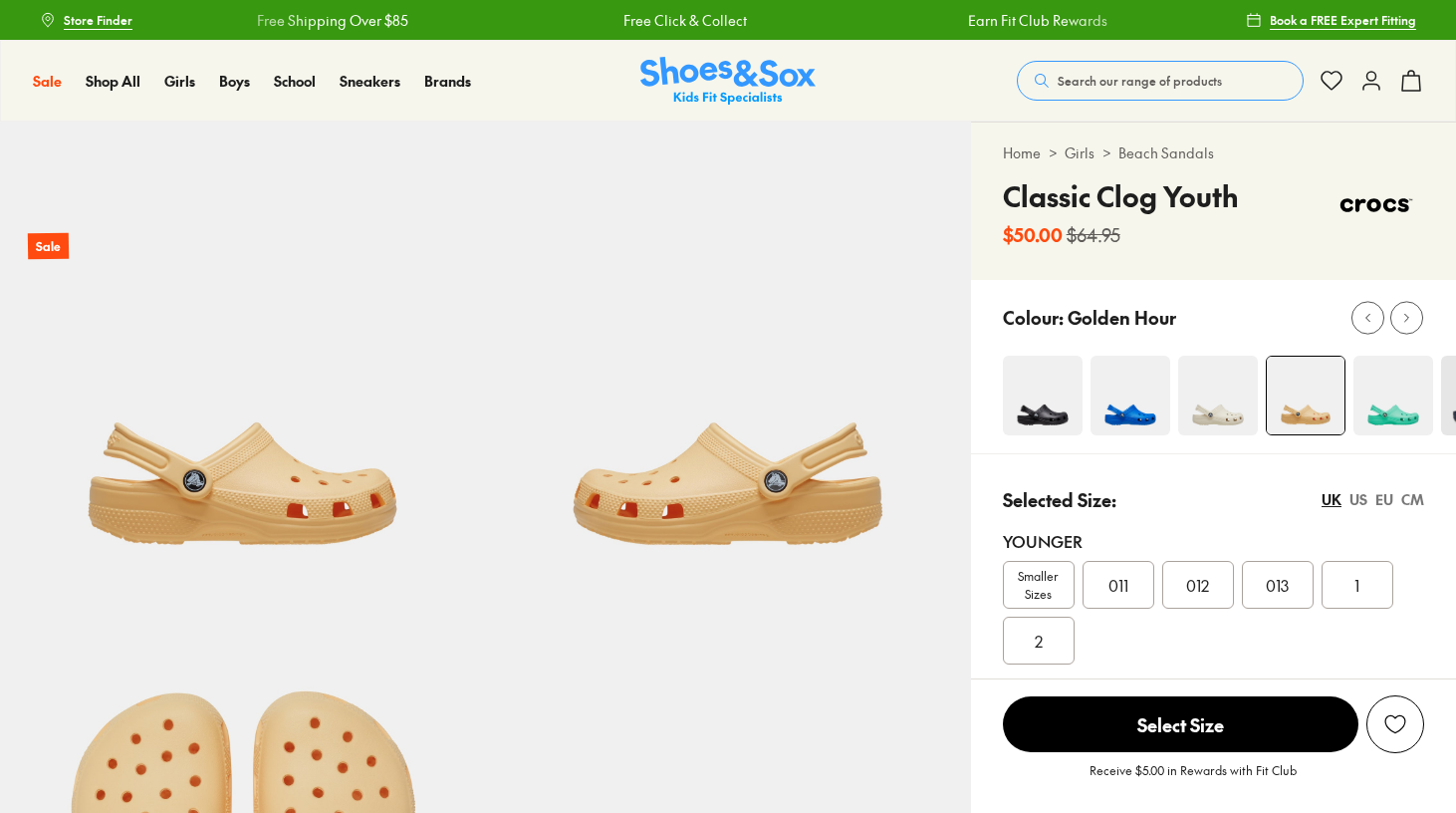 scroll, scrollTop: 0, scrollLeft: 0, axis: both 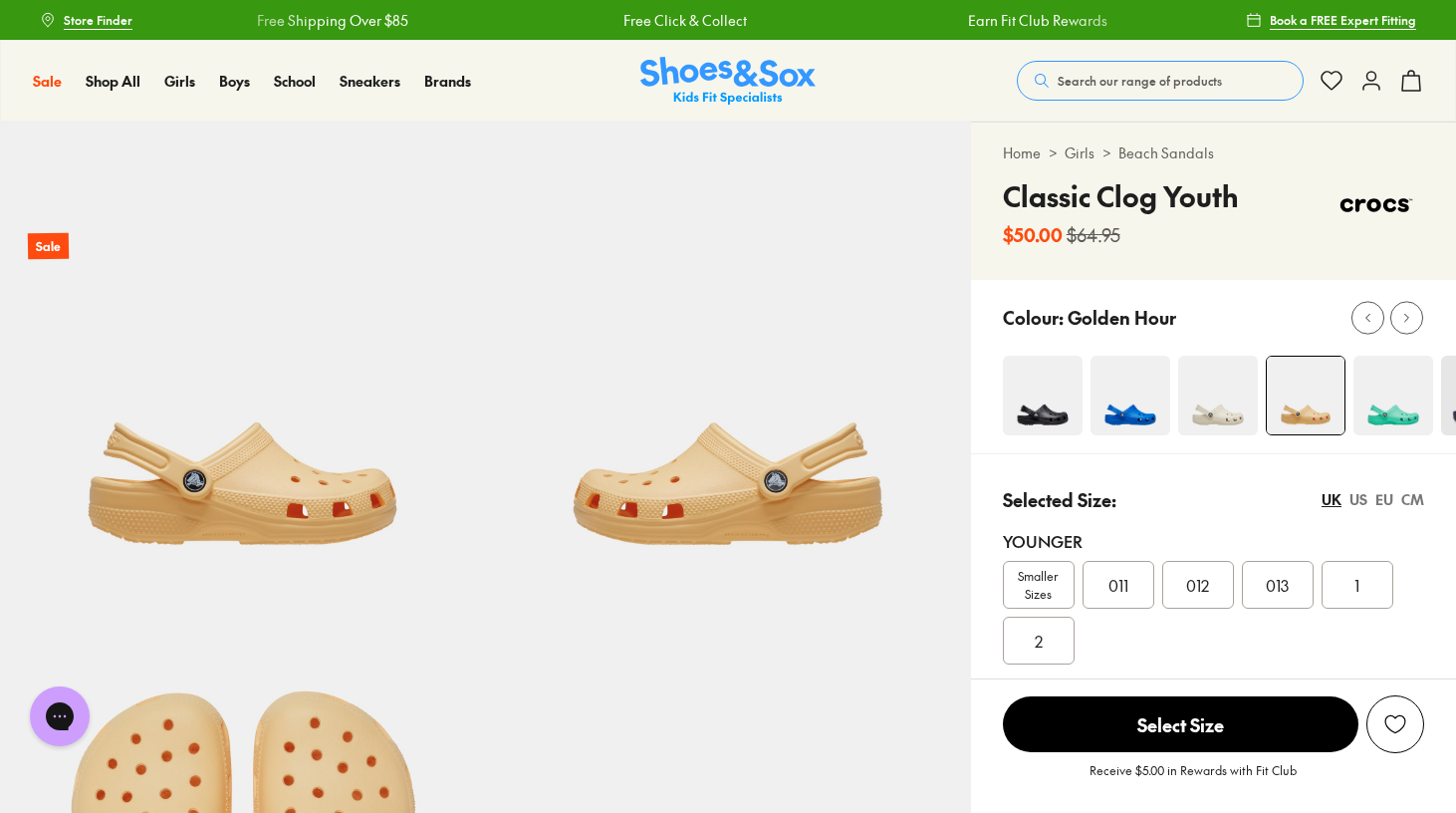 click at bounding box center [1393, 396] 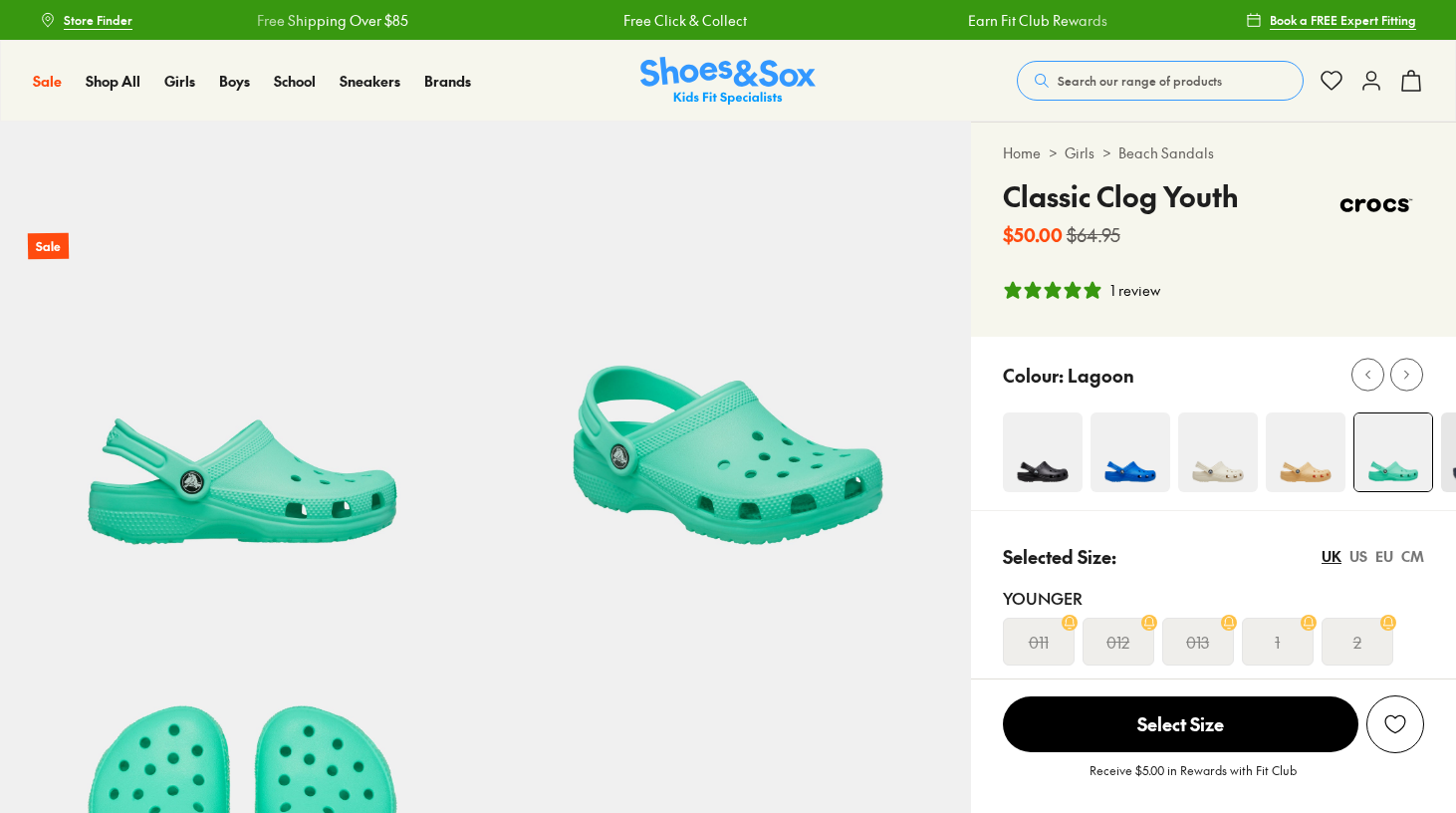 select on "*" 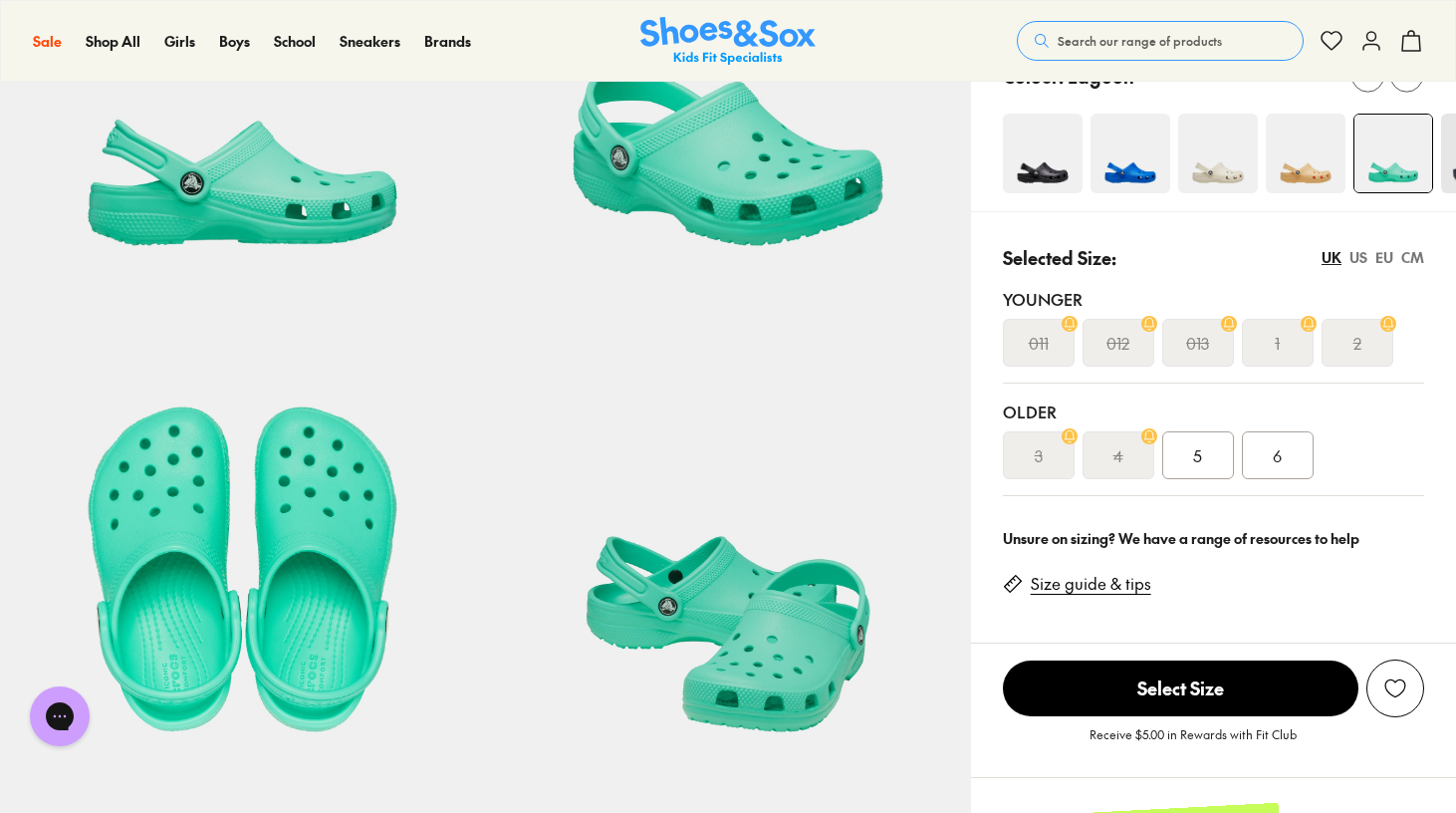 scroll, scrollTop: 295, scrollLeft: 0, axis: vertical 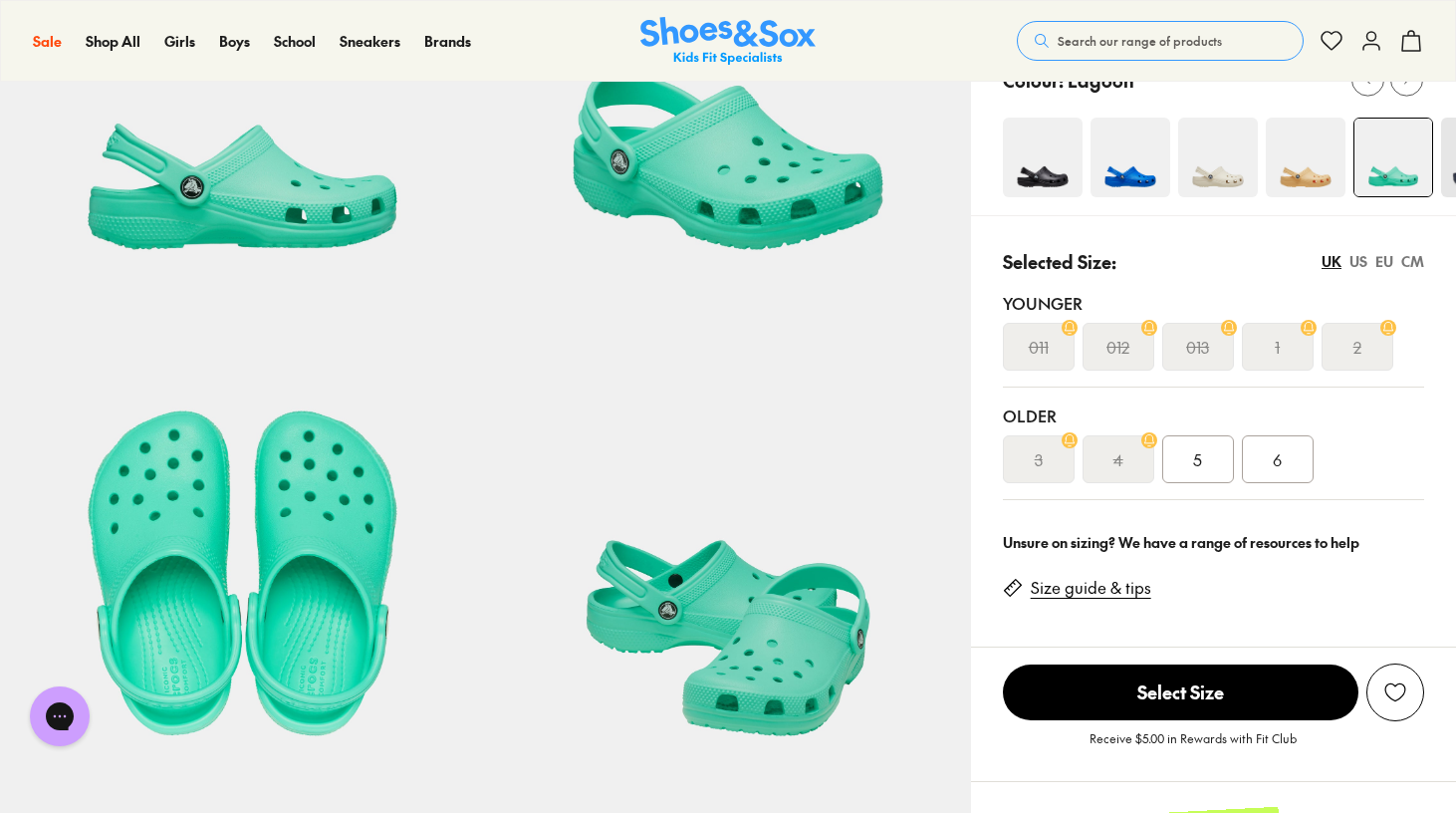 click on "012" at bounding box center [1117, 347] 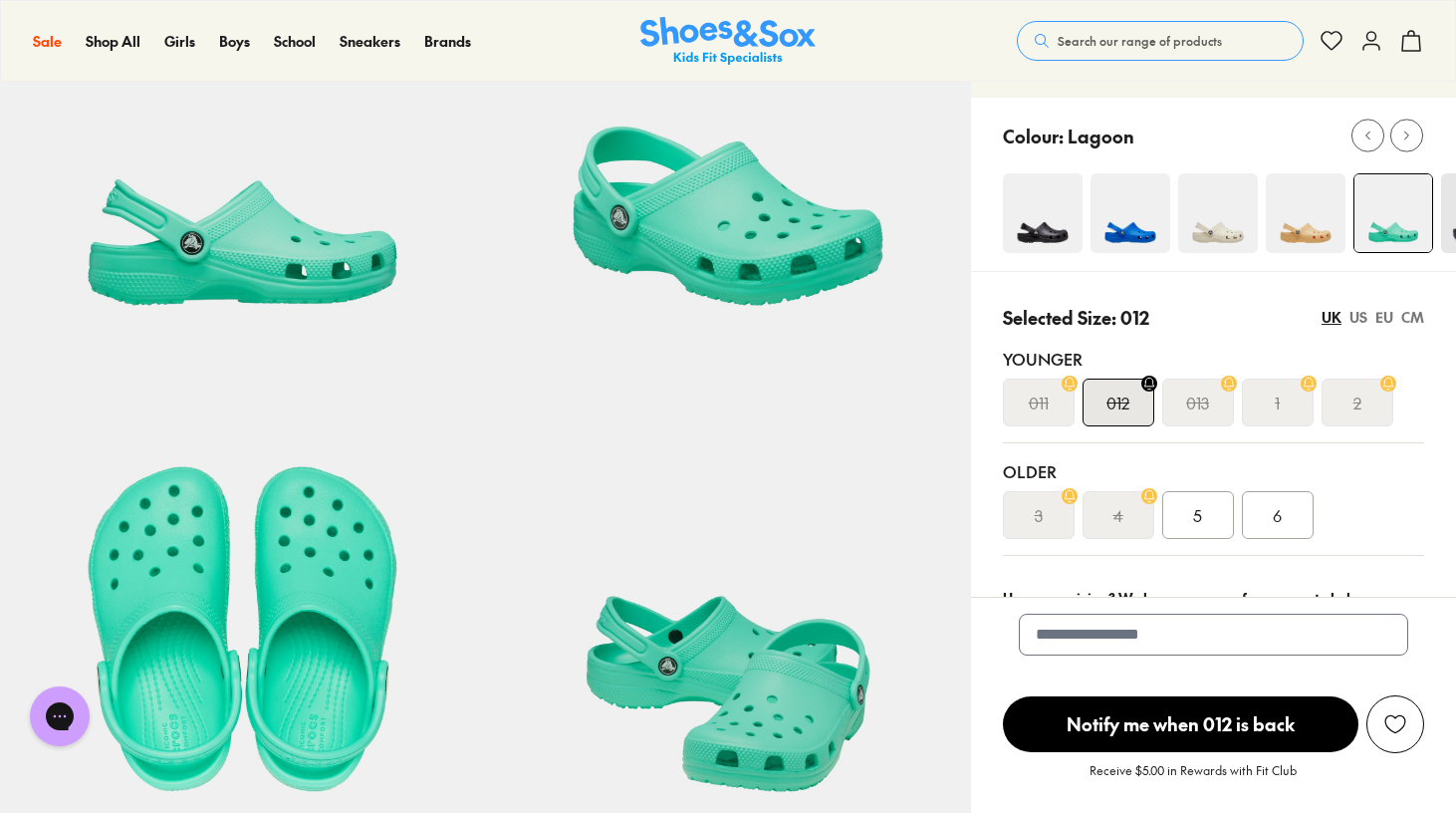 scroll, scrollTop: 232, scrollLeft: 0, axis: vertical 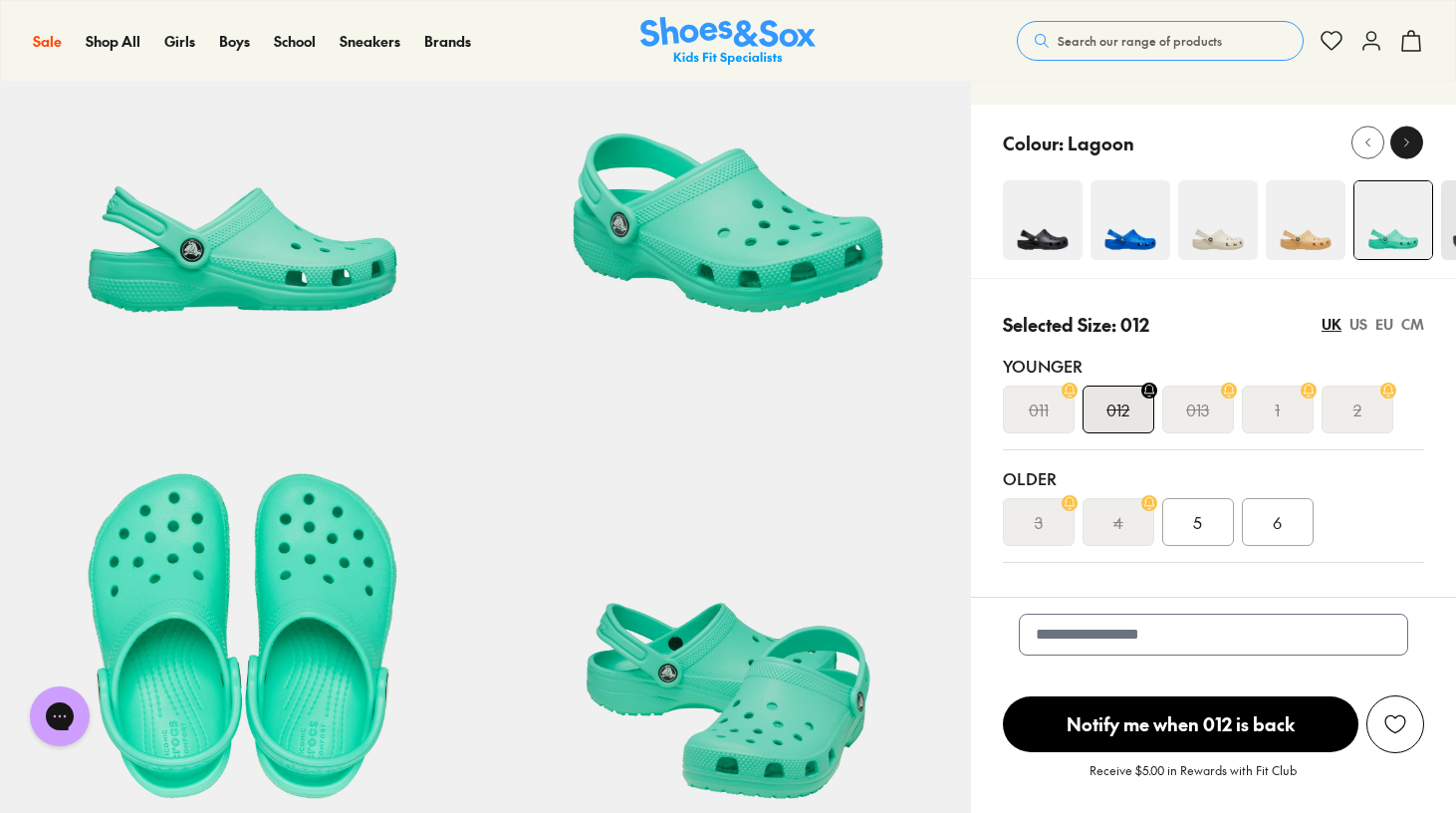 click 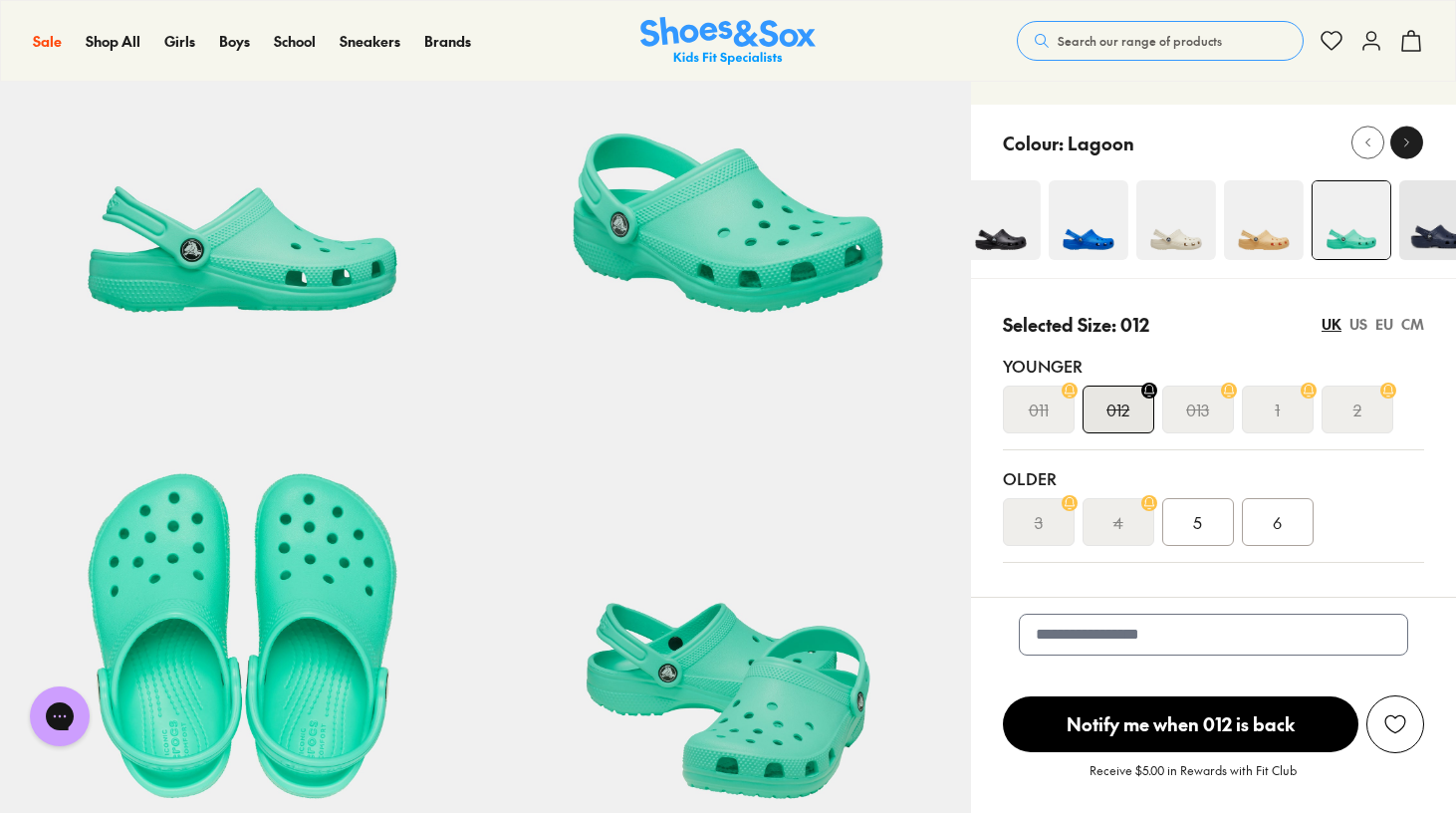click 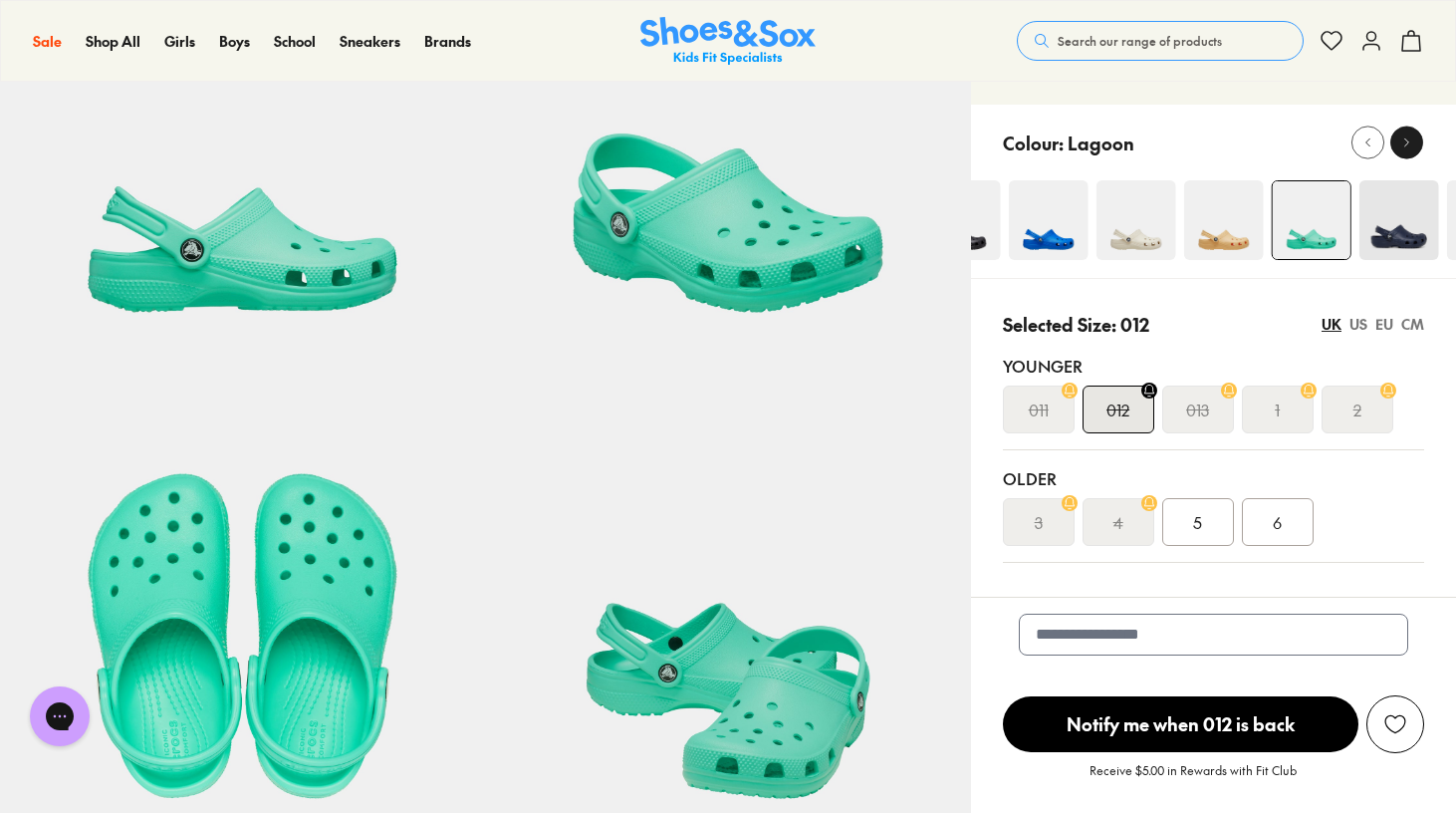 click 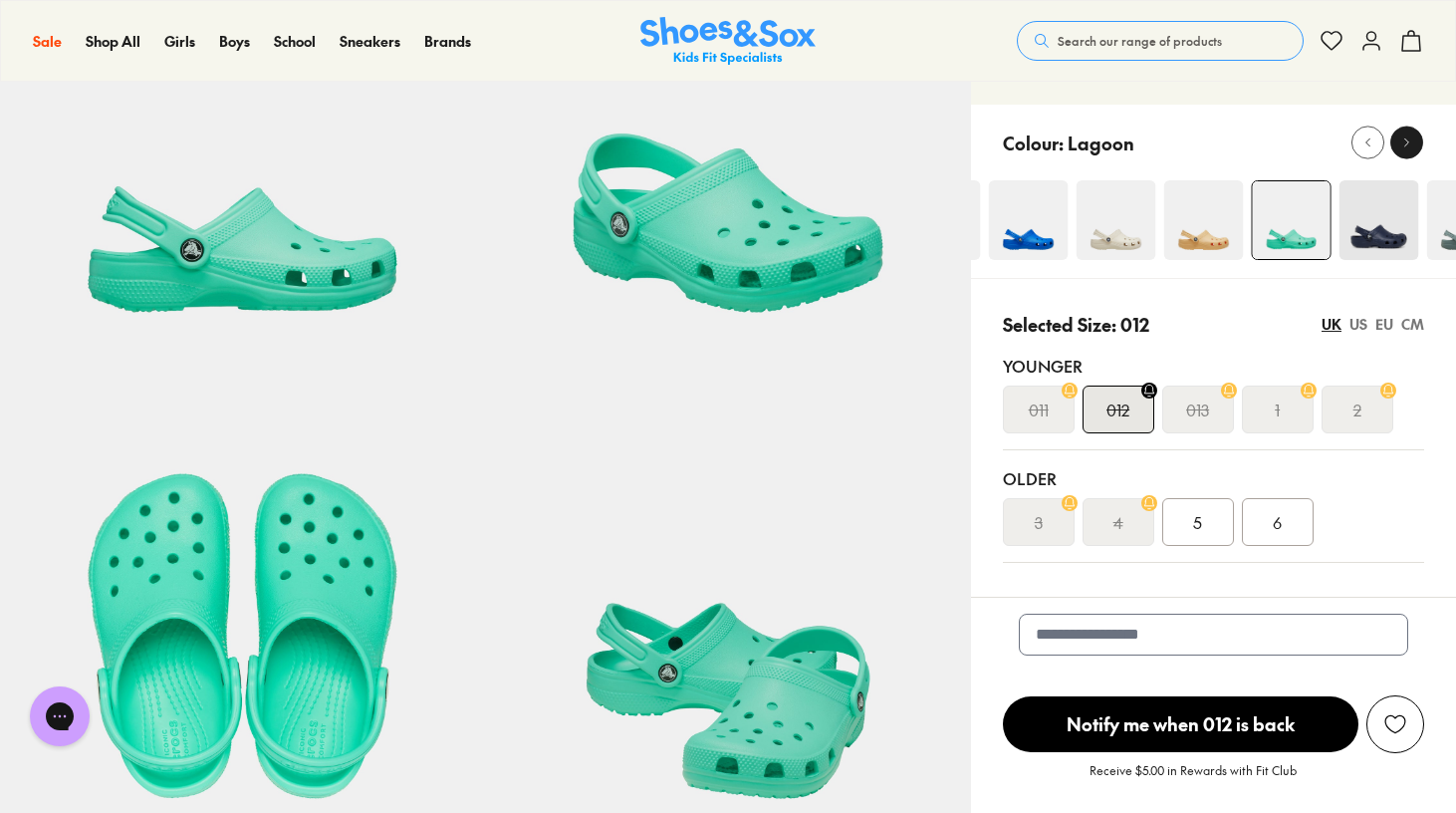 click 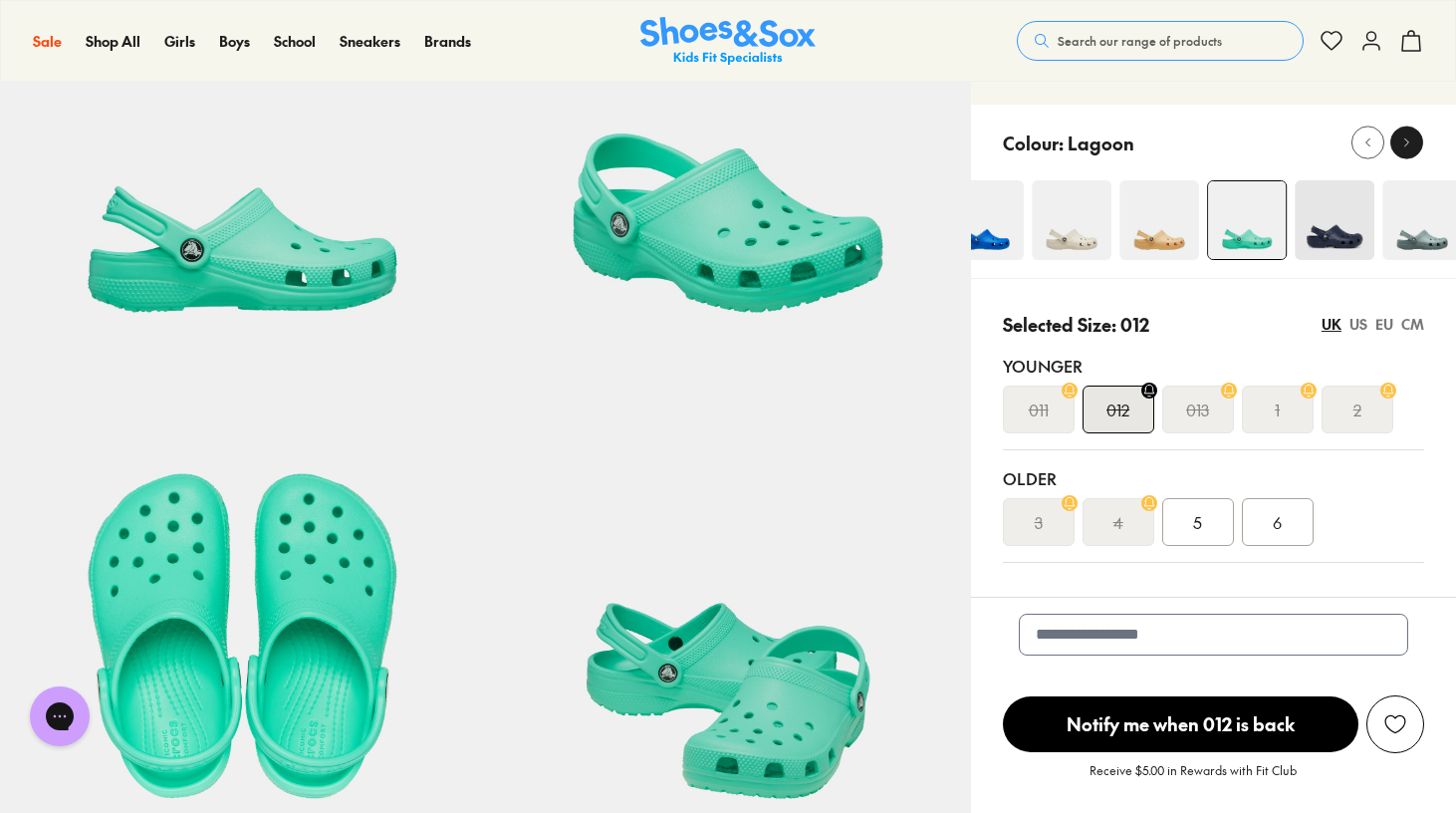 click 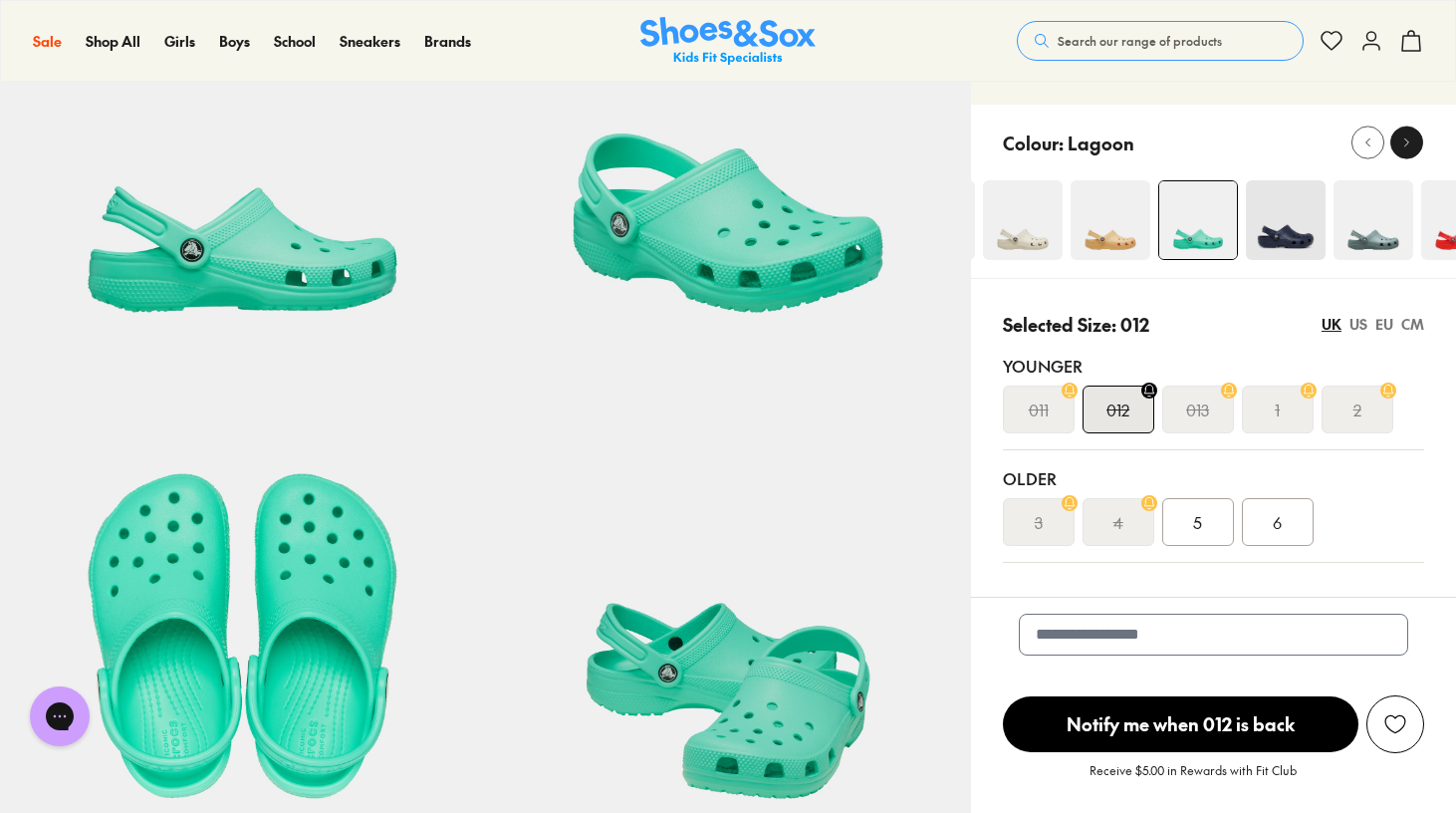 click 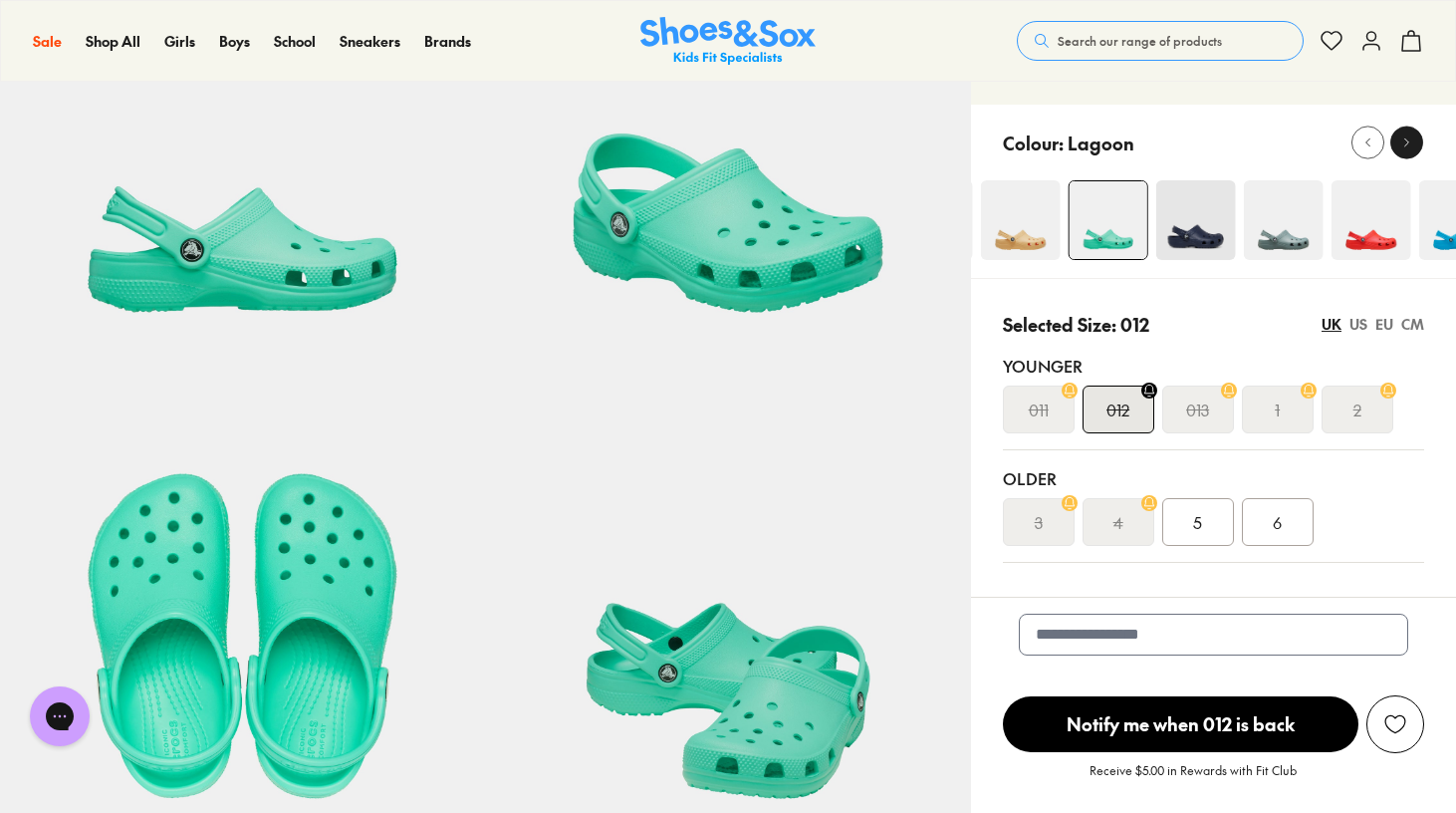 click 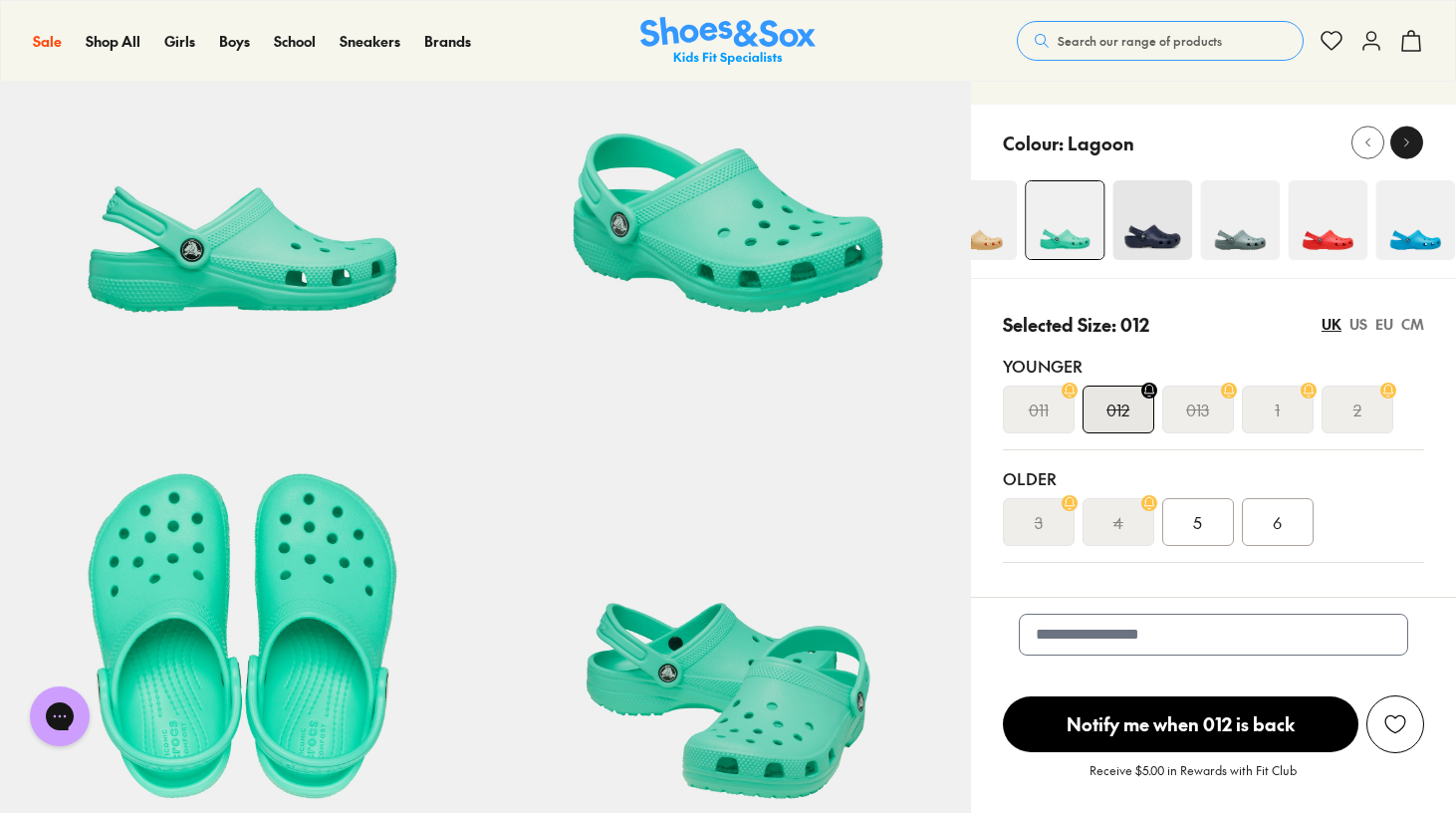 click 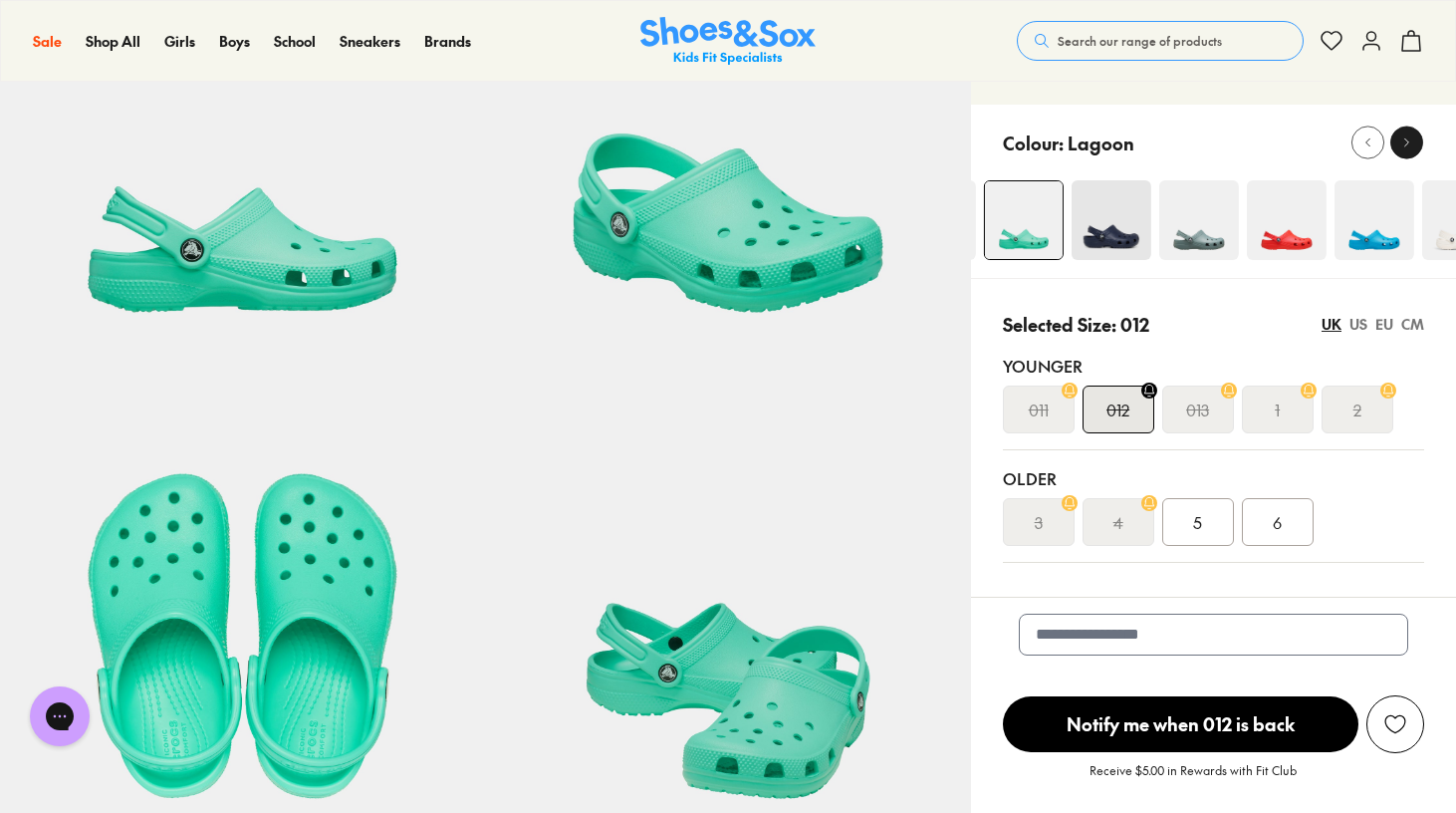 click 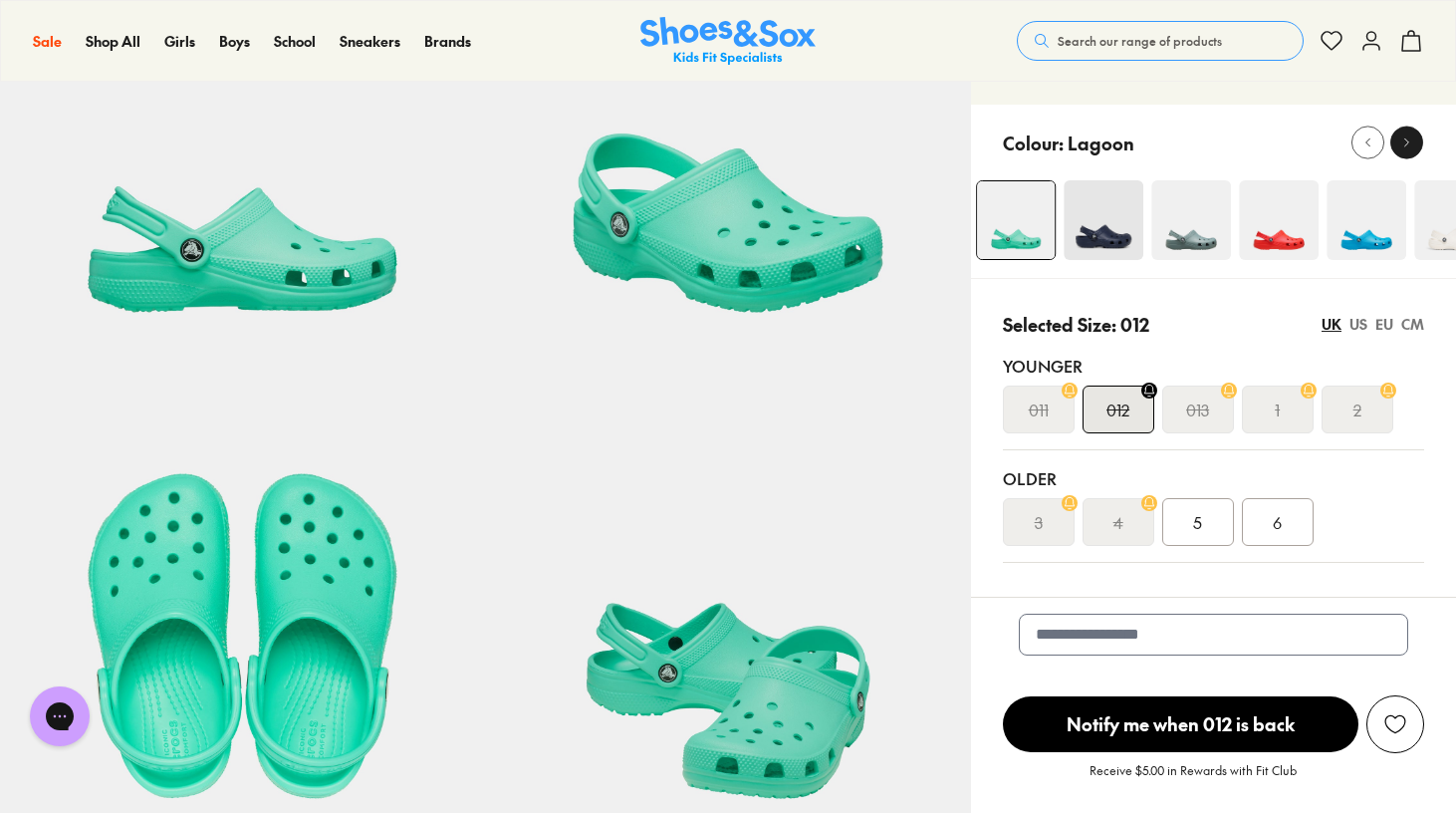 click 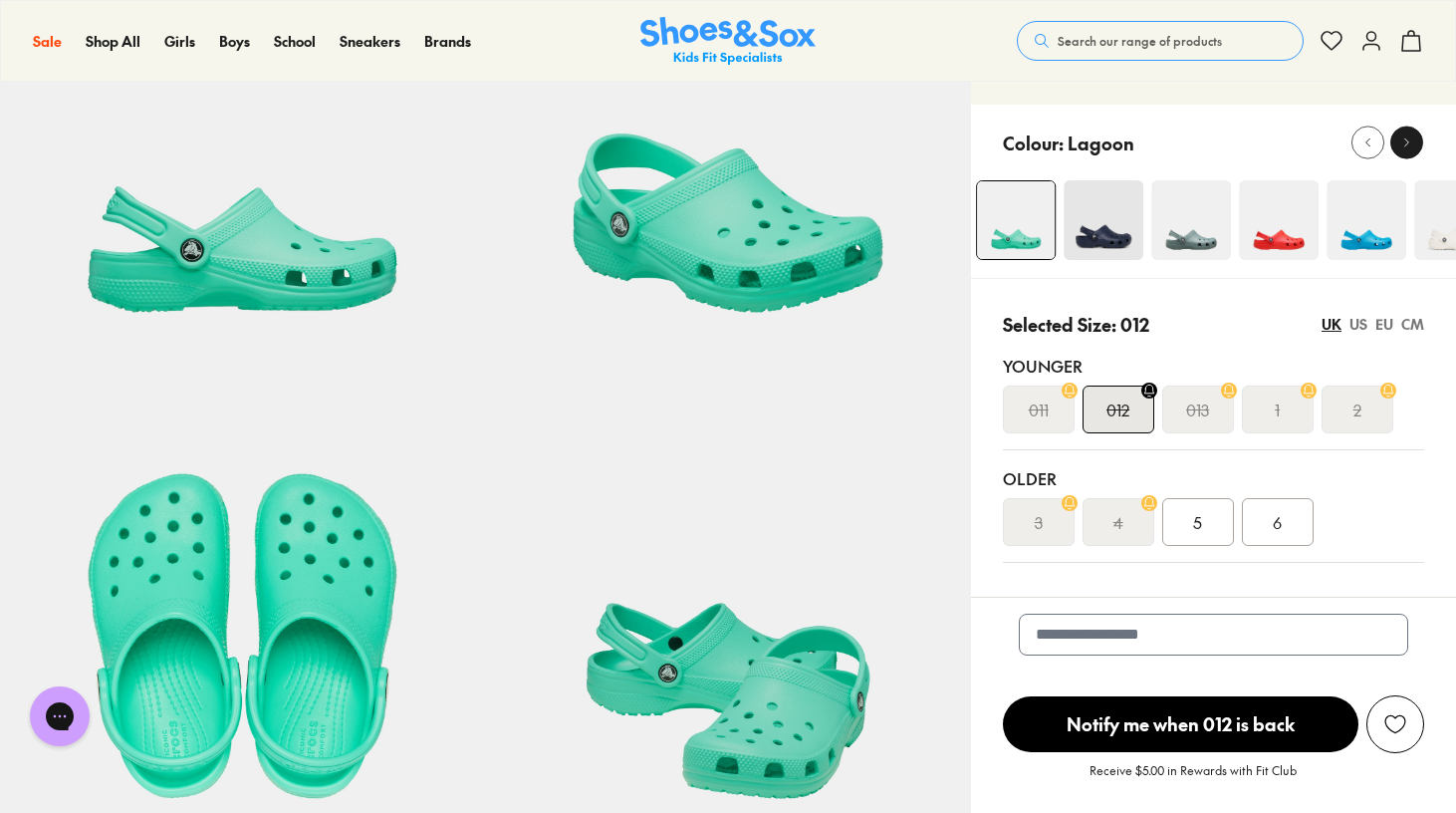 click 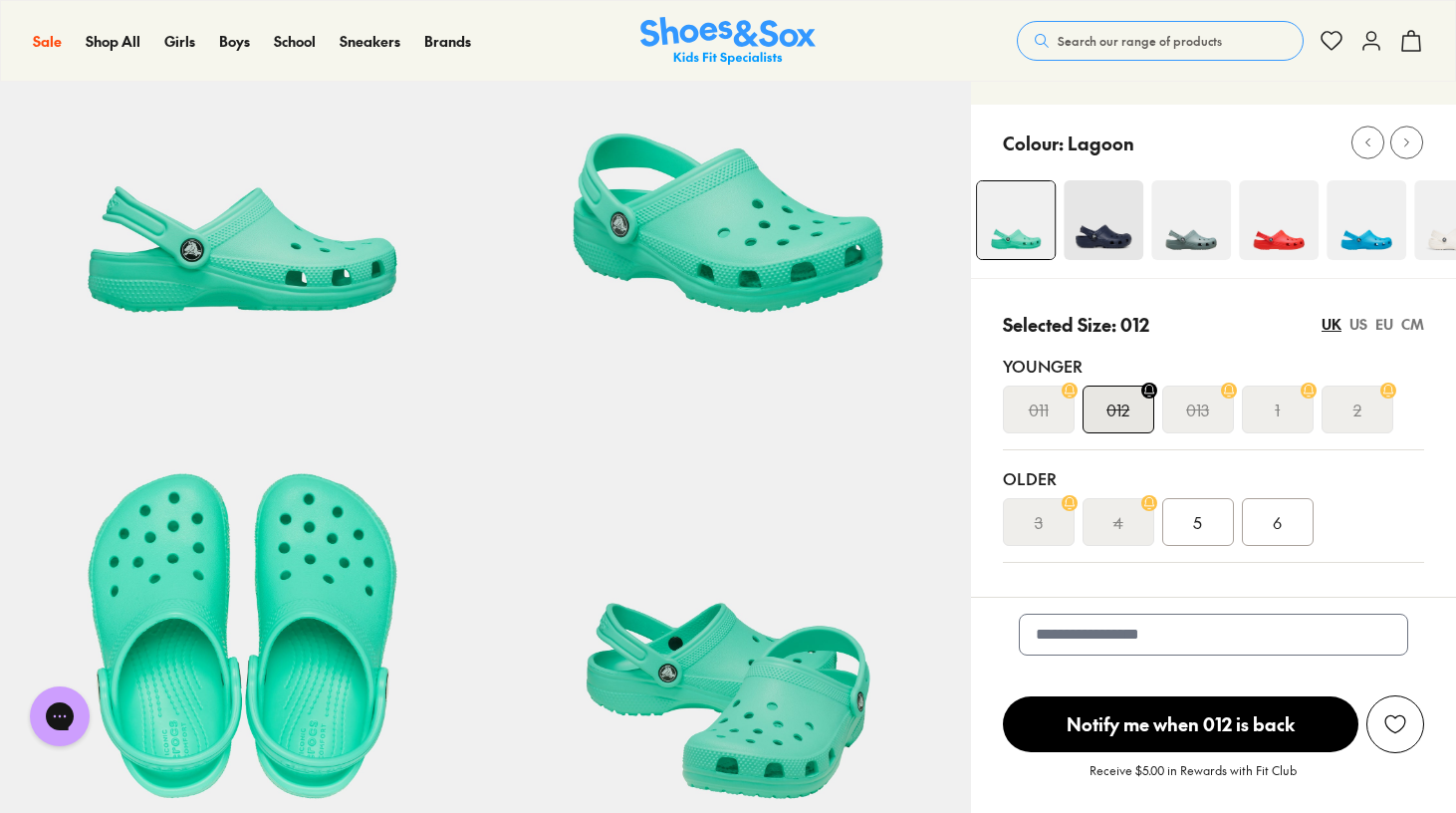 click at bounding box center [1191, 220] 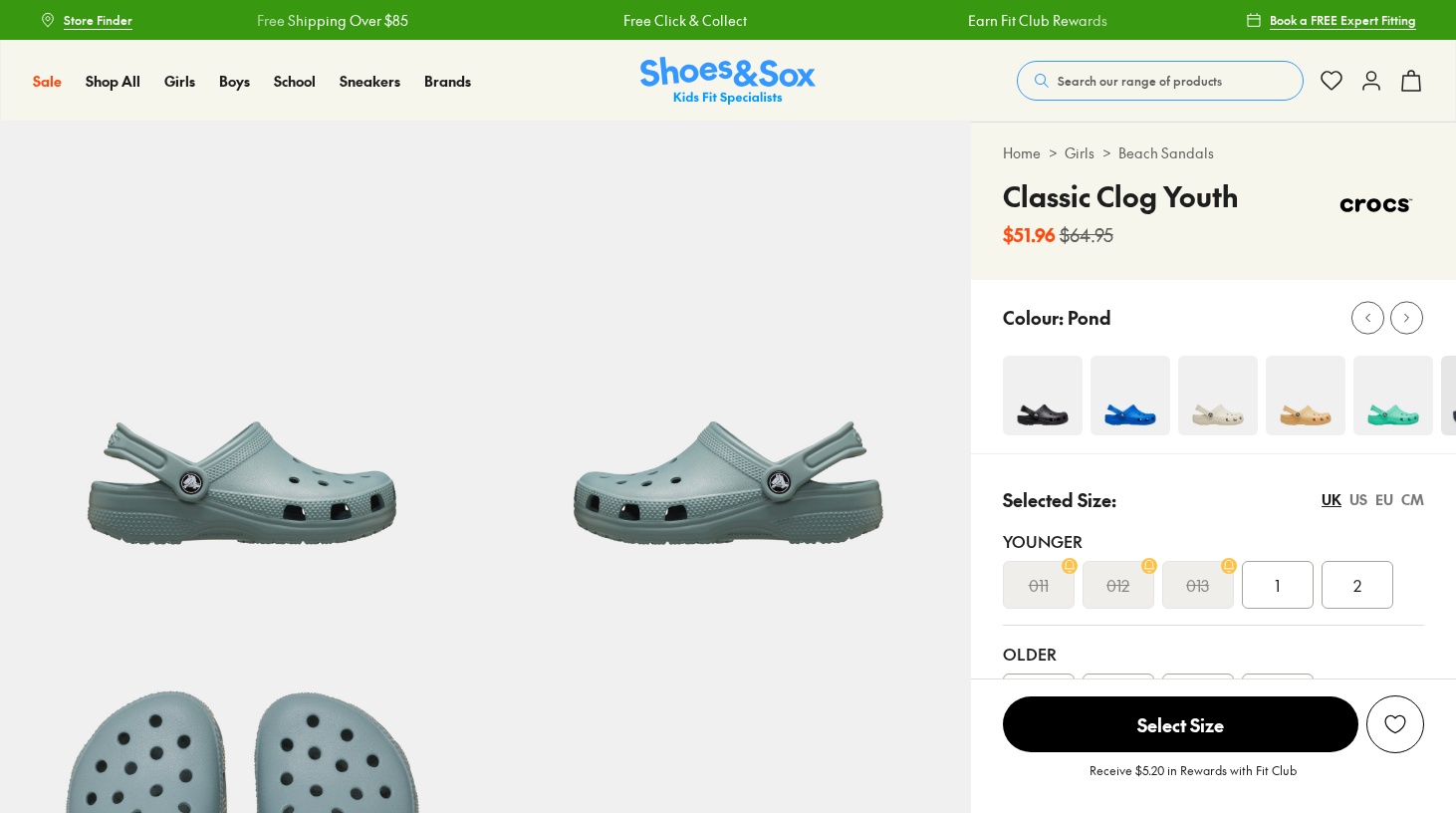 select on "*" 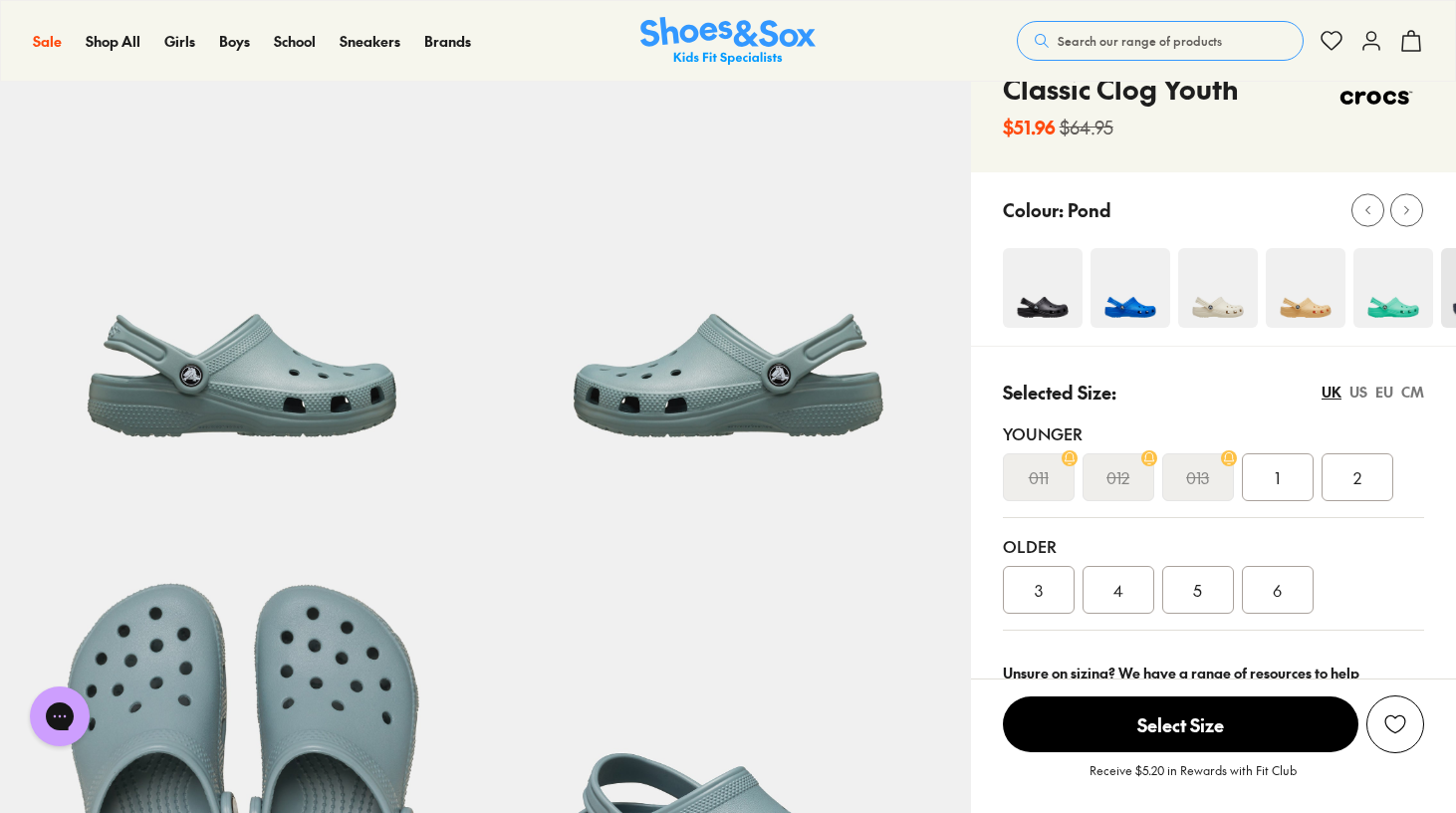 scroll, scrollTop: 110, scrollLeft: 0, axis: vertical 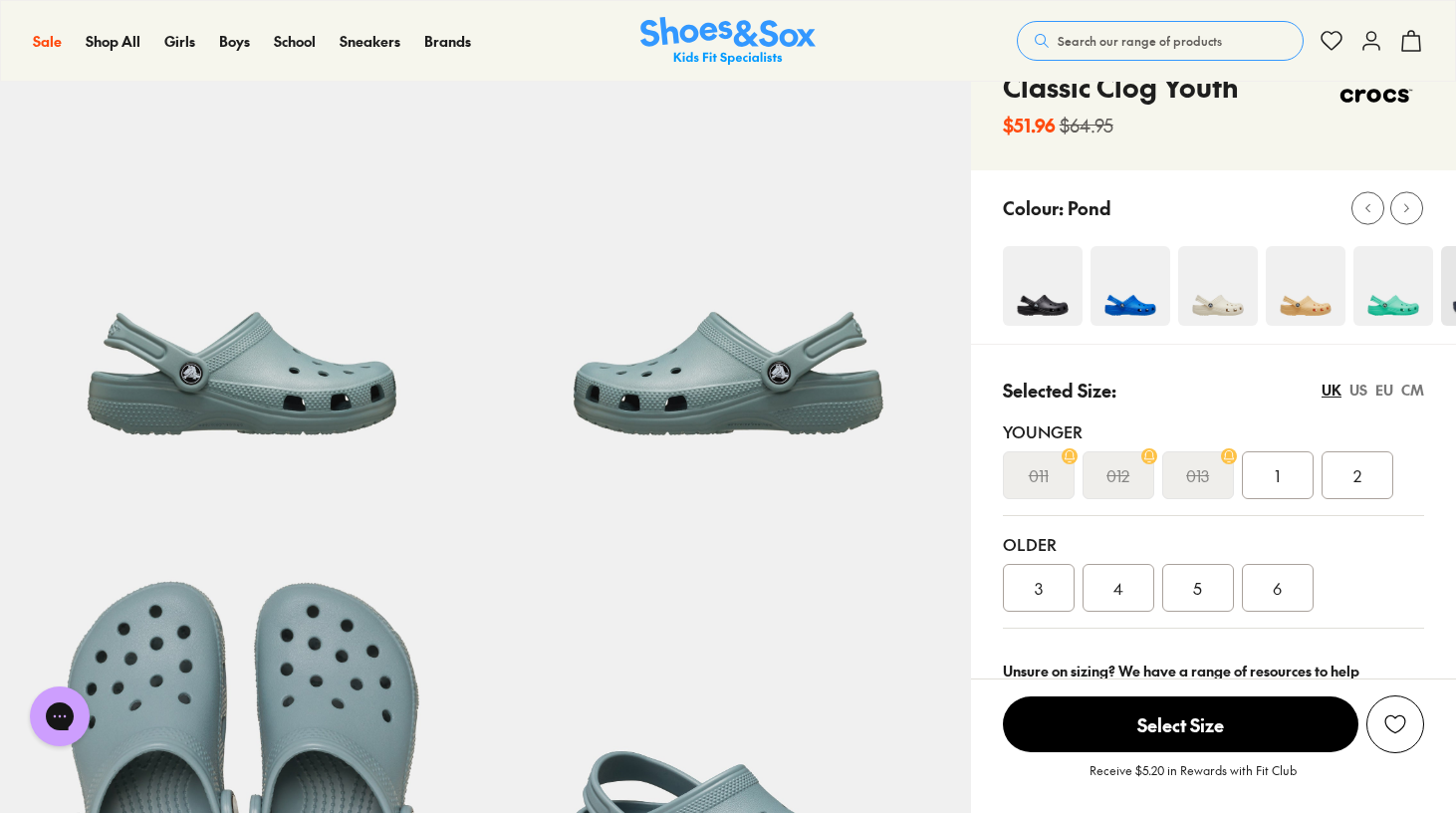 click at bounding box center (1130, 286) 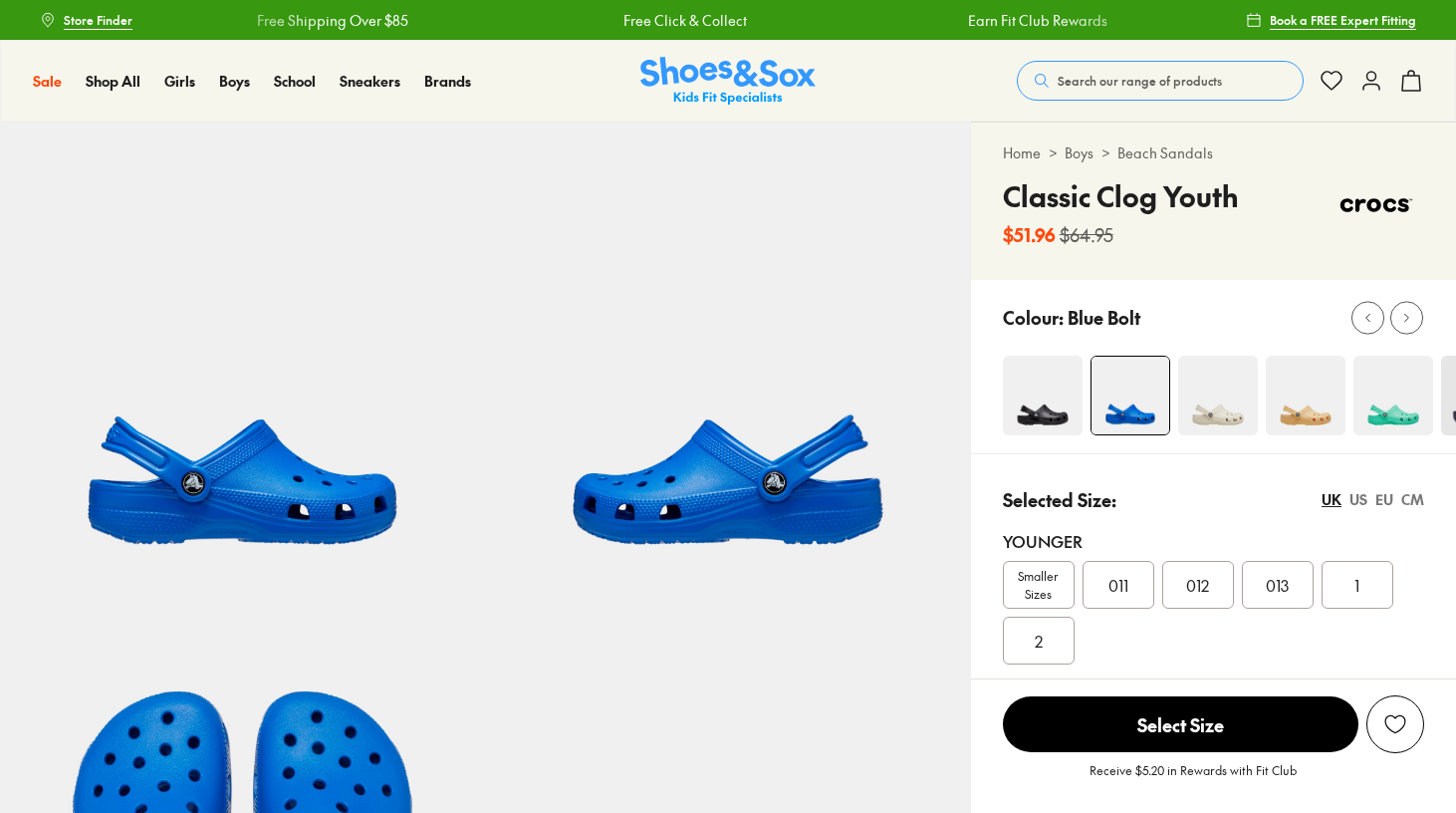 select on "*" 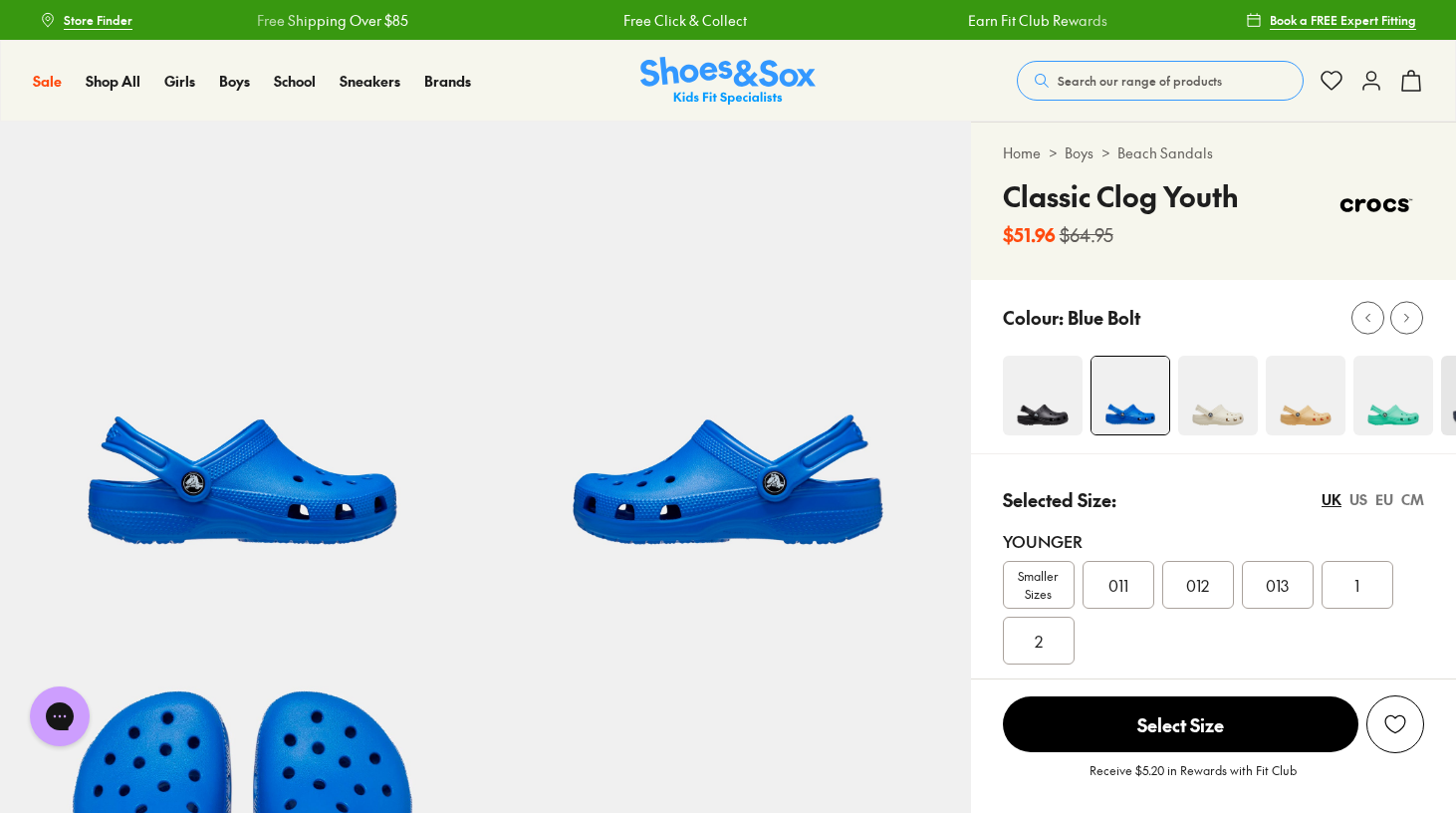 scroll, scrollTop: 0, scrollLeft: 0, axis: both 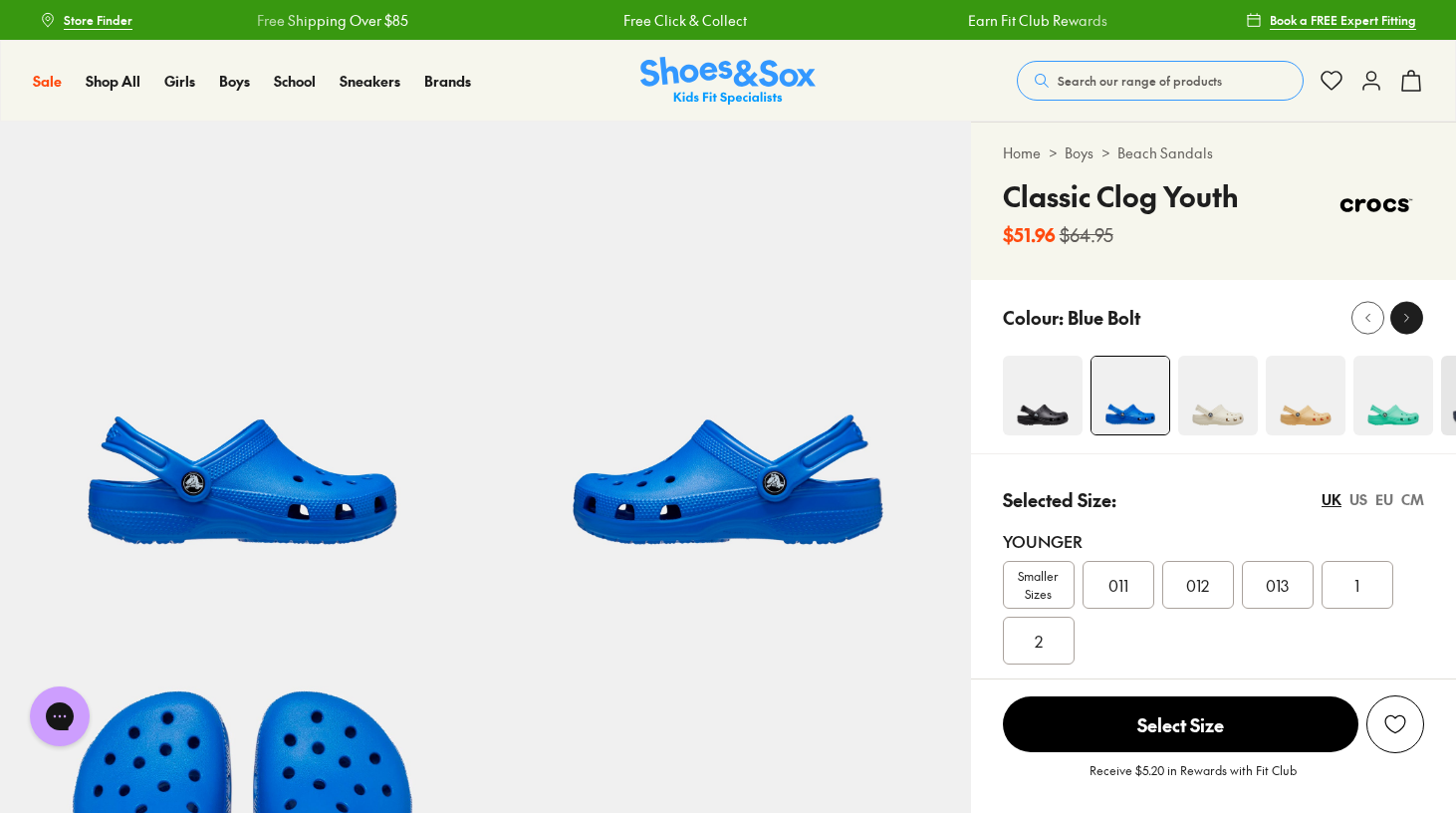 click 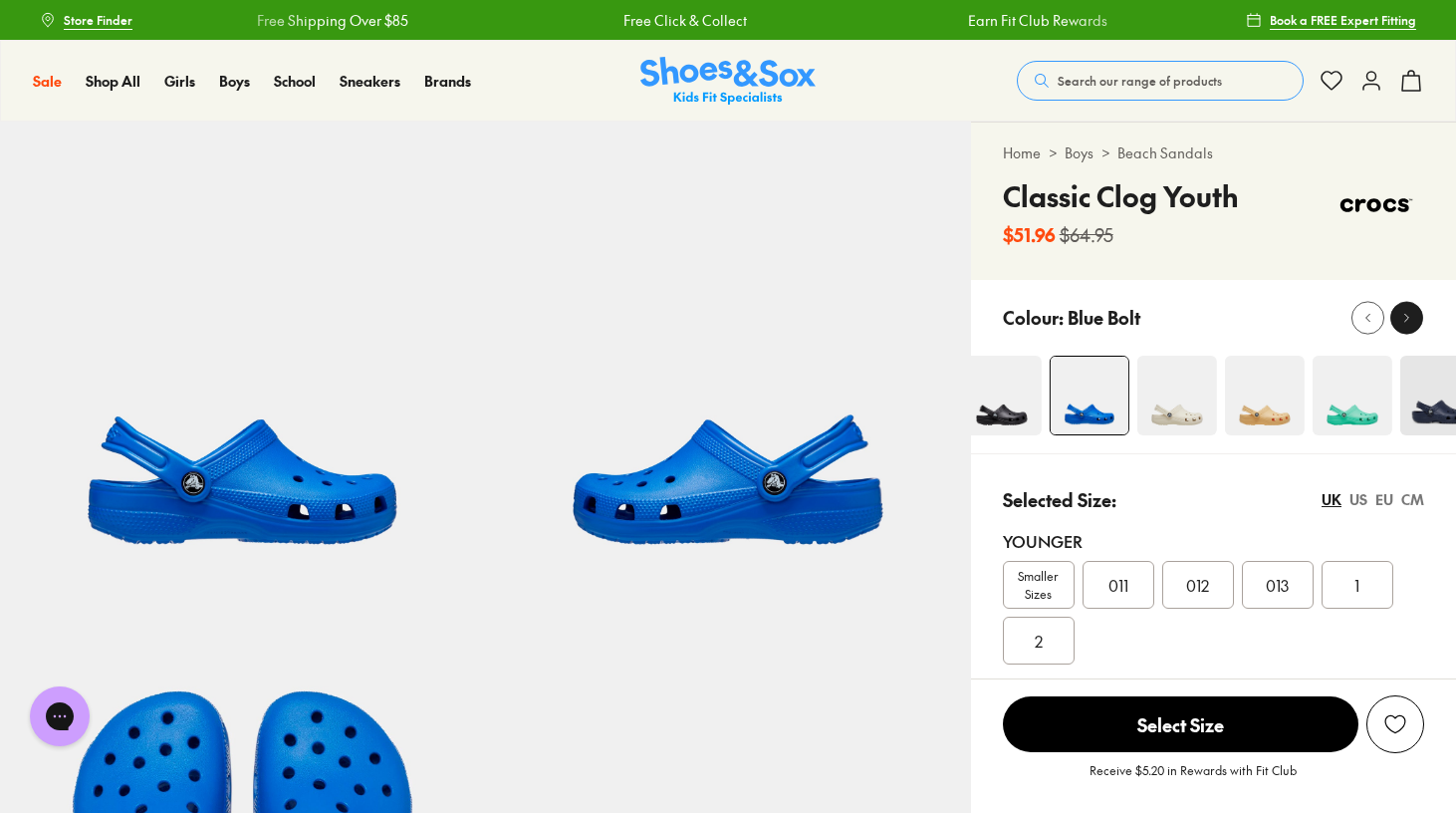 click 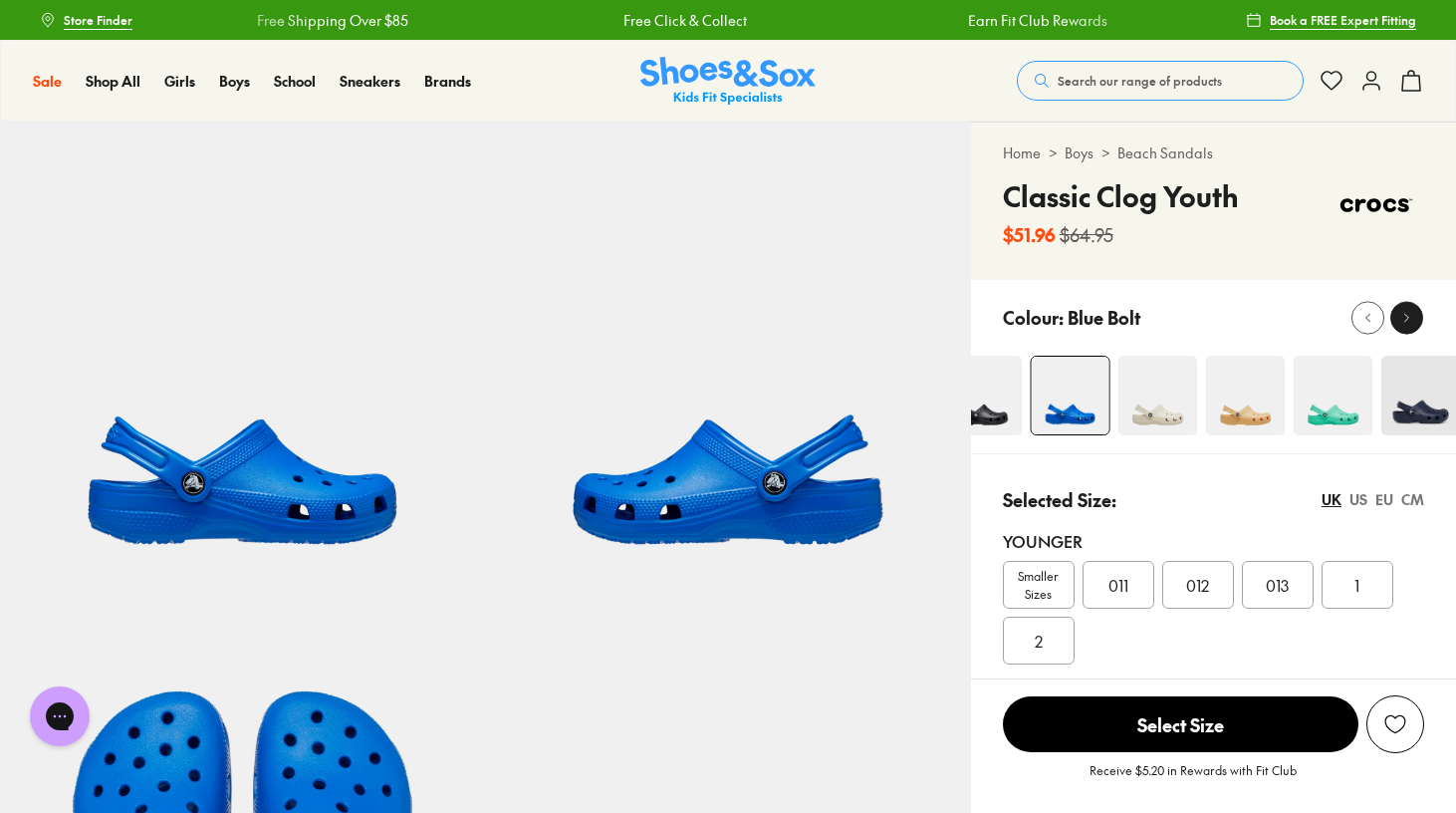 click 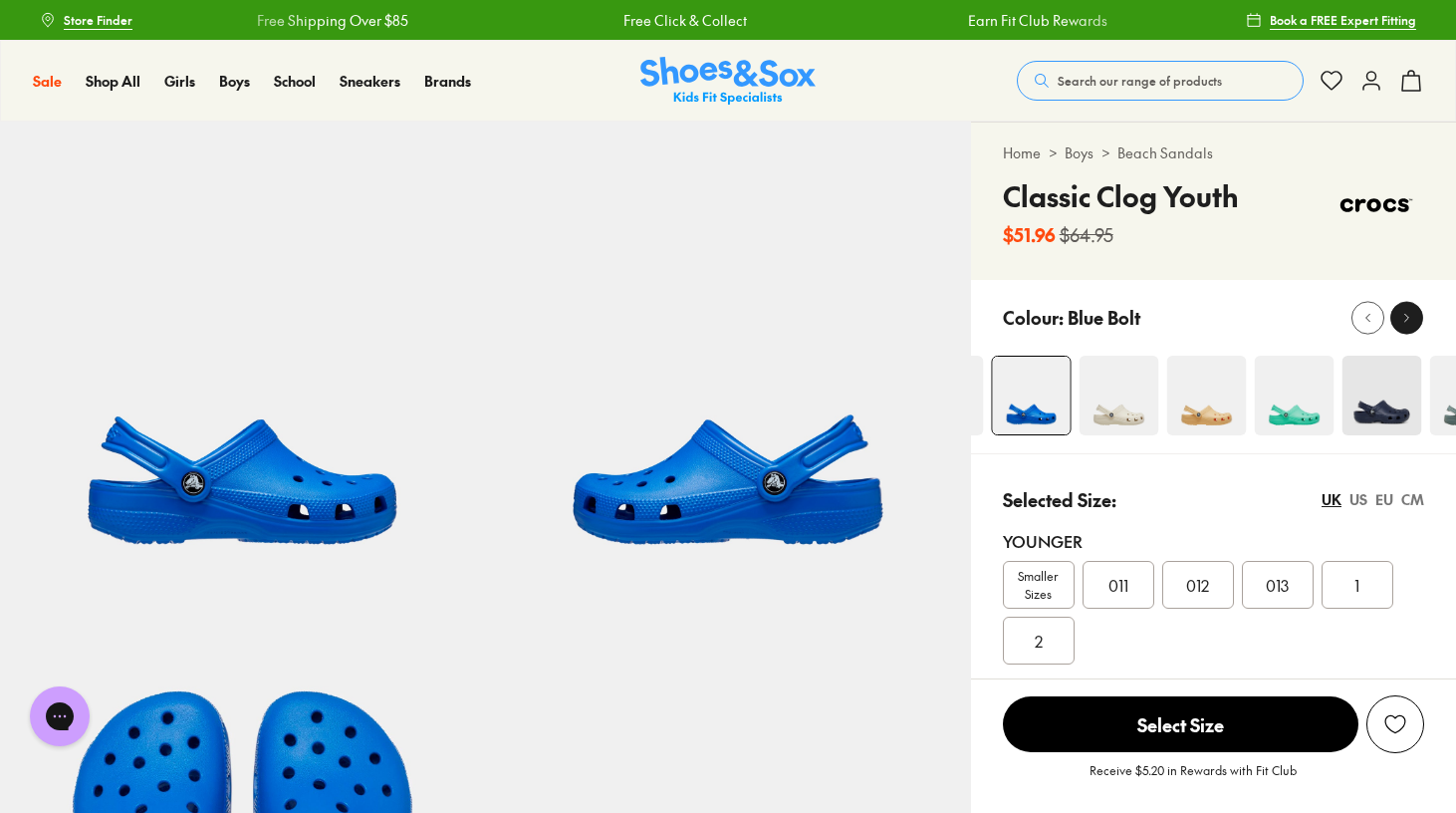 click 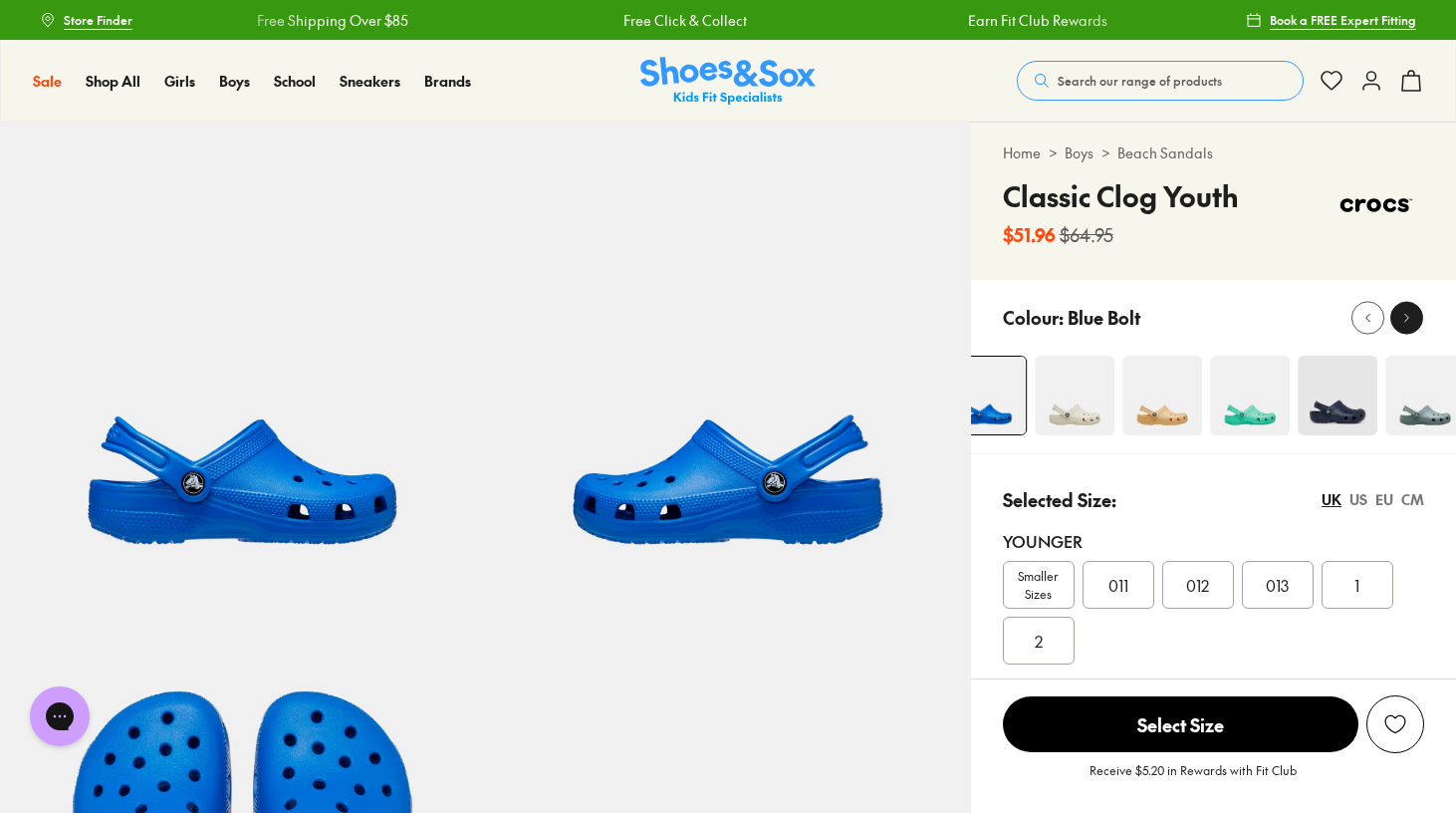 click 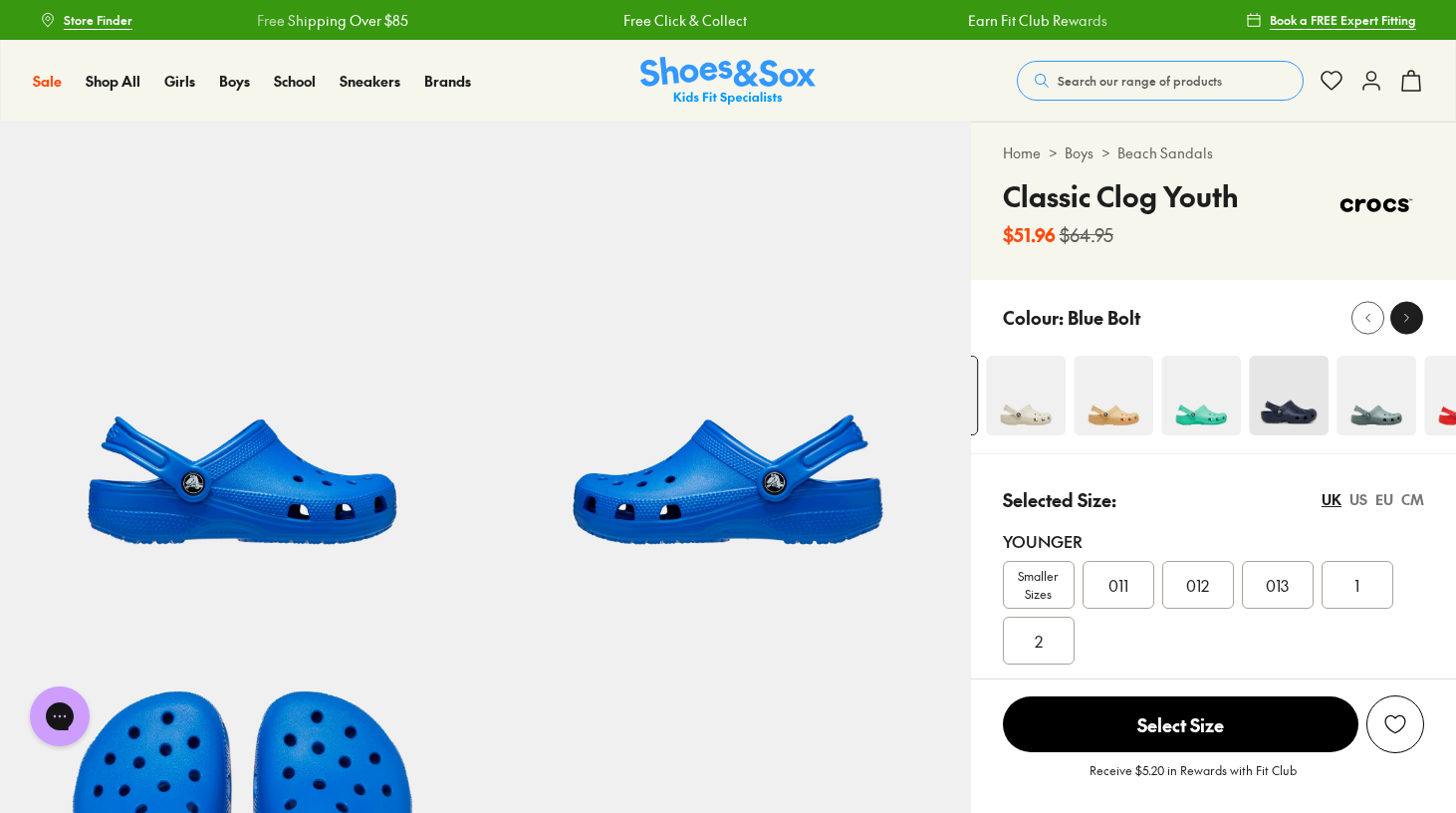 click 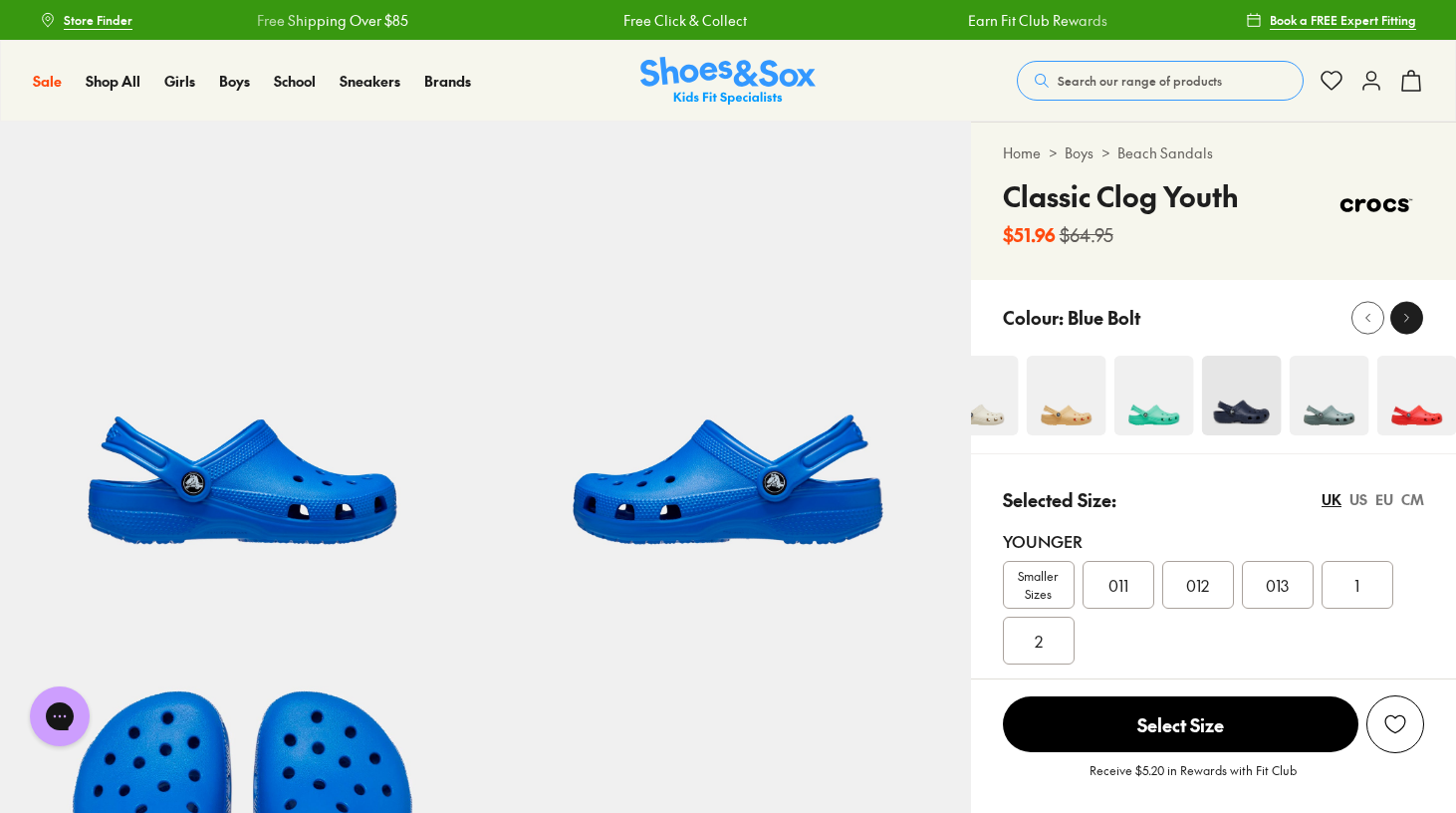 click 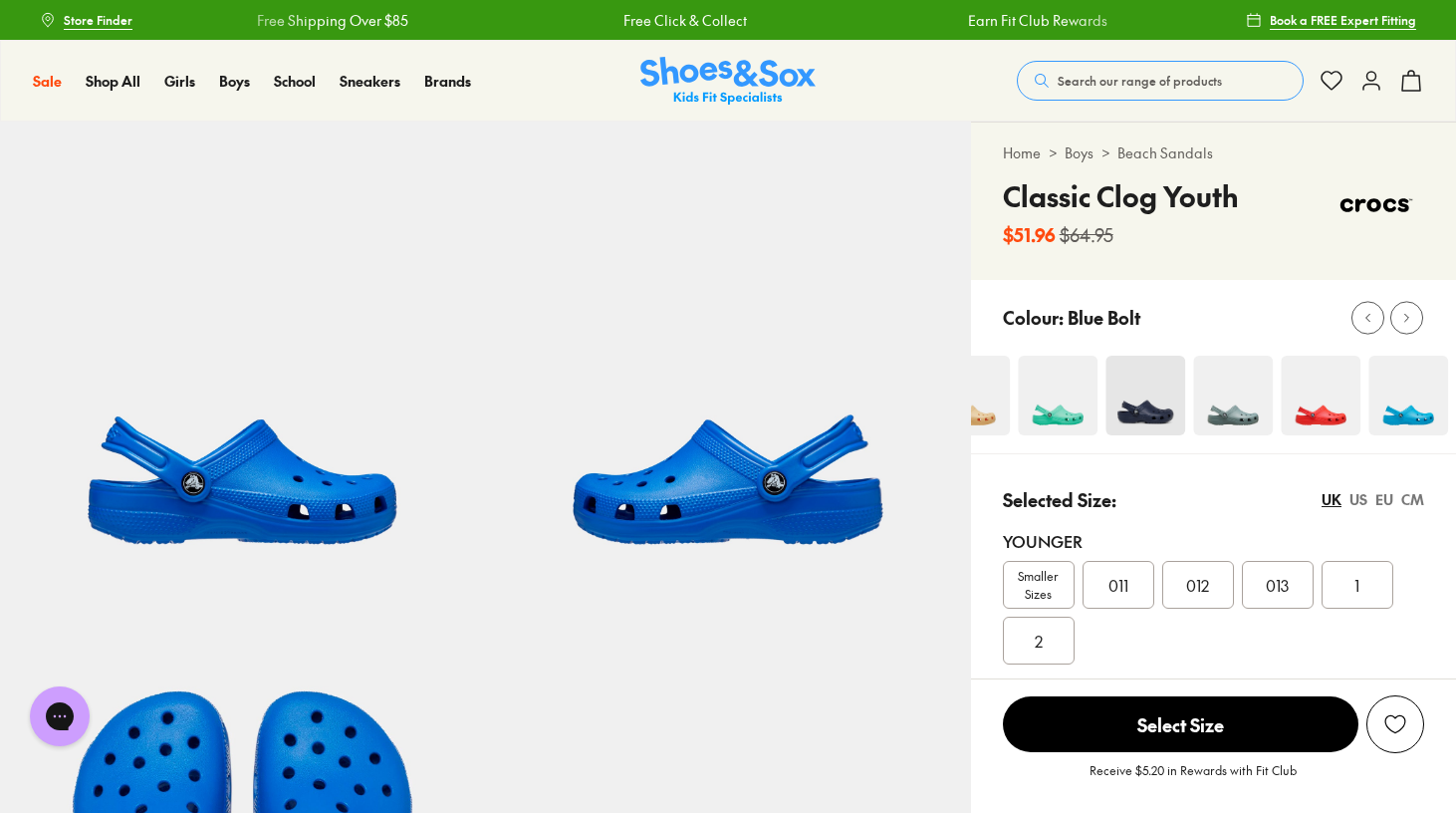 click at bounding box center (1321, 396) 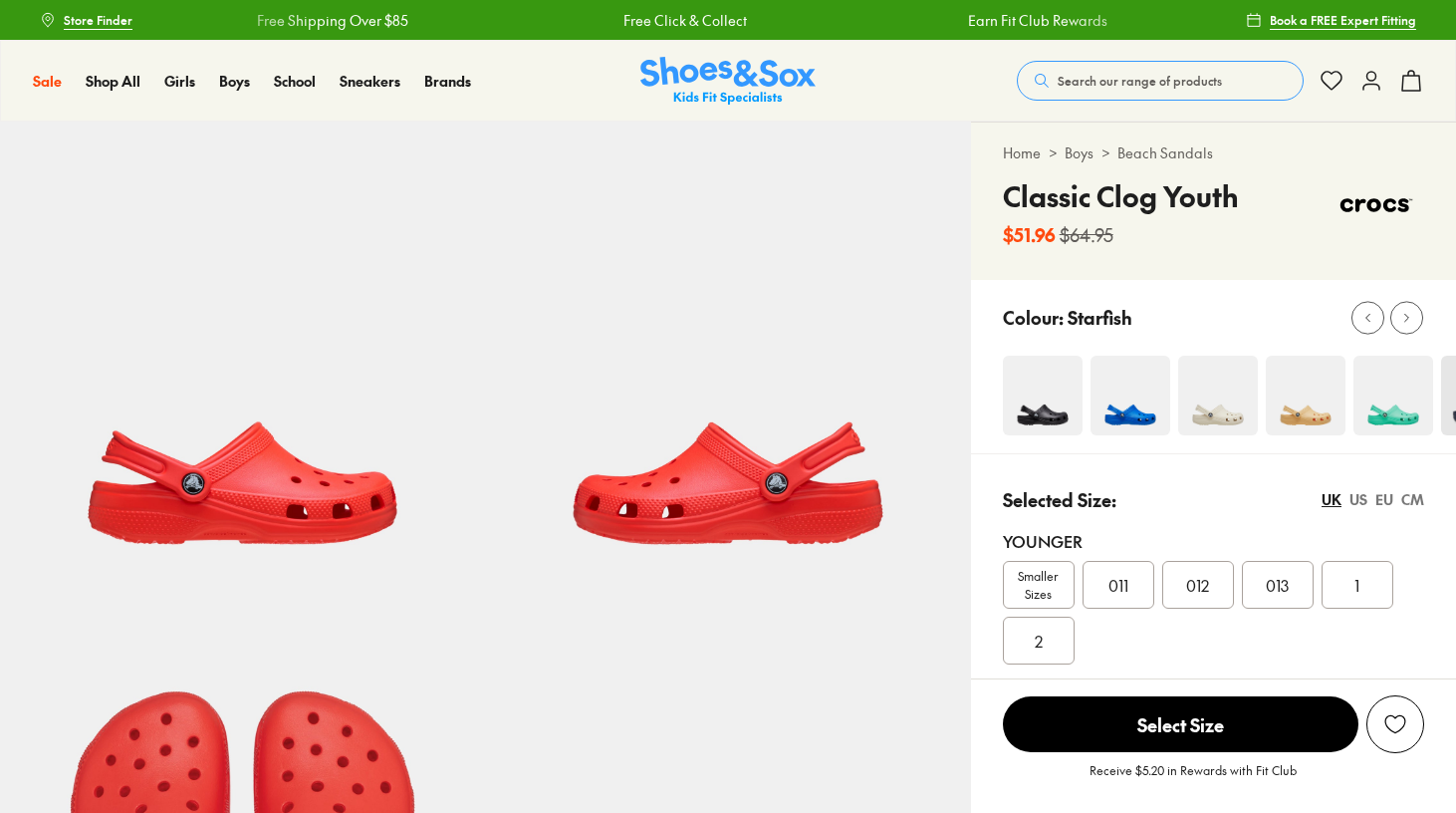 select on "*" 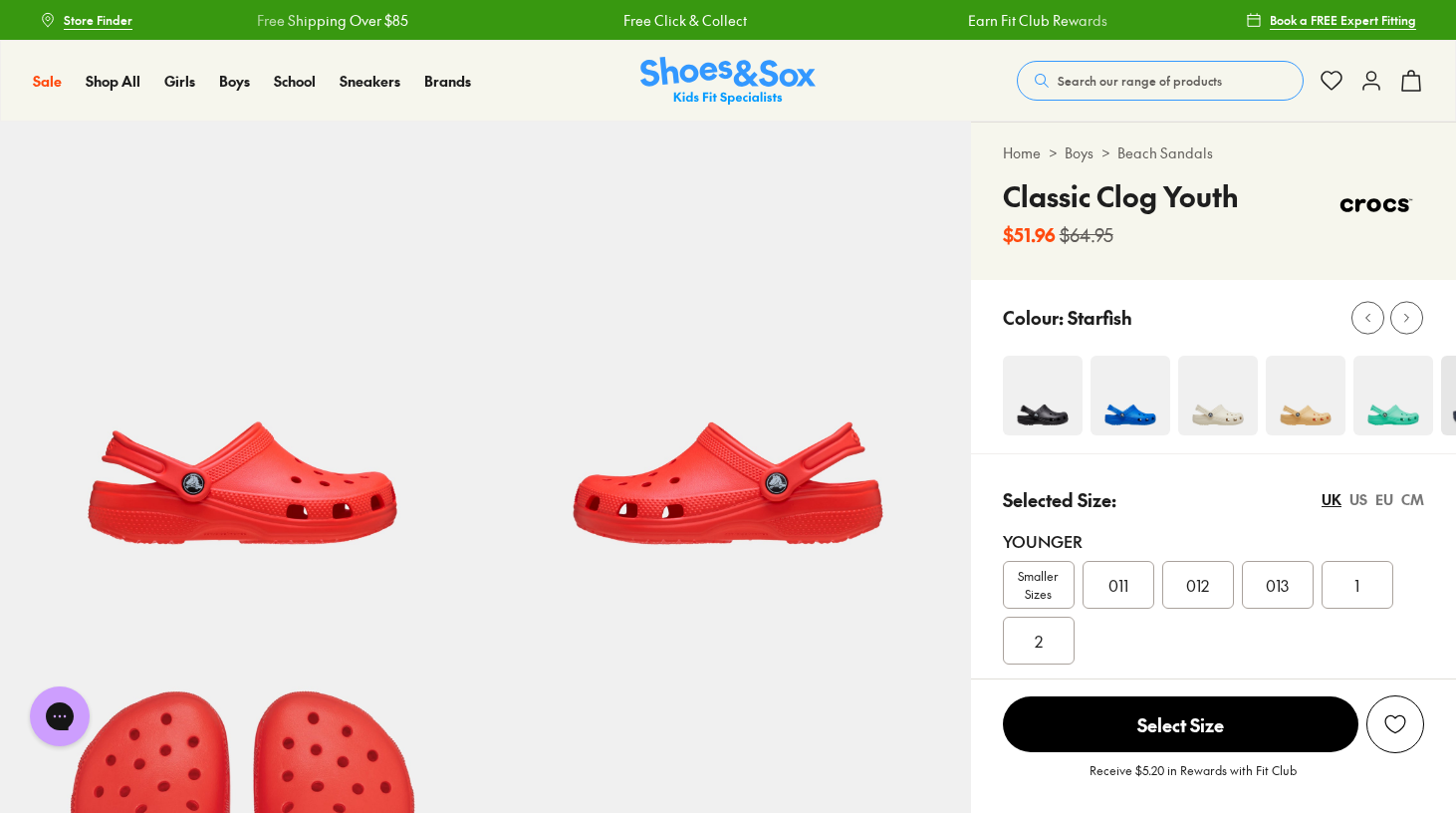 scroll, scrollTop: 0, scrollLeft: 0, axis: both 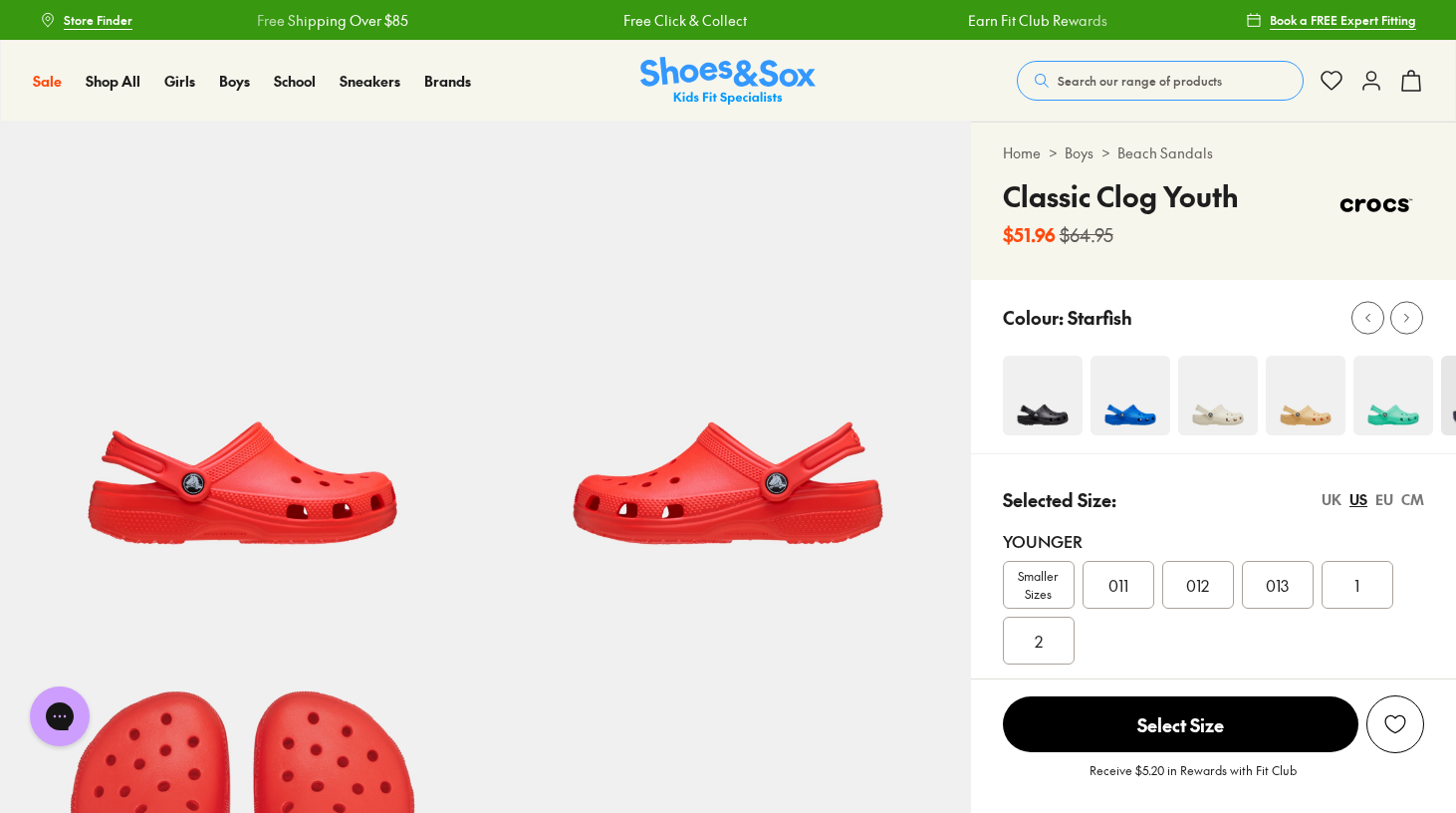 click on "UK" at bounding box center [1332, 499] 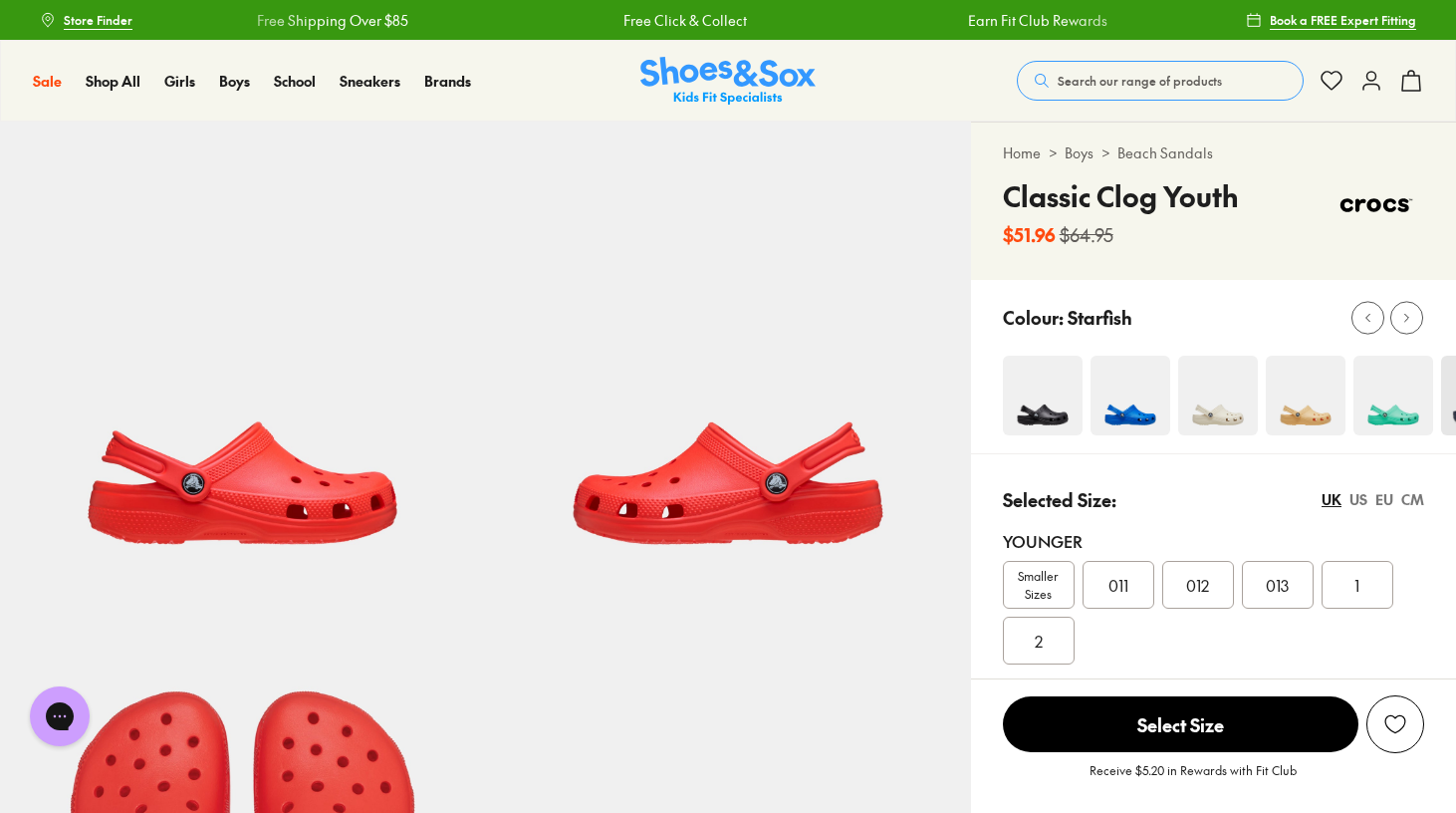 click on "US" at bounding box center (1358, 499) 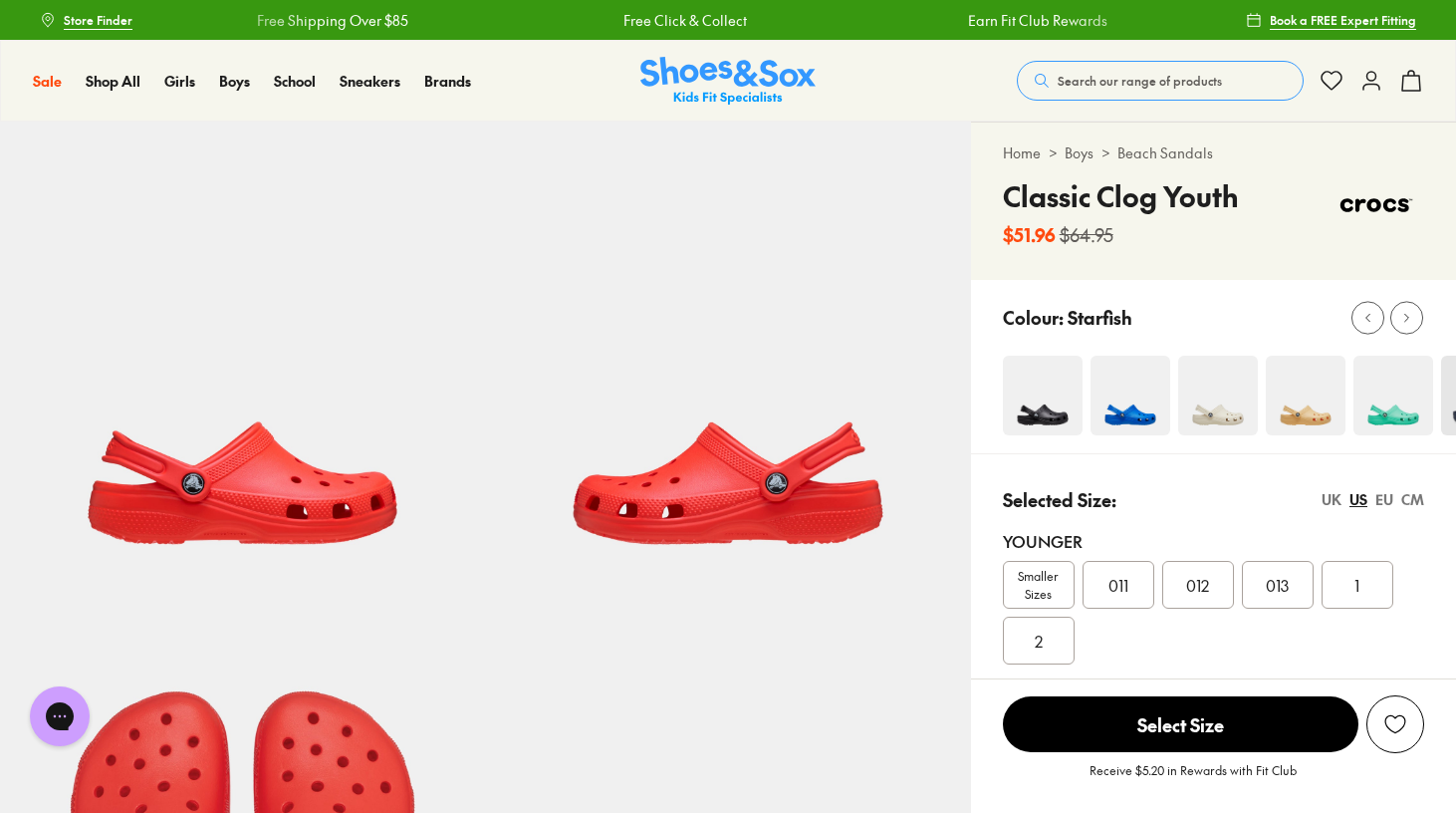 click at bounding box center [1393, 396] 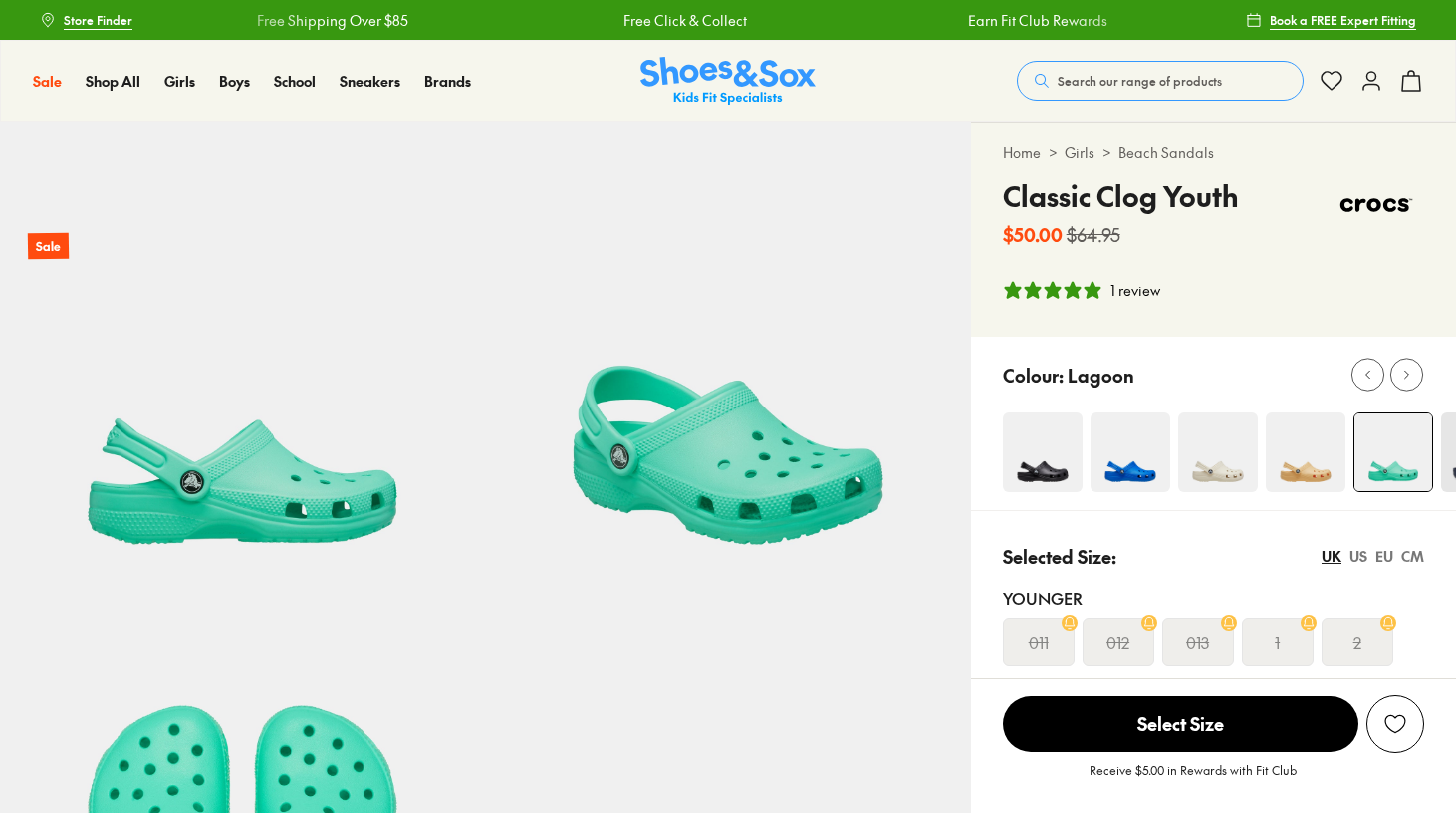 scroll, scrollTop: 0, scrollLeft: 0, axis: both 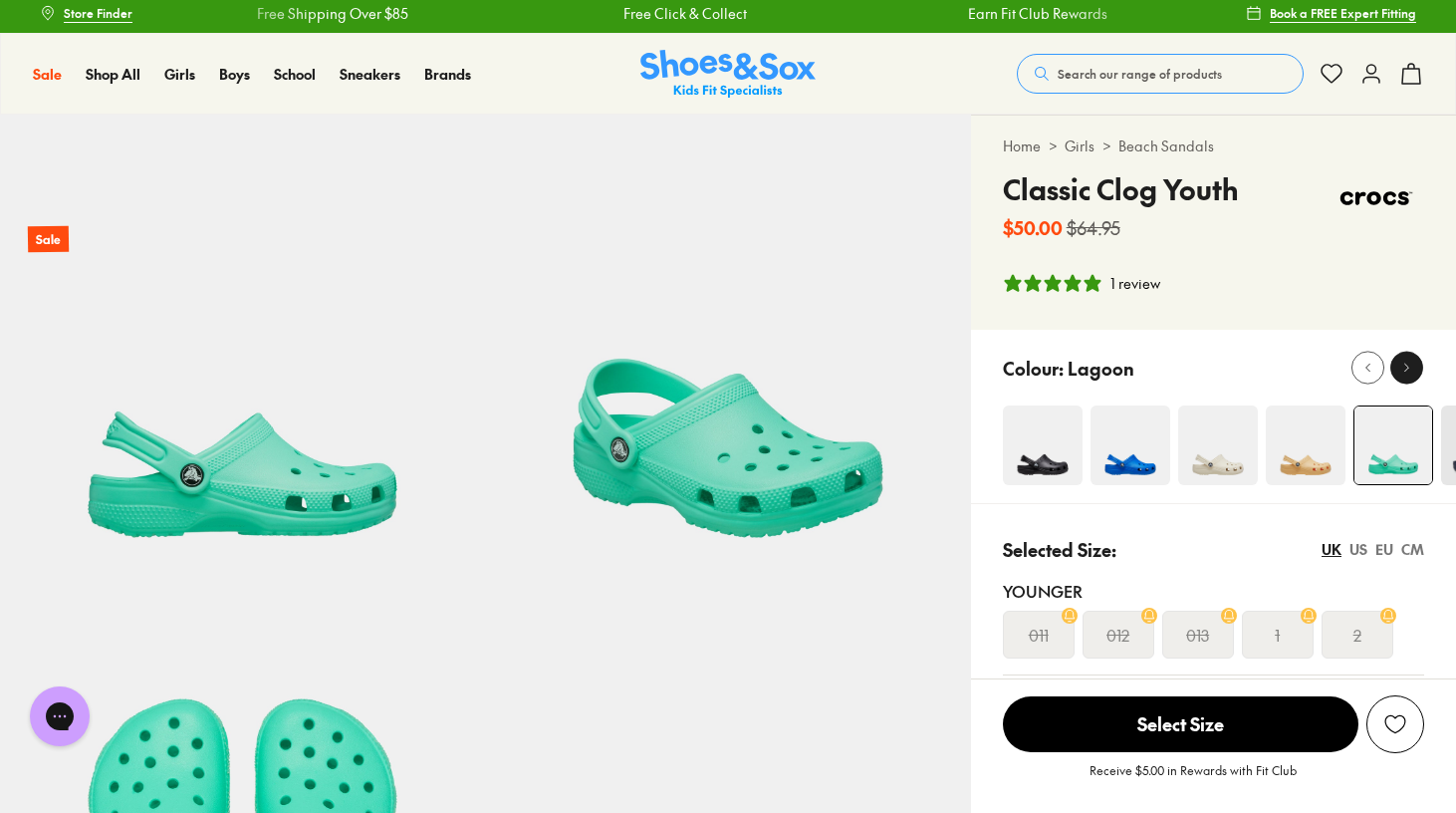 click at bounding box center [1406, 368] 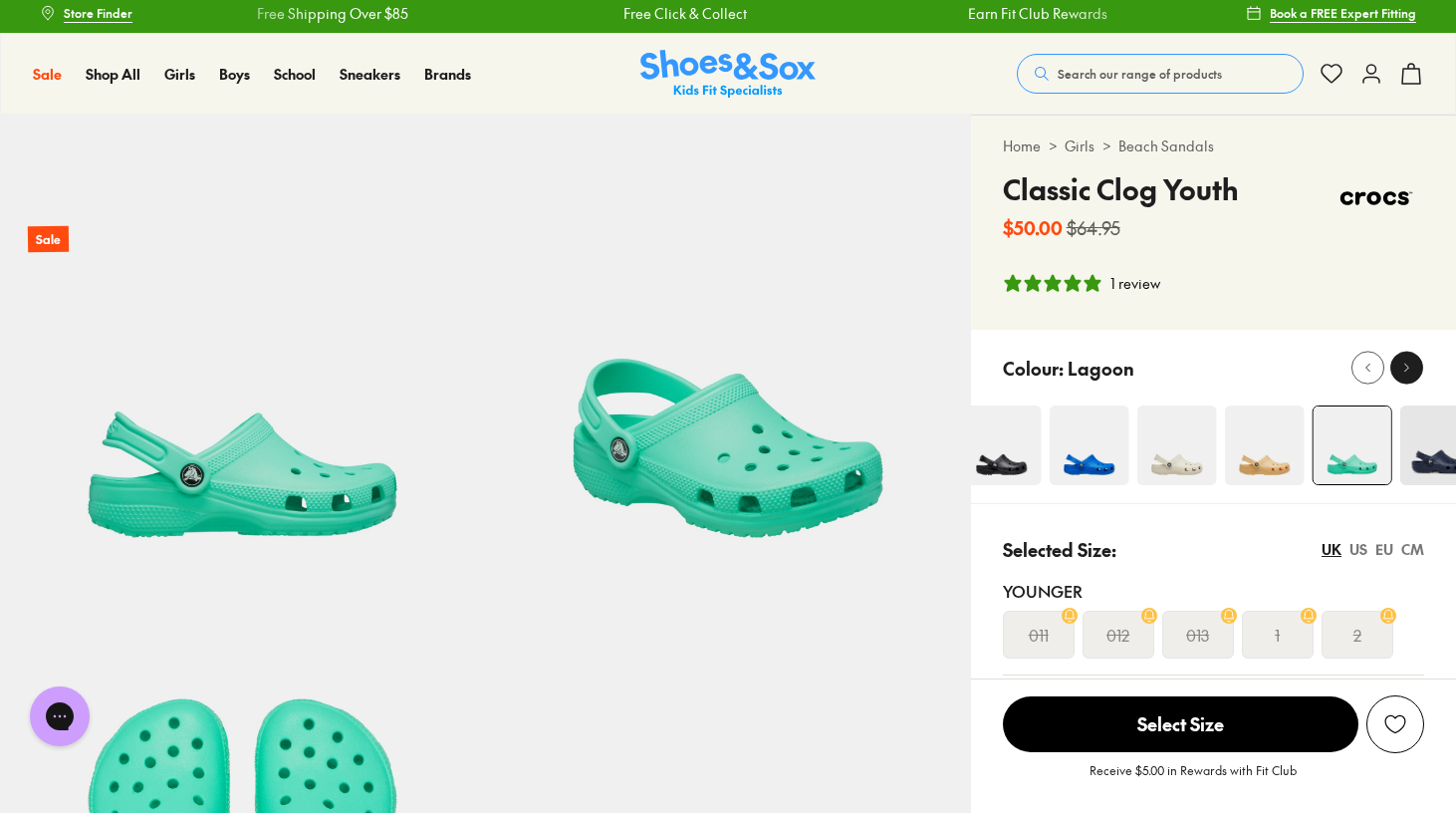 click at bounding box center [1406, 368] 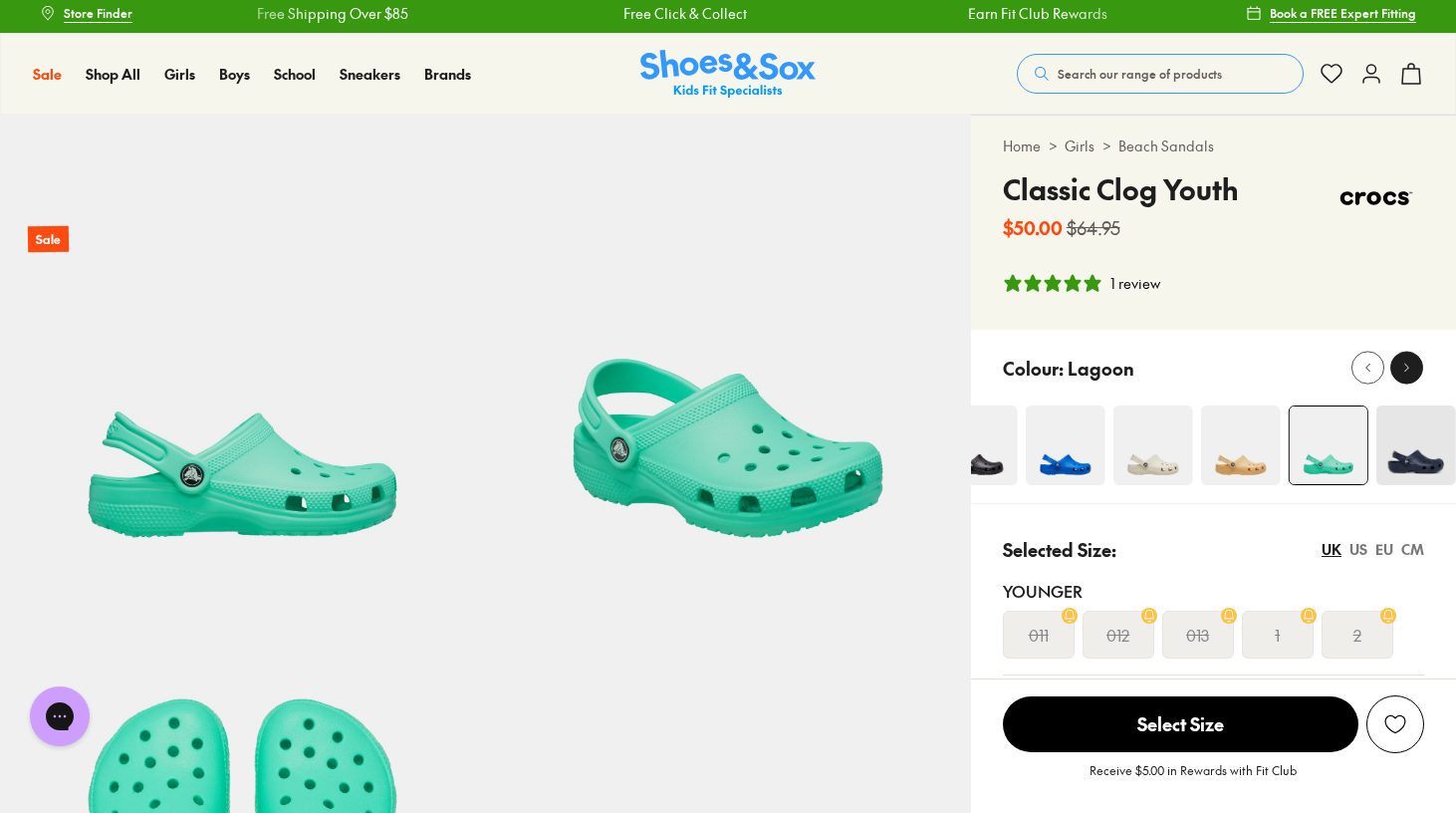 click at bounding box center [1406, 368] 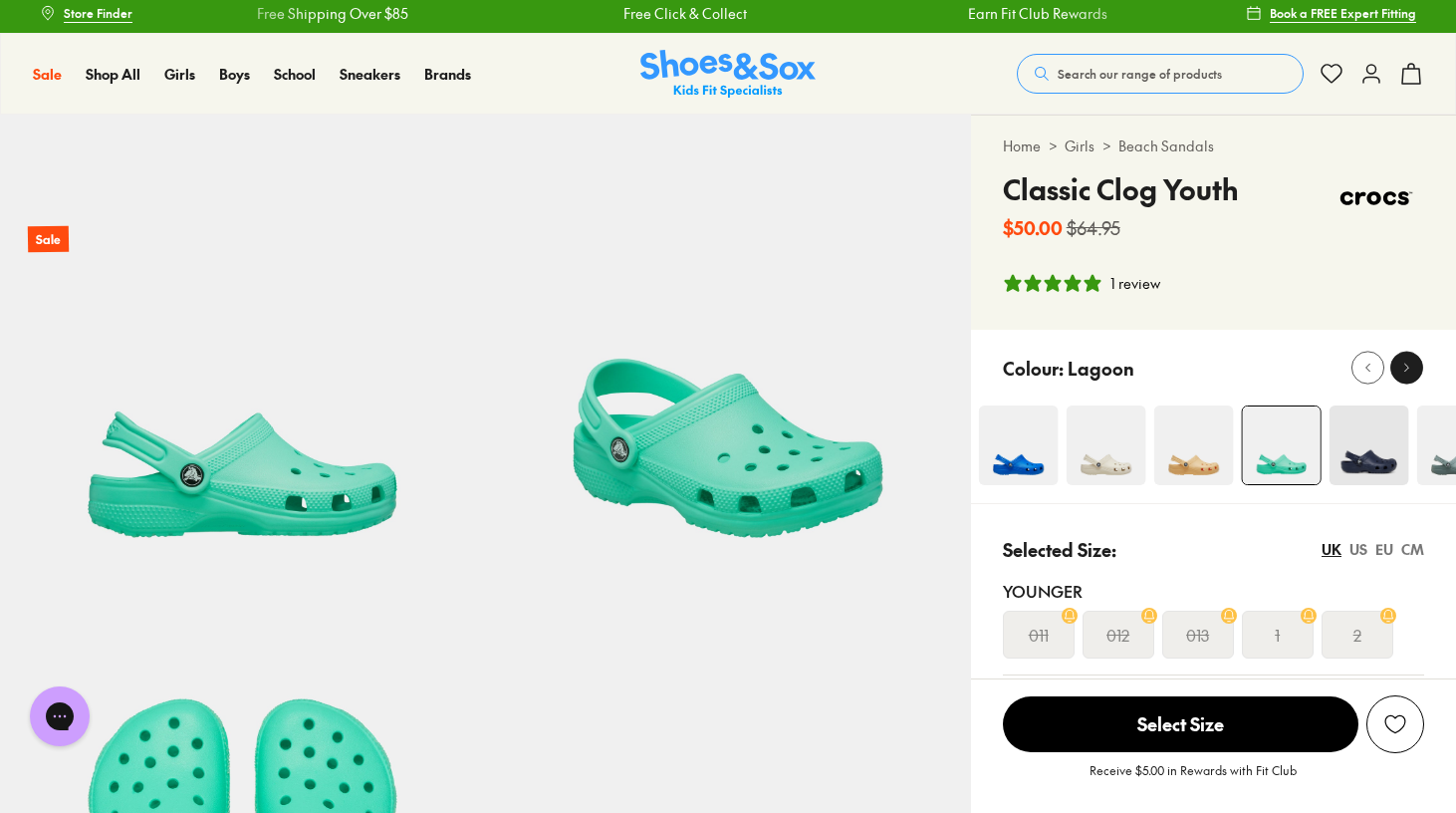 click at bounding box center [1406, 368] 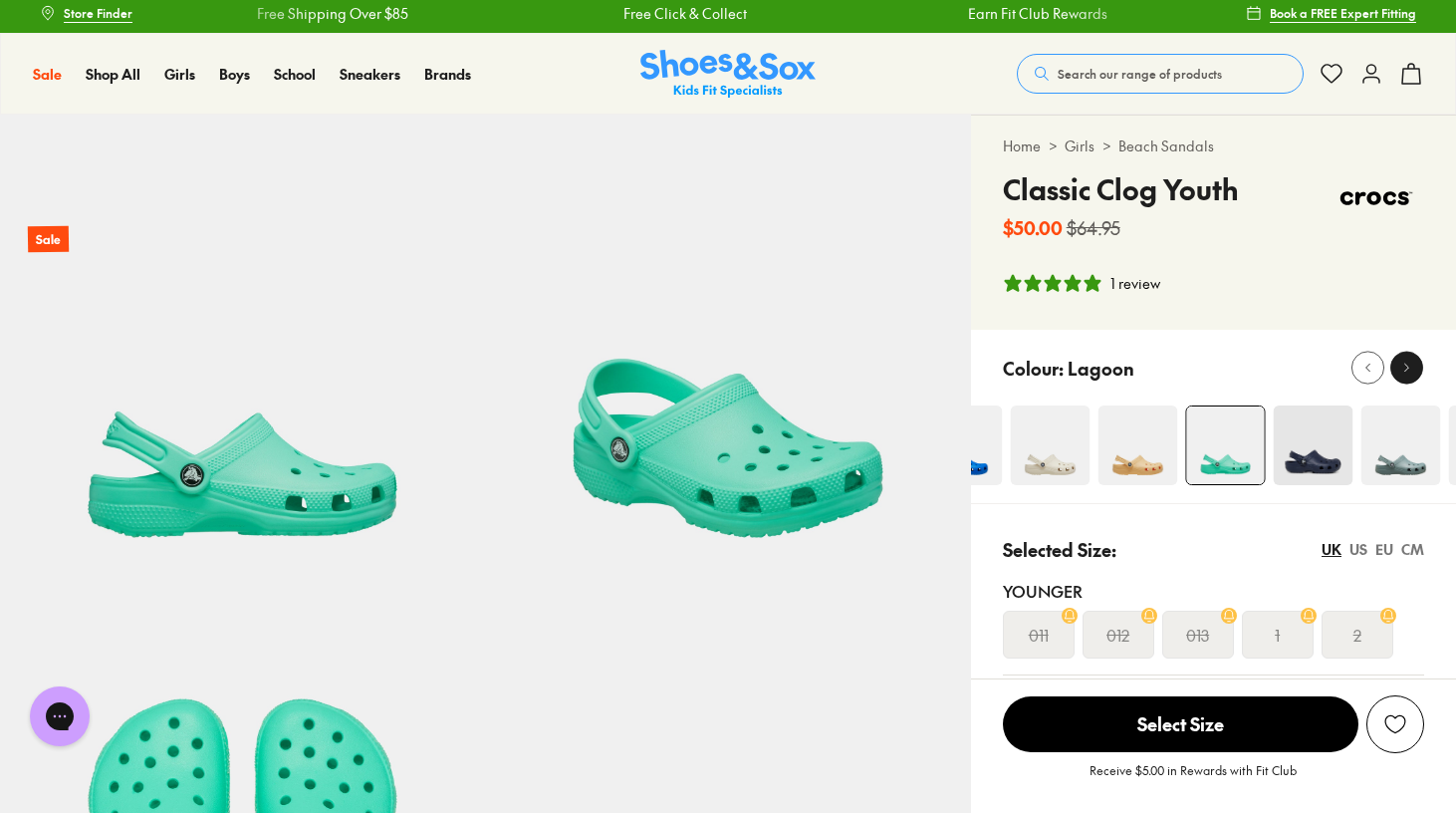 click at bounding box center [1406, 368] 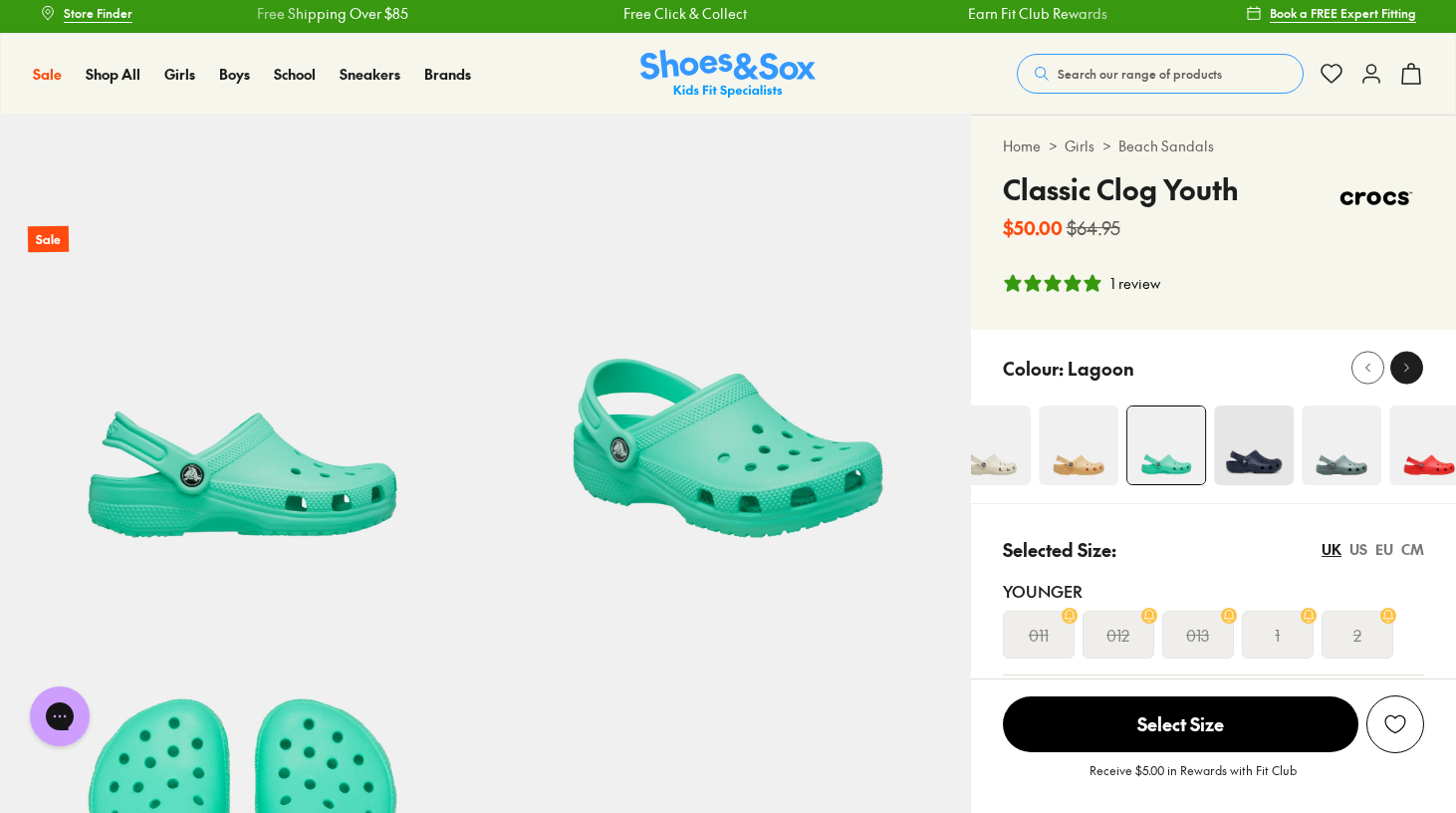 click at bounding box center [1406, 368] 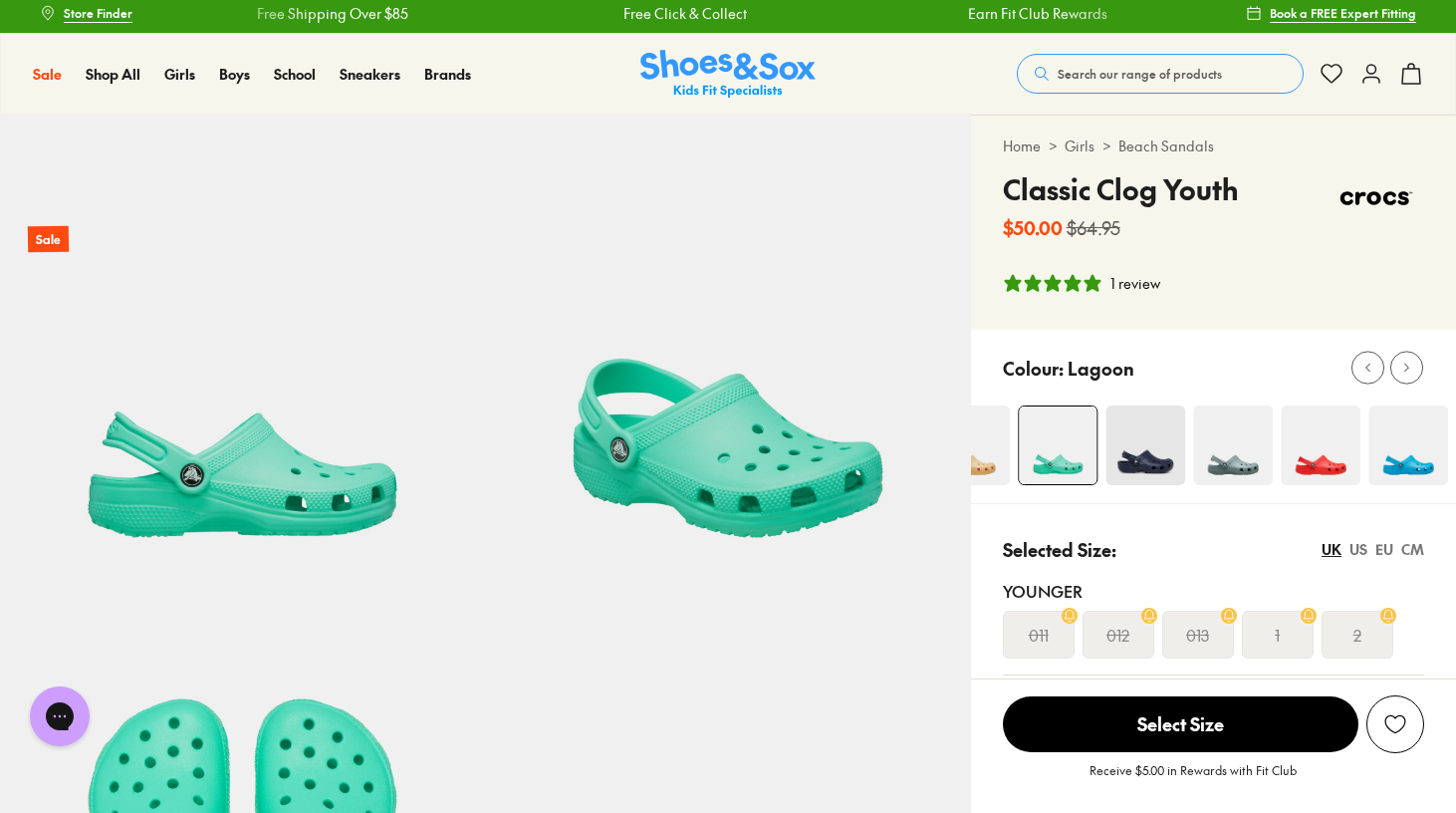 click at bounding box center [1321, 445] 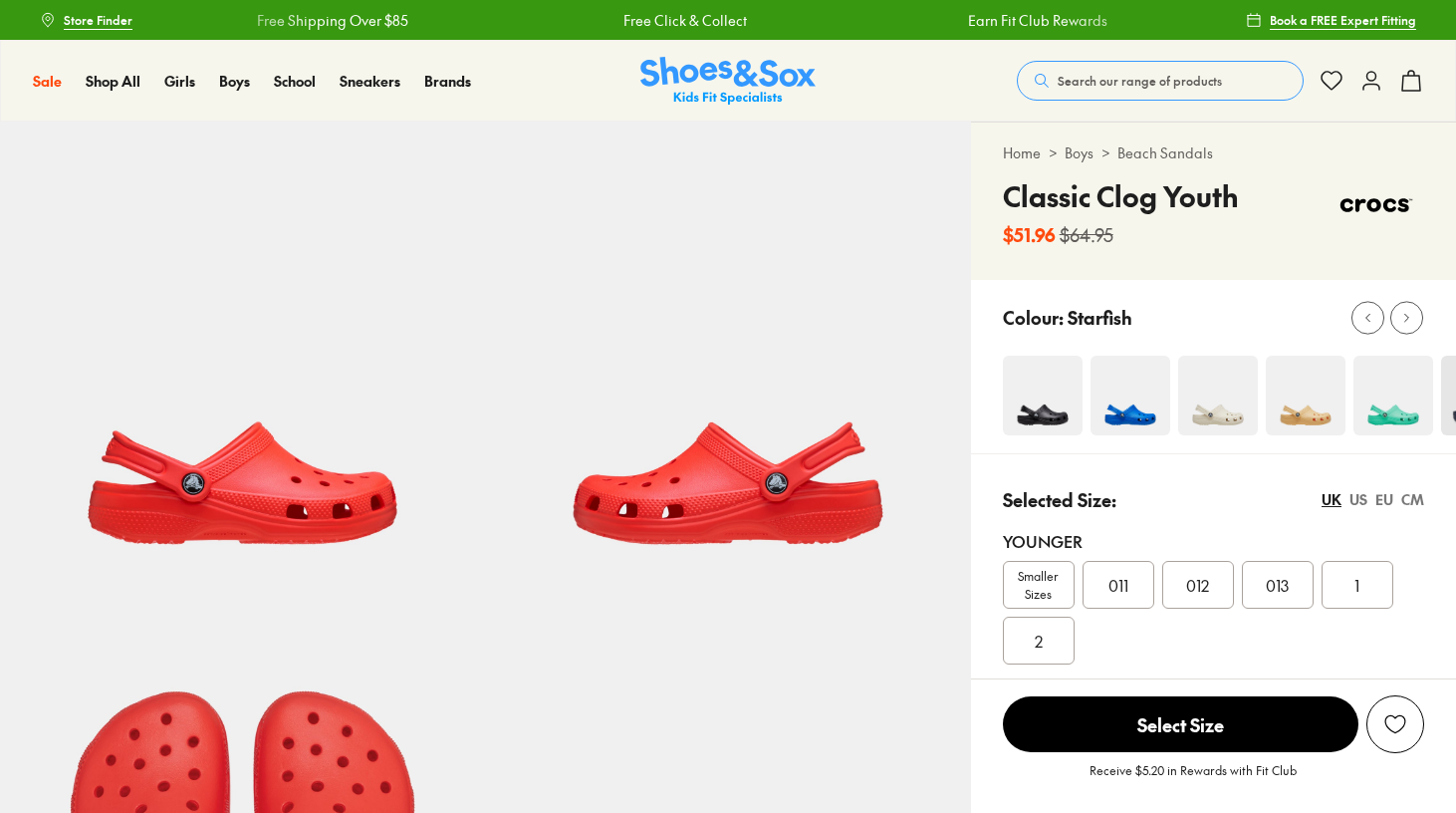 select on "*" 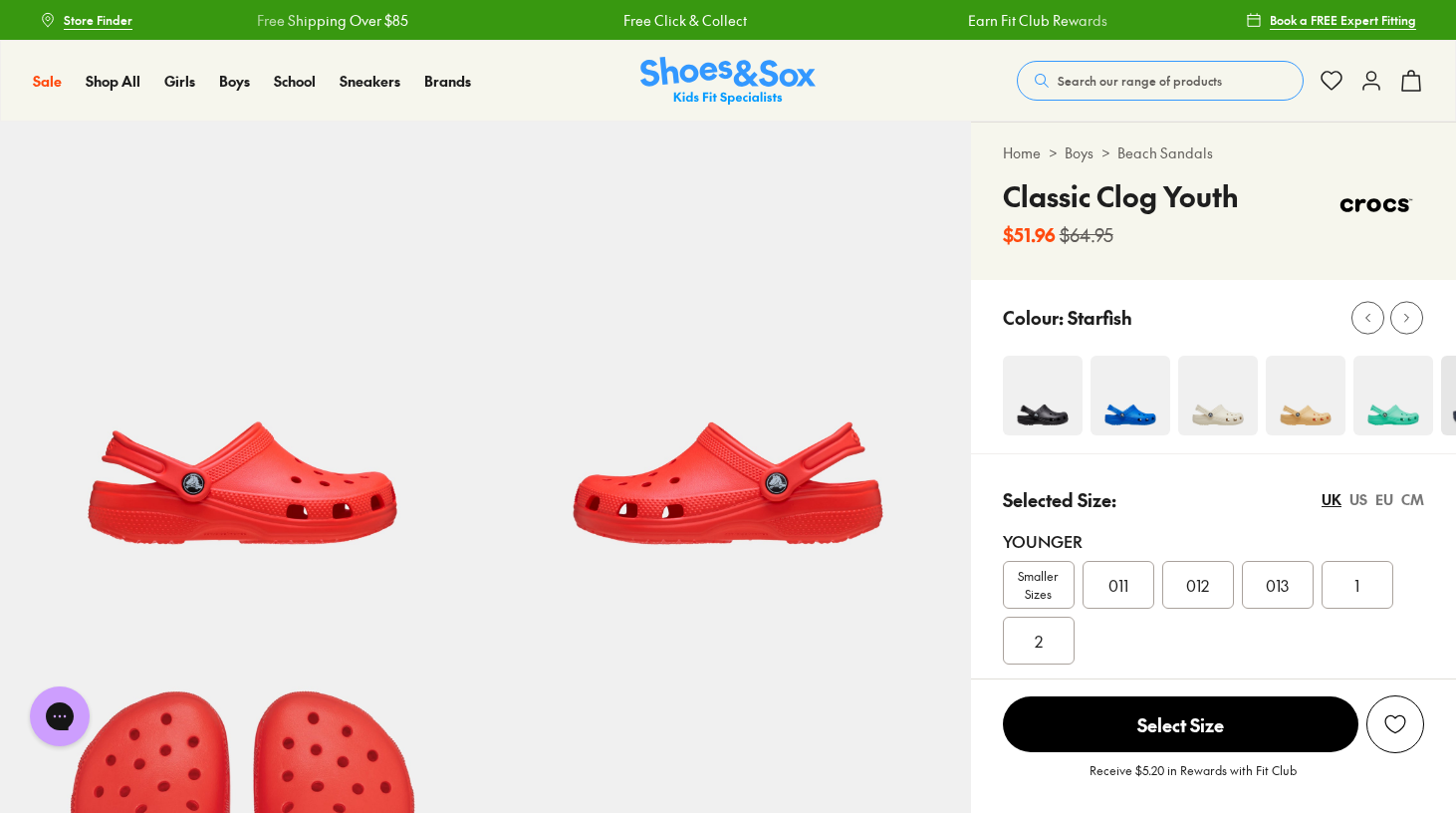 scroll, scrollTop: 0, scrollLeft: 0, axis: both 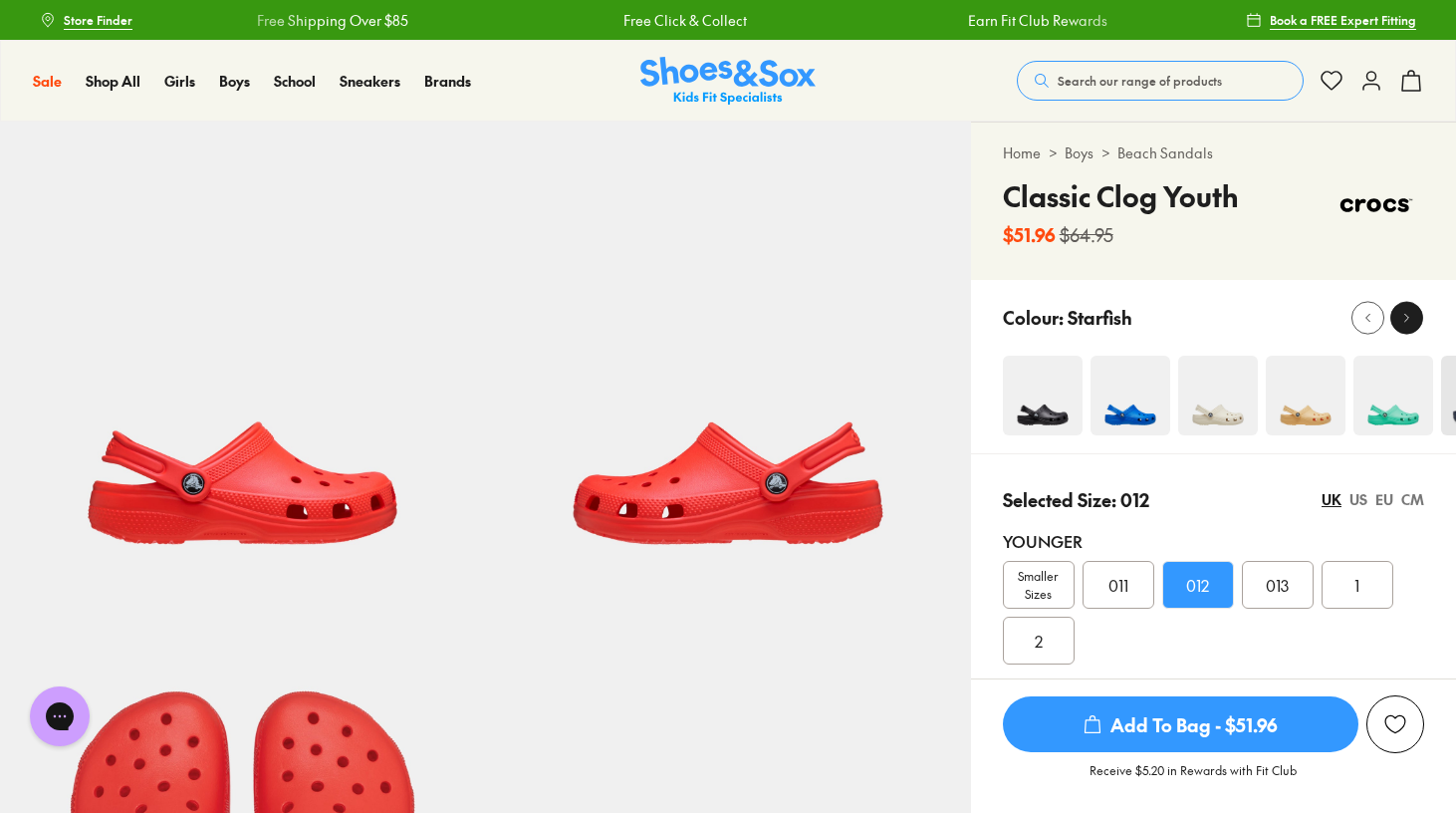 click at bounding box center [1406, 317] 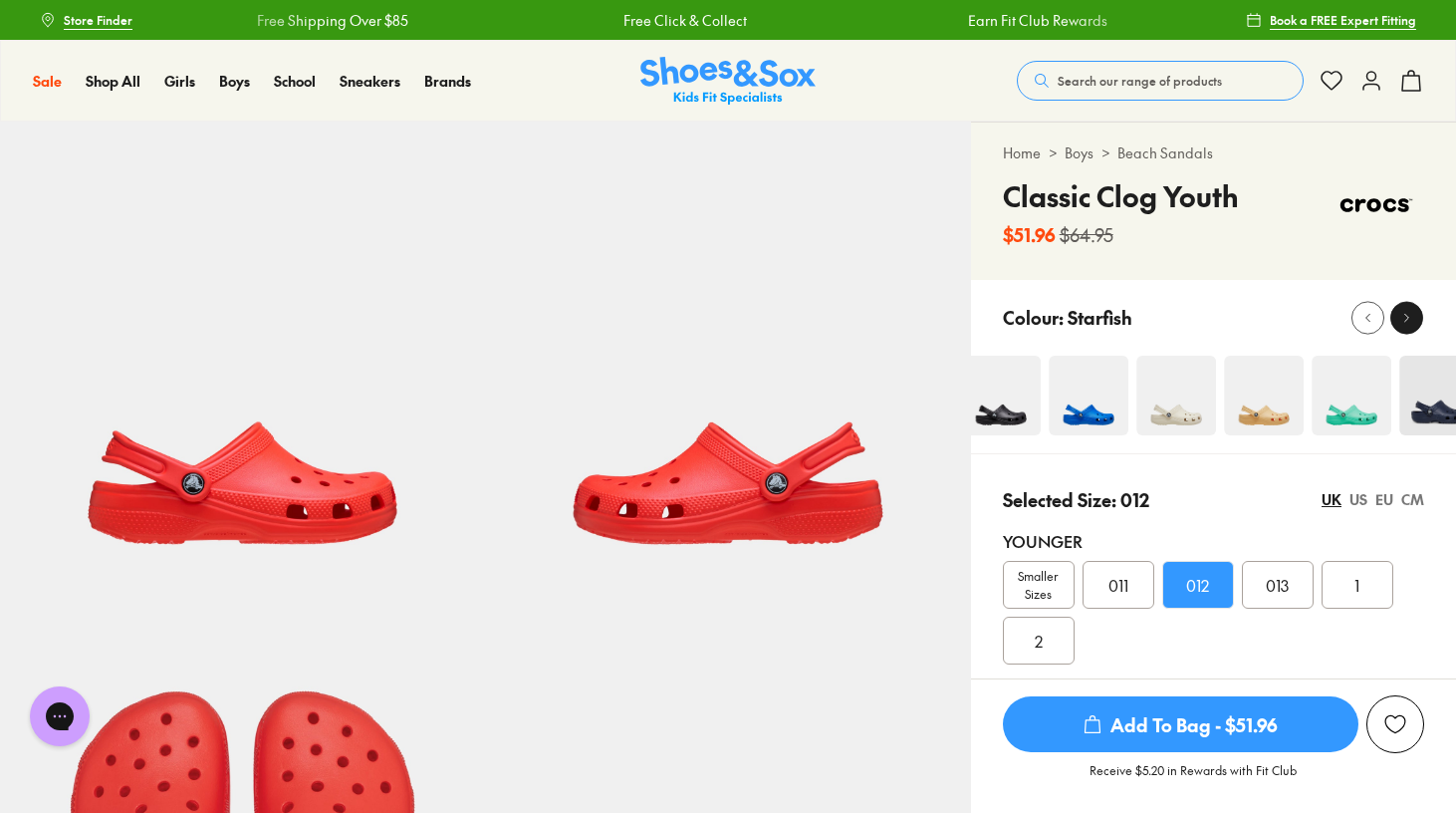 click at bounding box center [1406, 317] 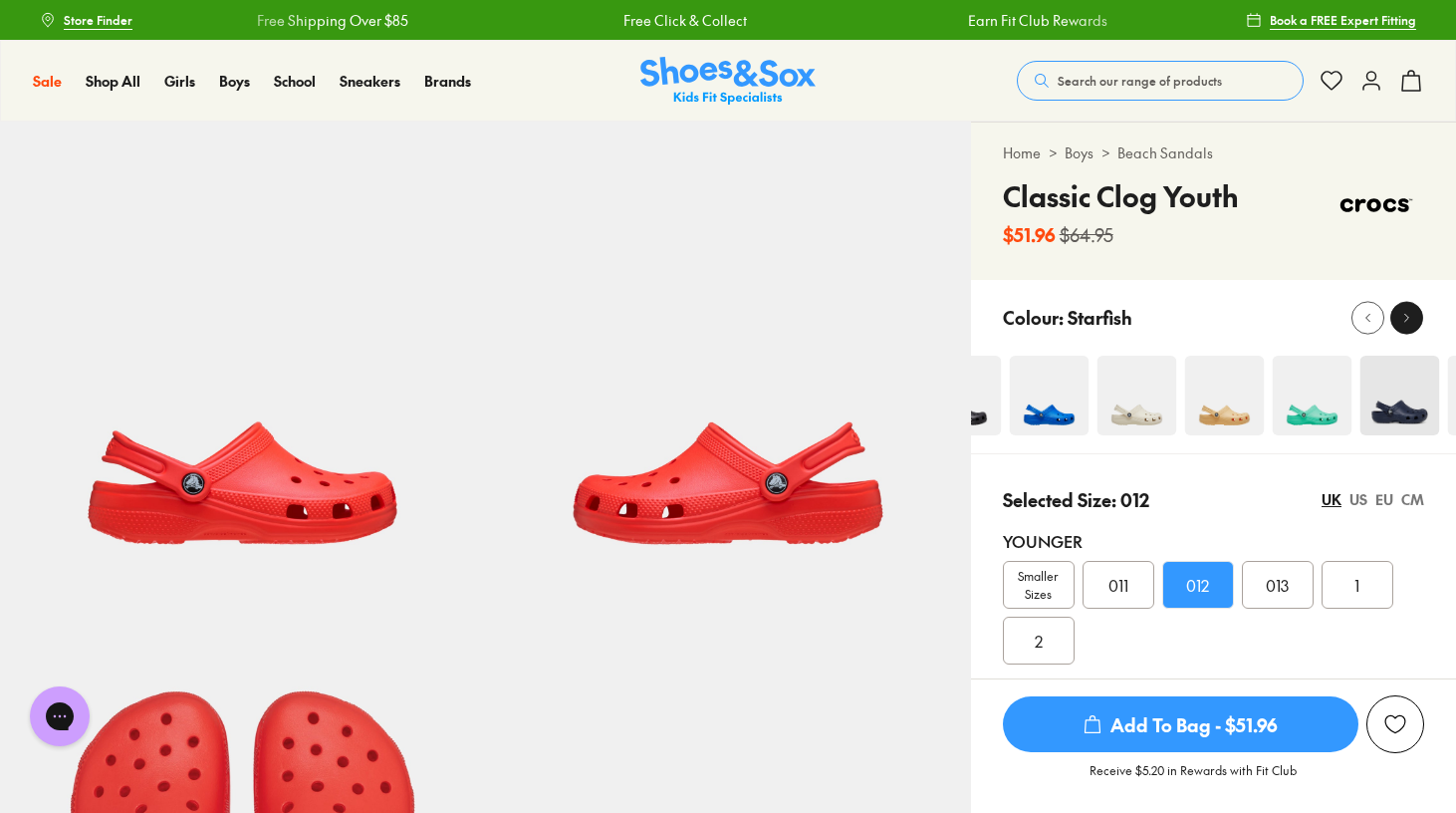 click at bounding box center [1406, 317] 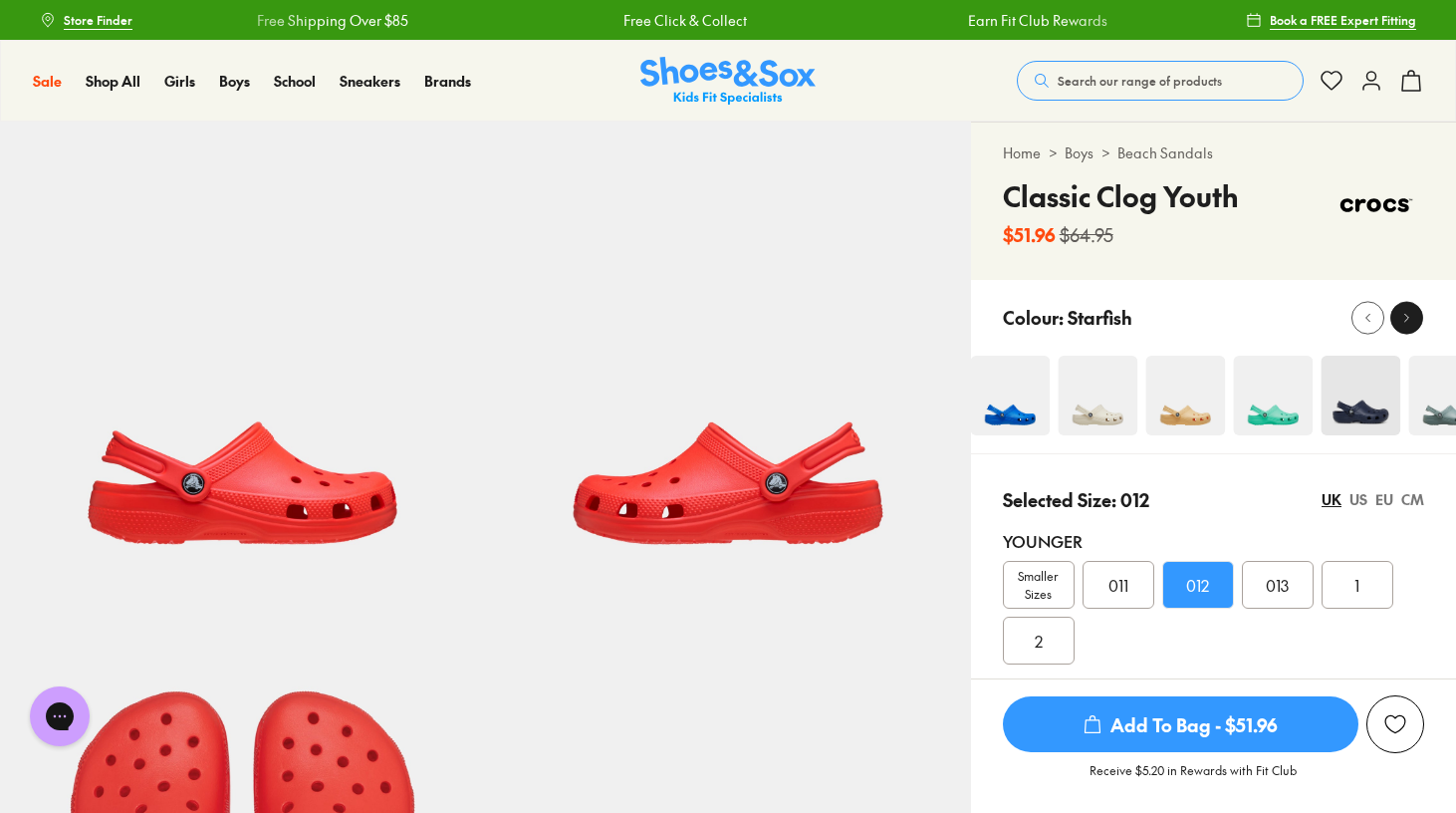 click at bounding box center [1406, 317] 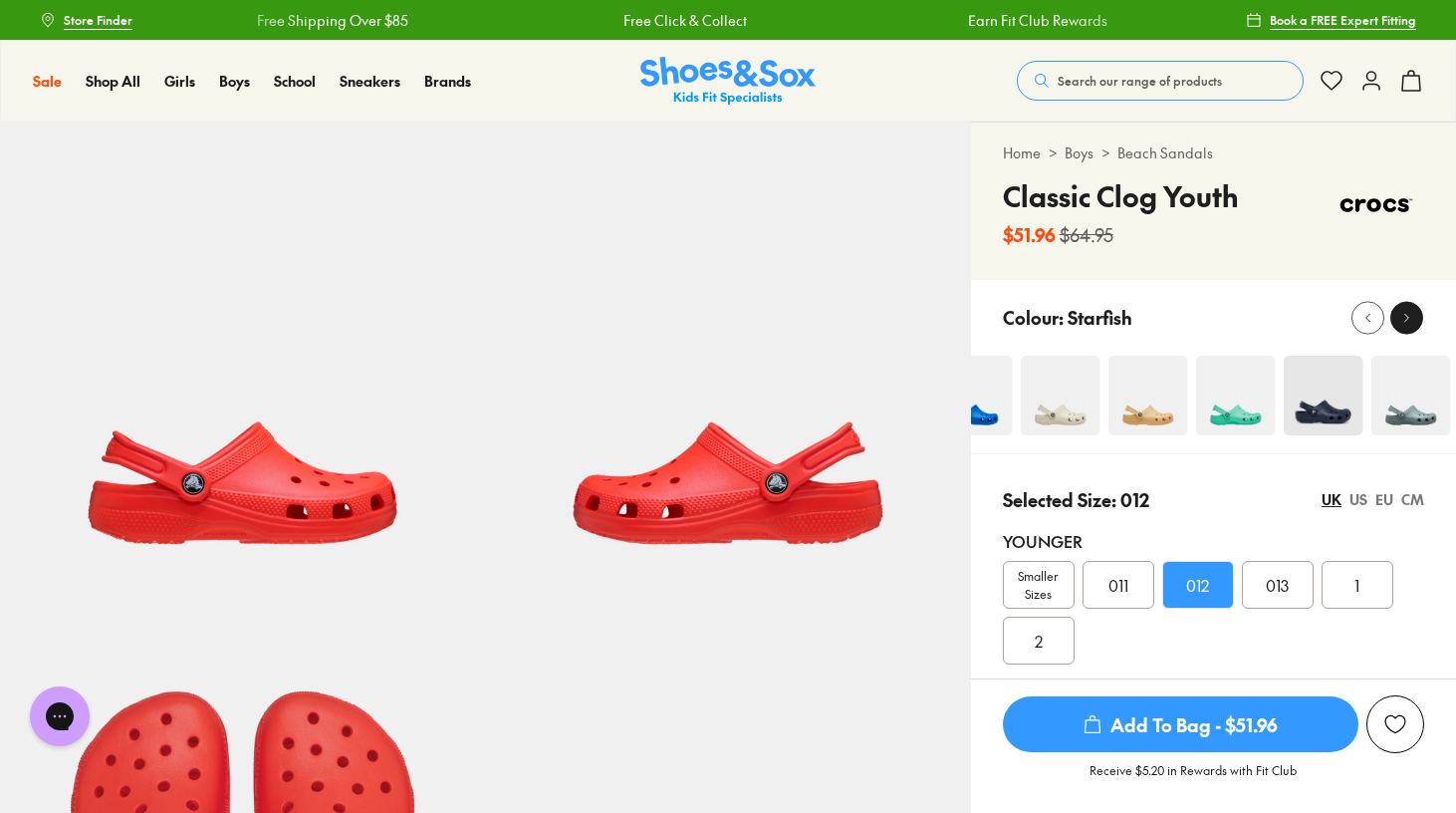 click at bounding box center [1406, 317] 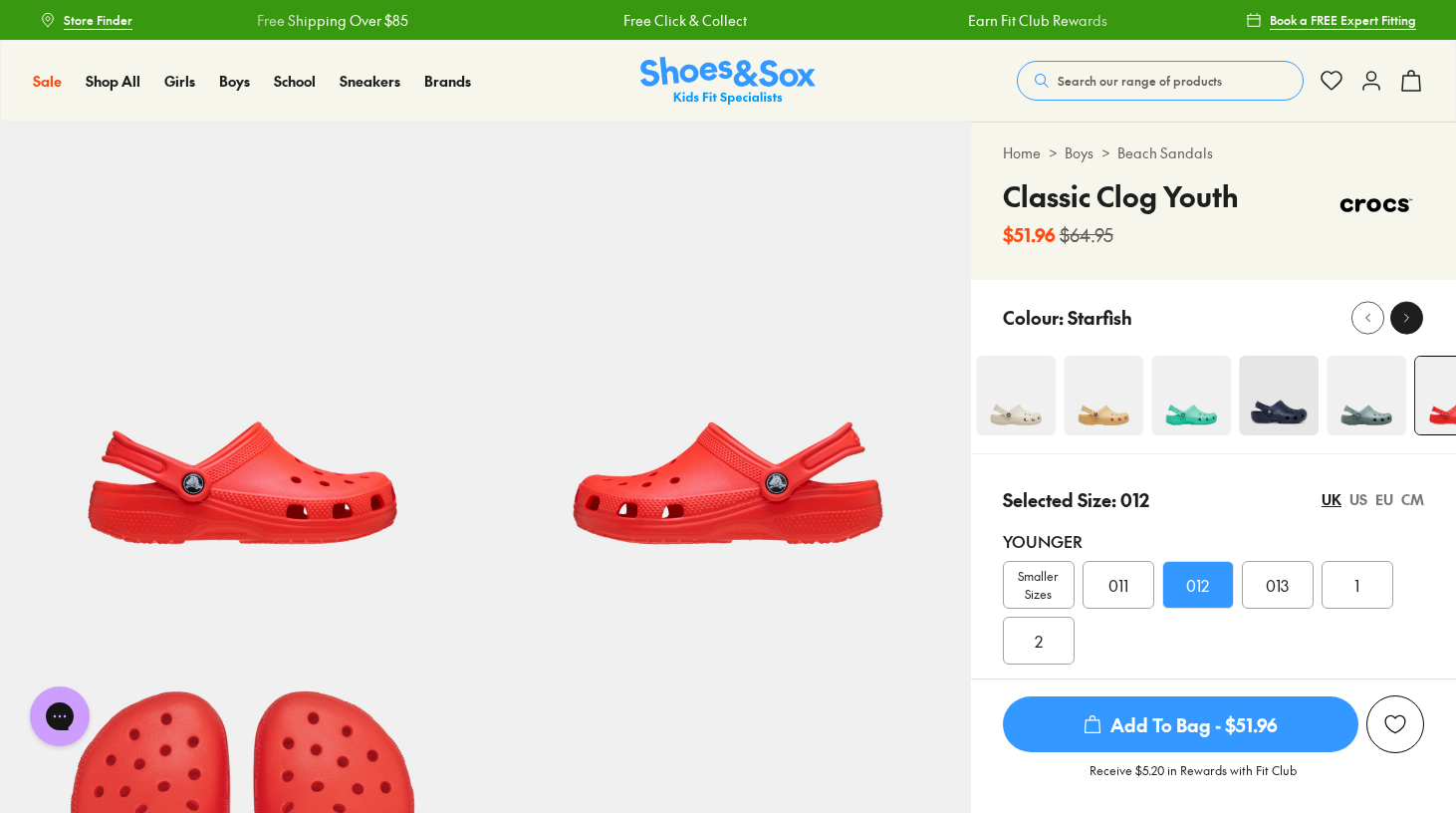 click at bounding box center (1406, 317) 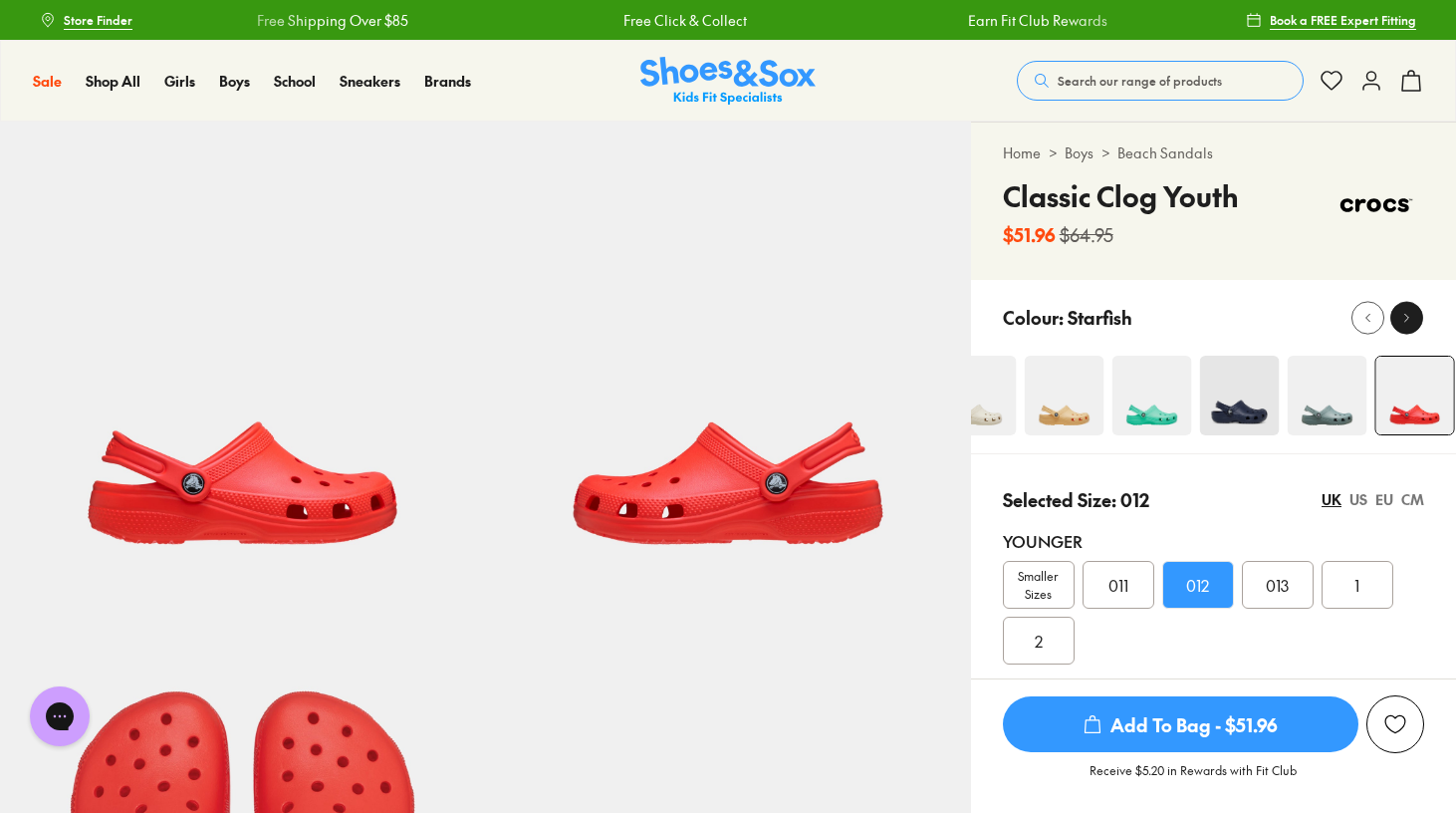 click at bounding box center (1406, 317) 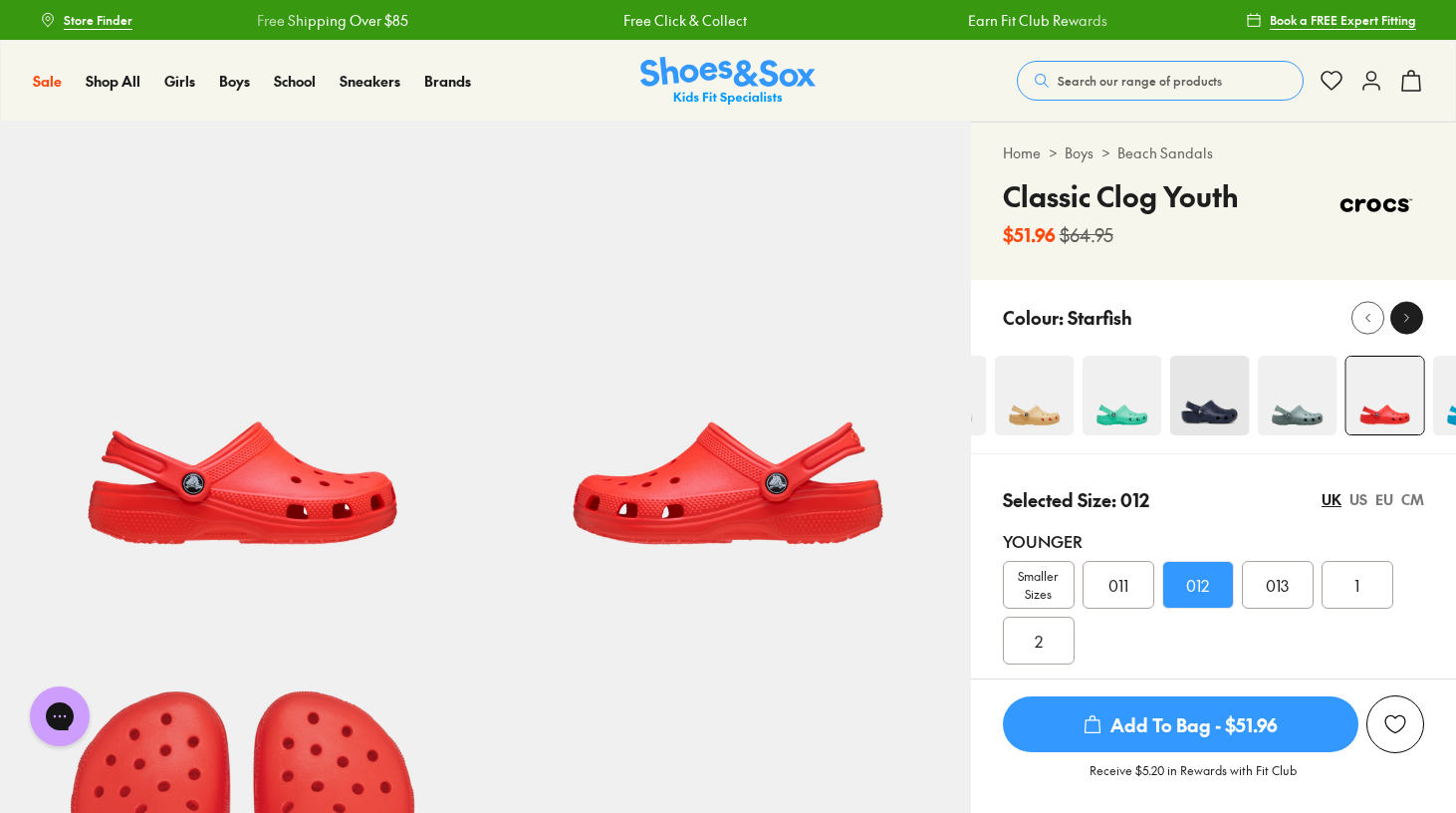 click at bounding box center [1406, 317] 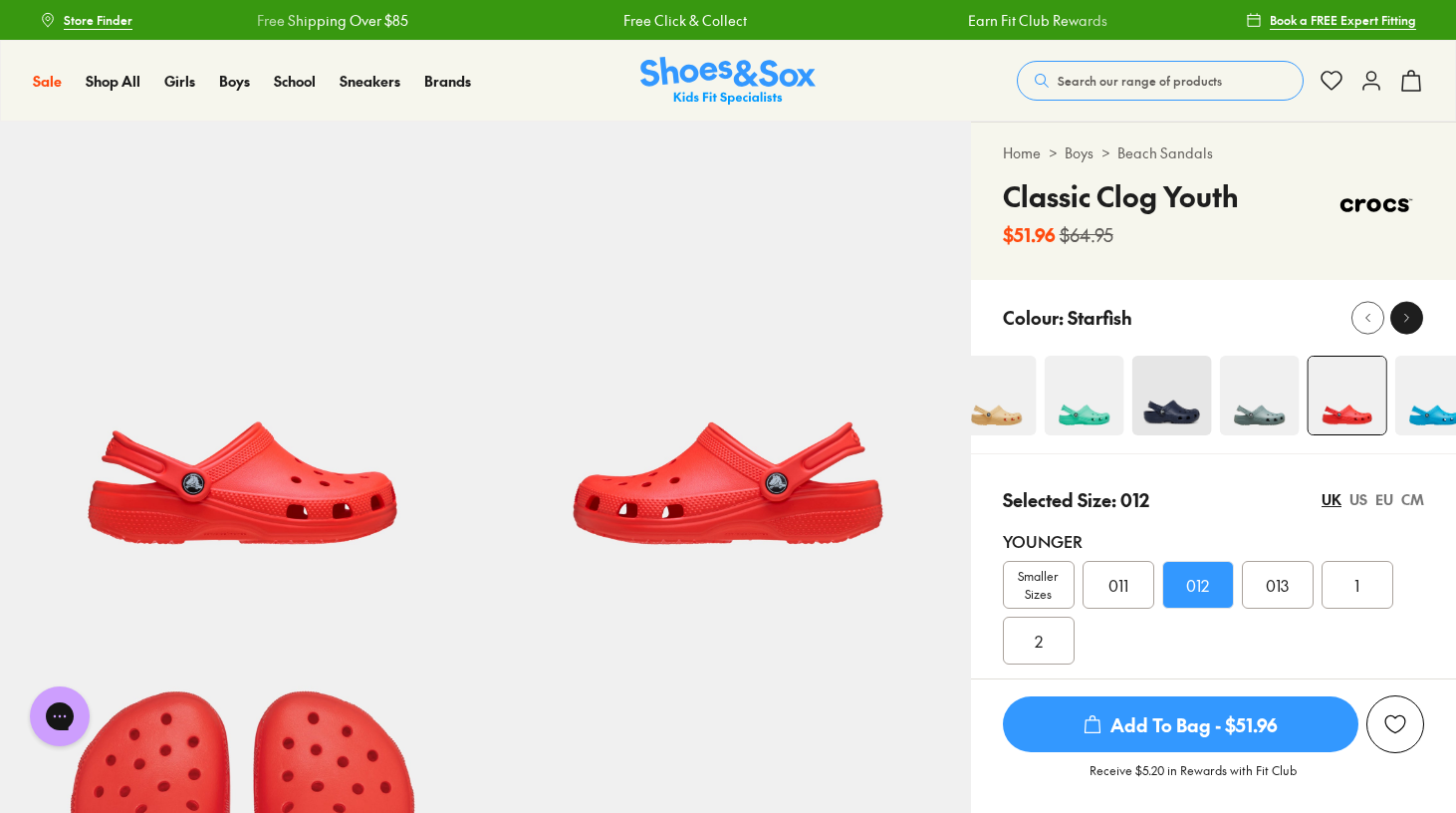 click at bounding box center (1406, 317) 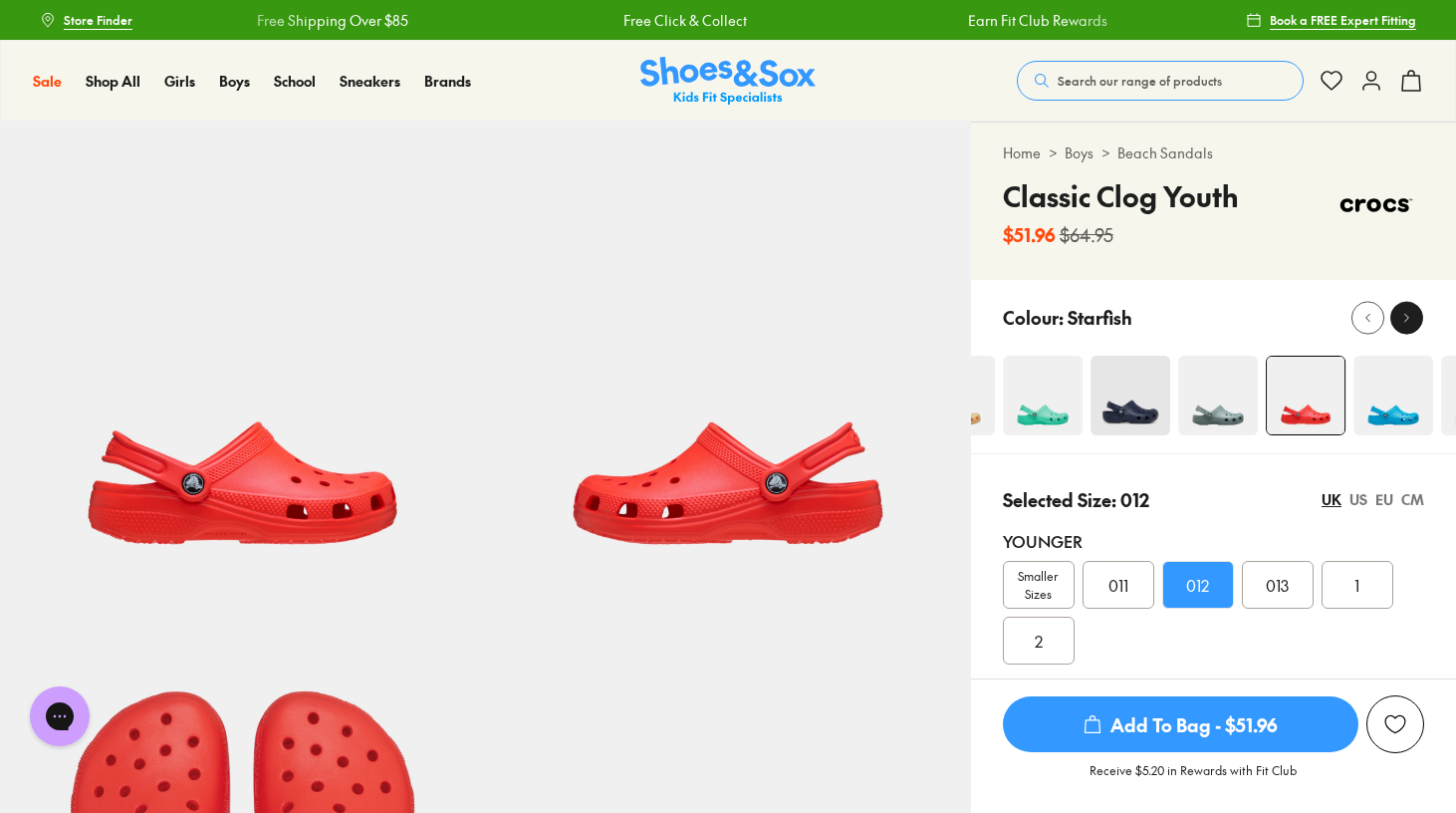 click at bounding box center (1406, 317) 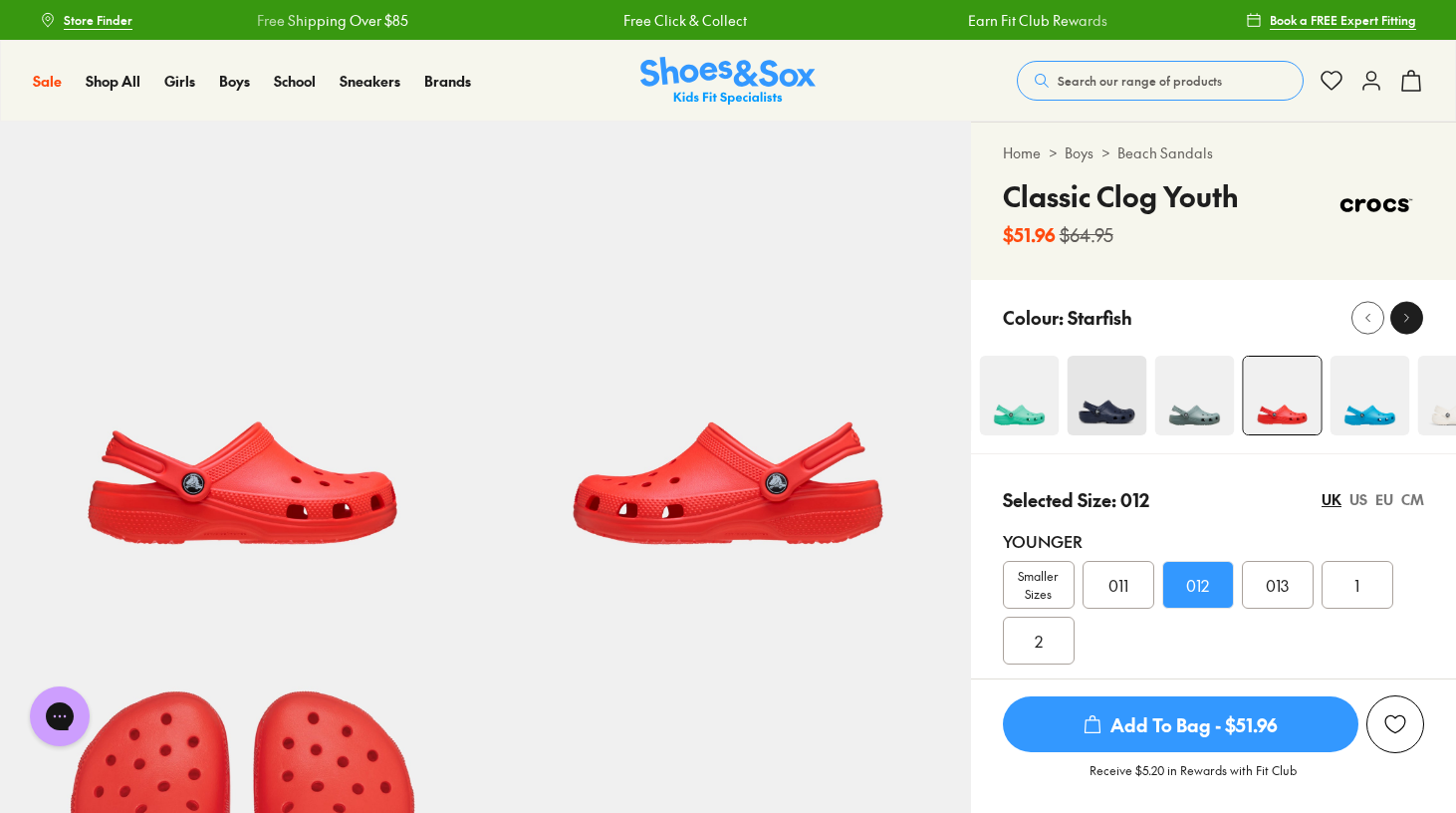 click at bounding box center [1406, 317] 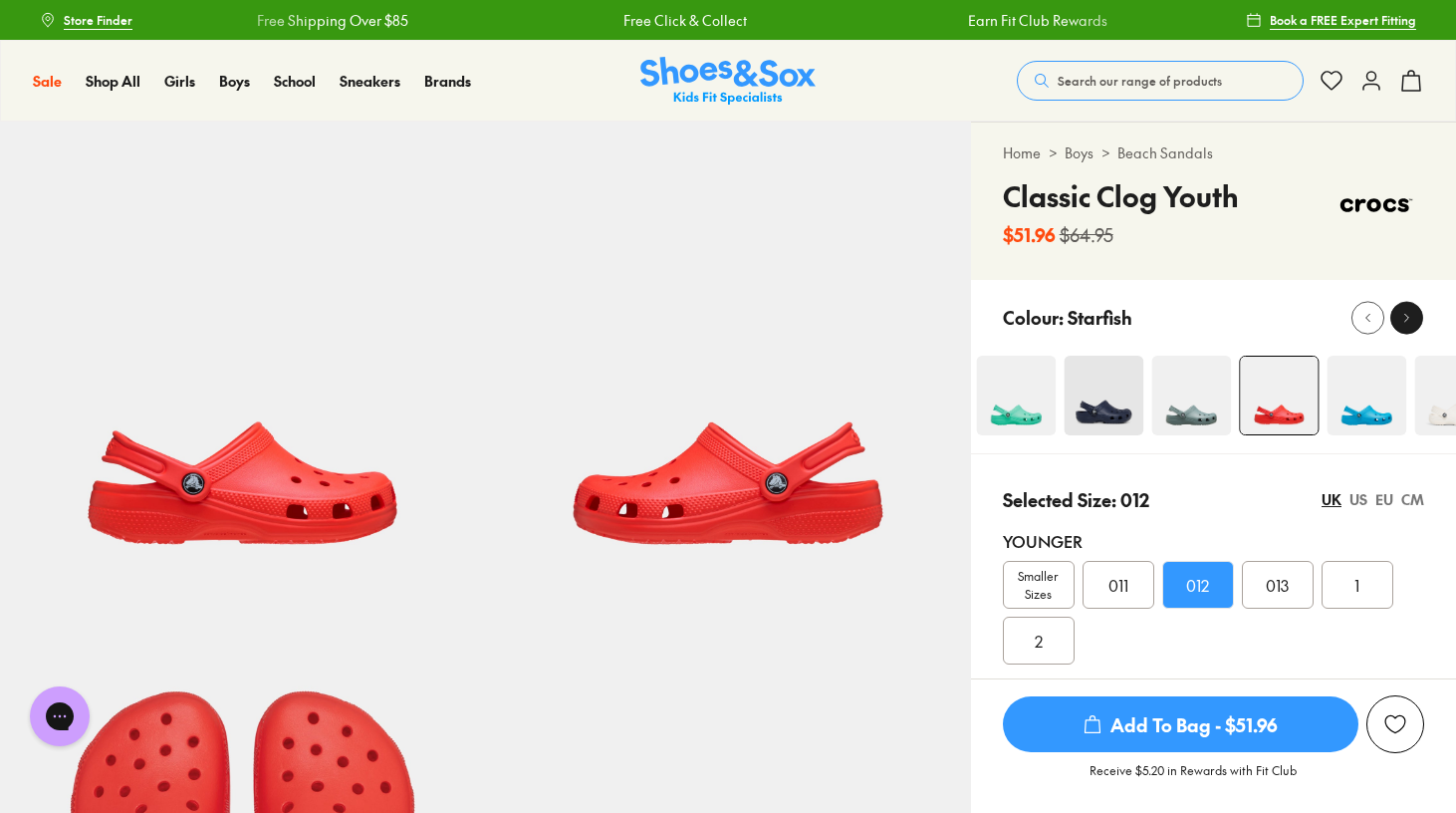 click at bounding box center [1406, 317] 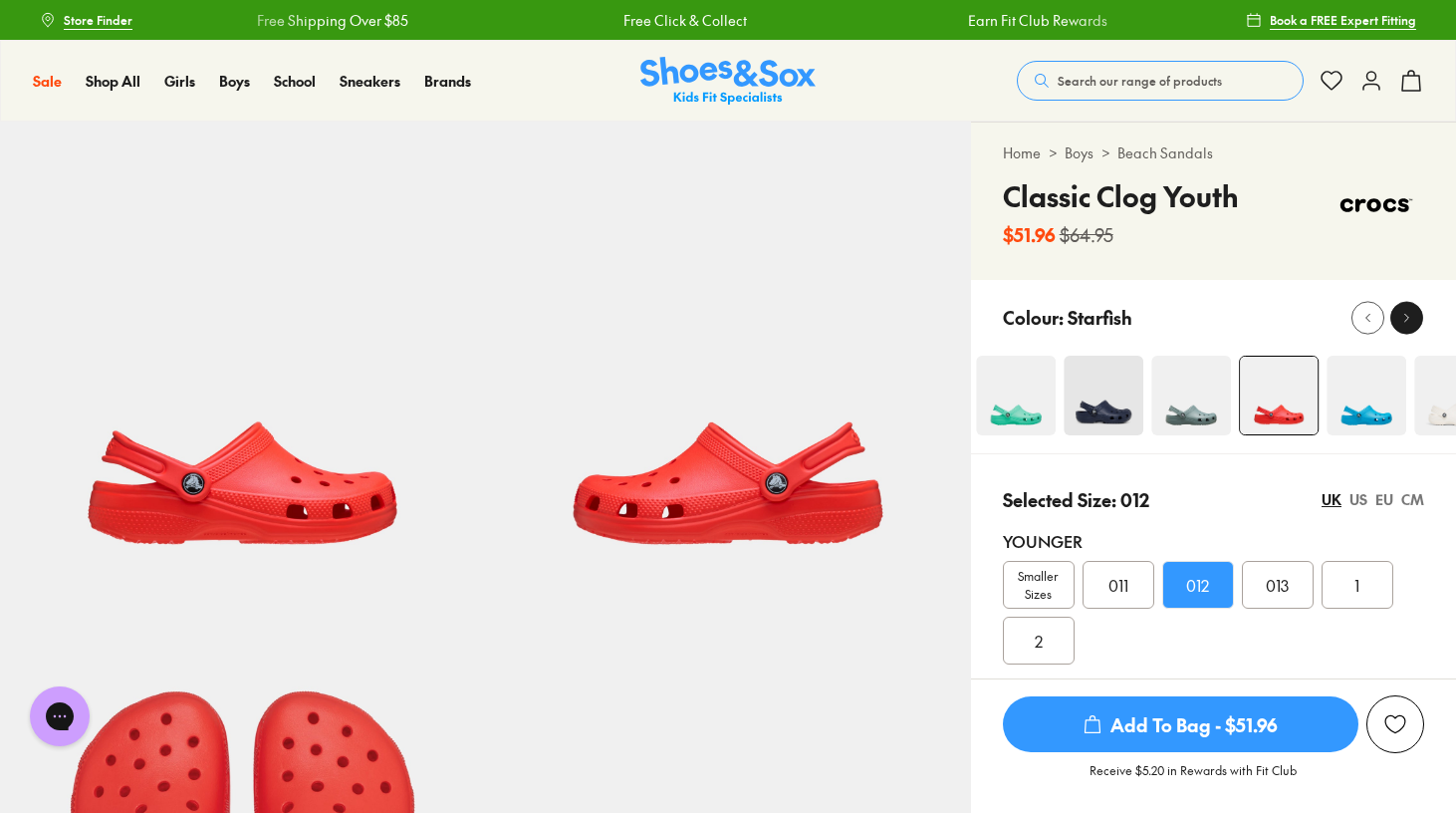 click at bounding box center [1406, 317] 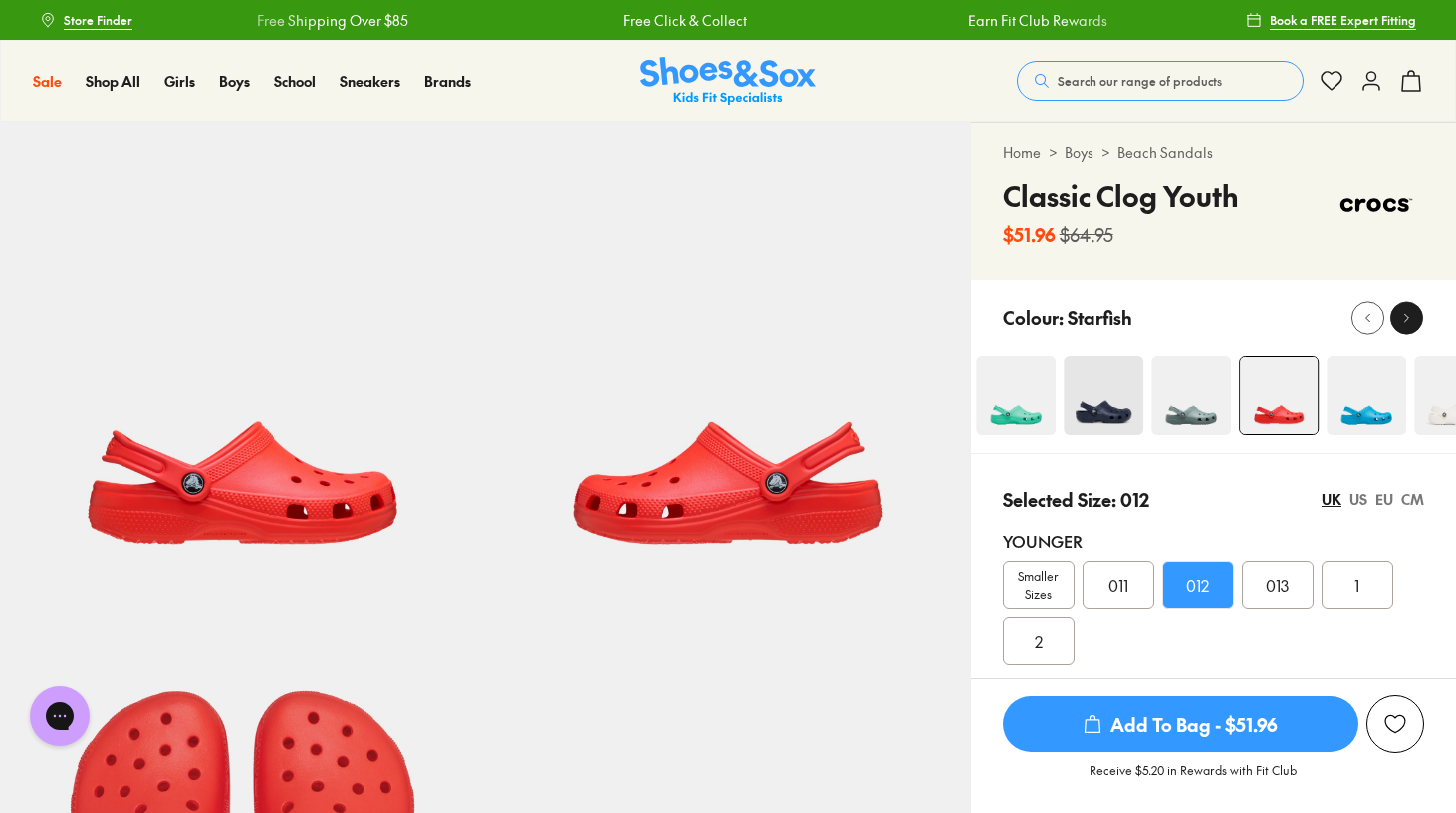click at bounding box center [1406, 317] 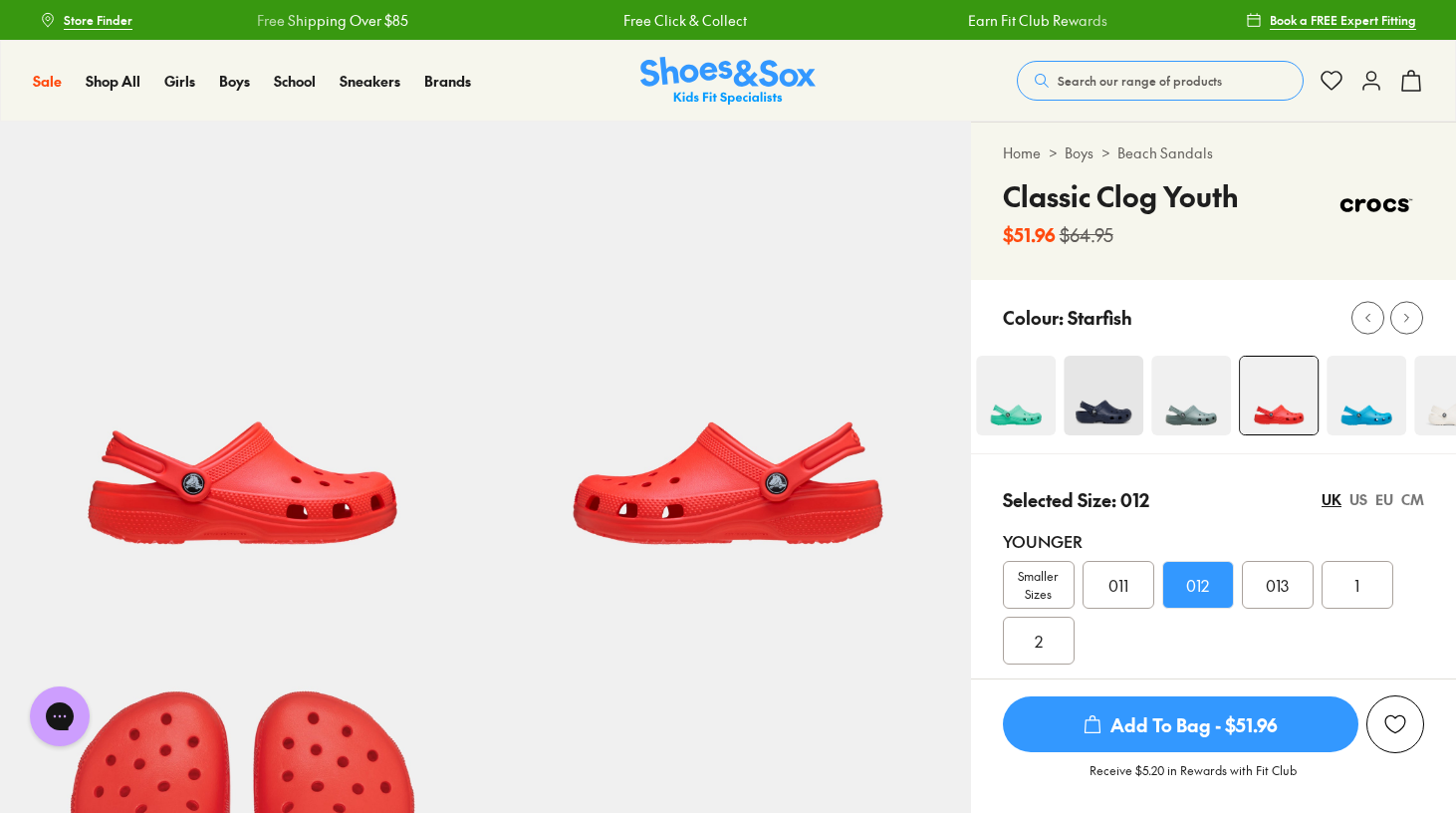 click on "Add To Bag - $51.96" at bounding box center (1180, 724) 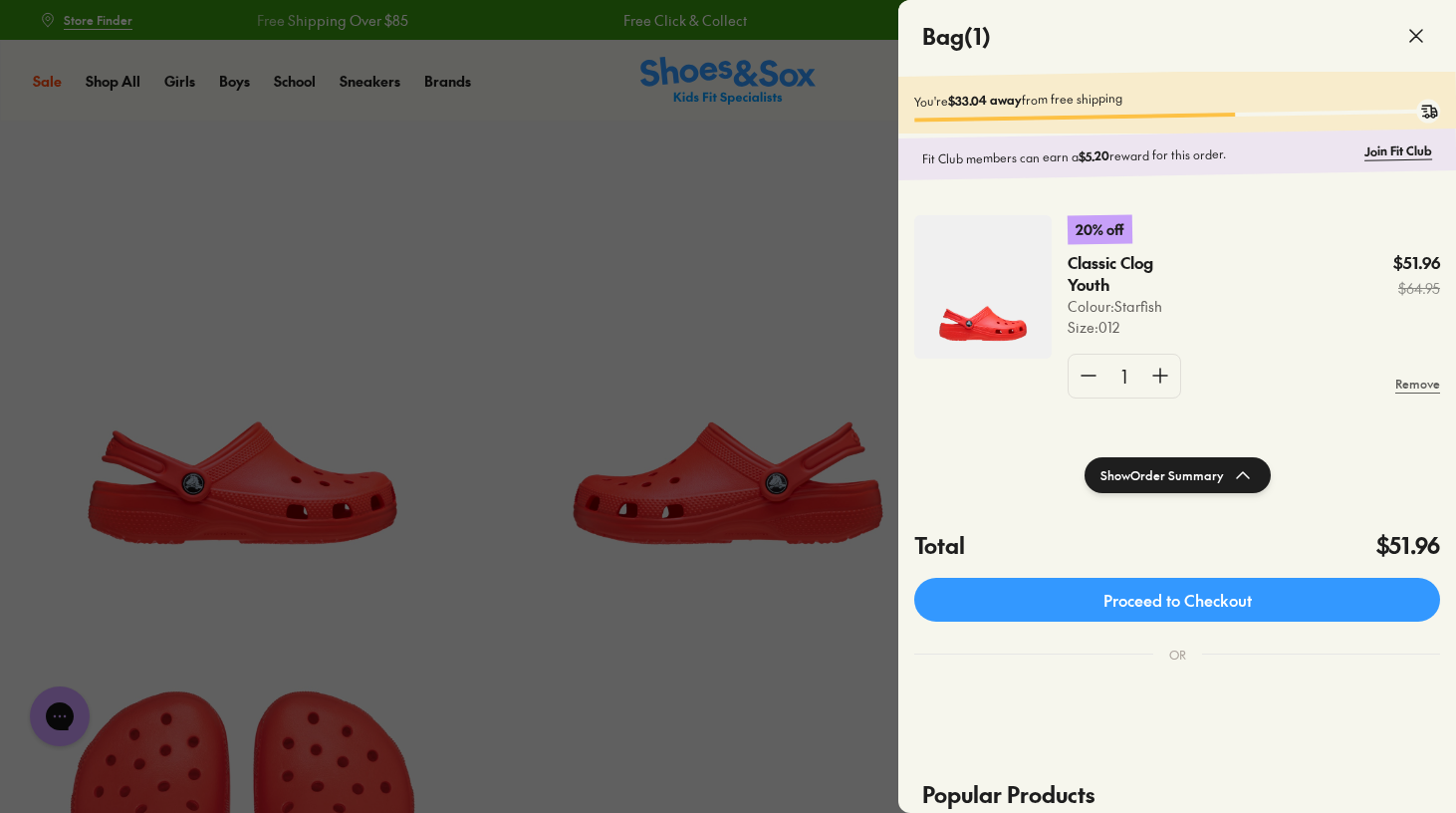 click 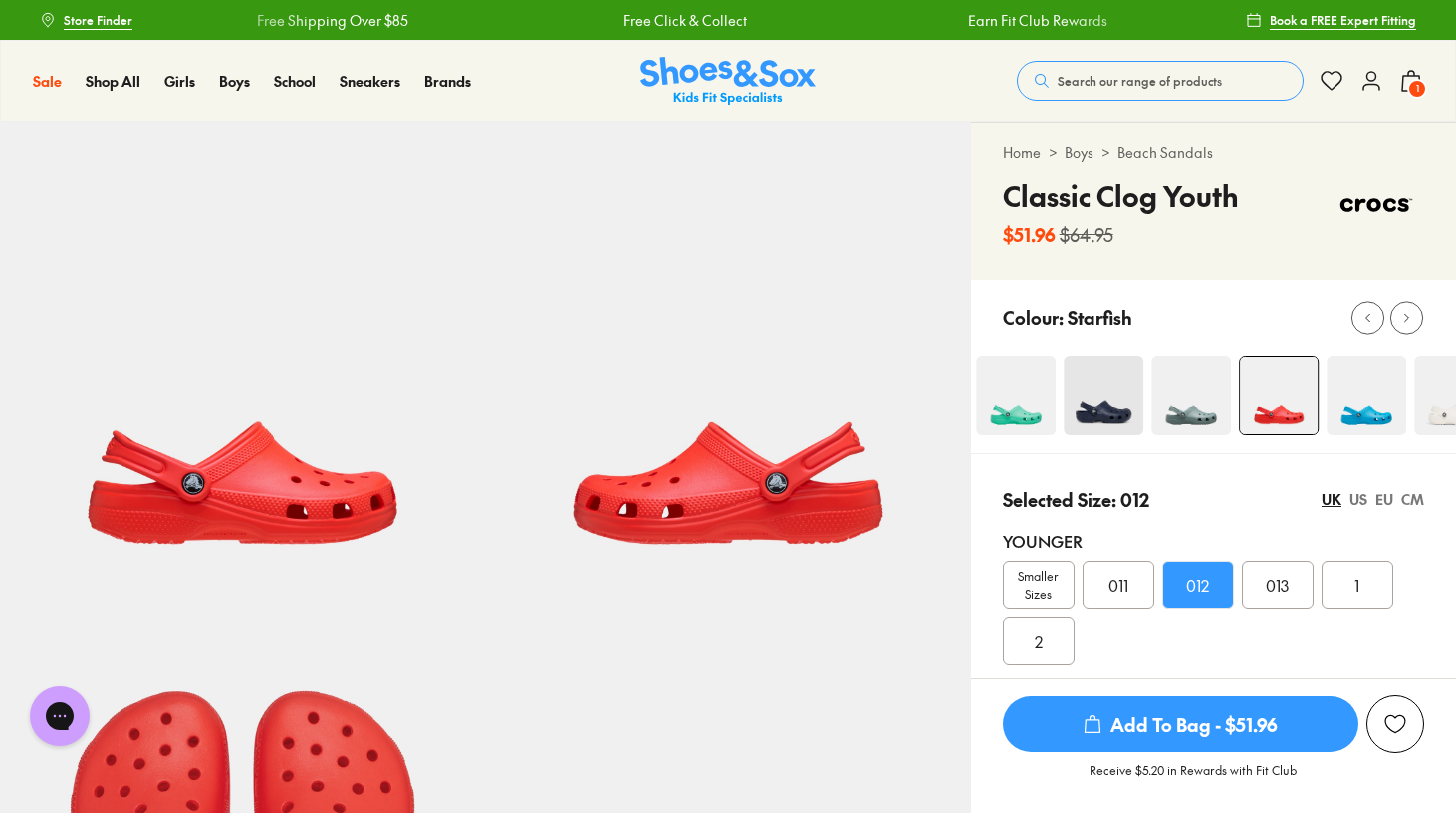 click on "2" at bounding box center [1039, 641] 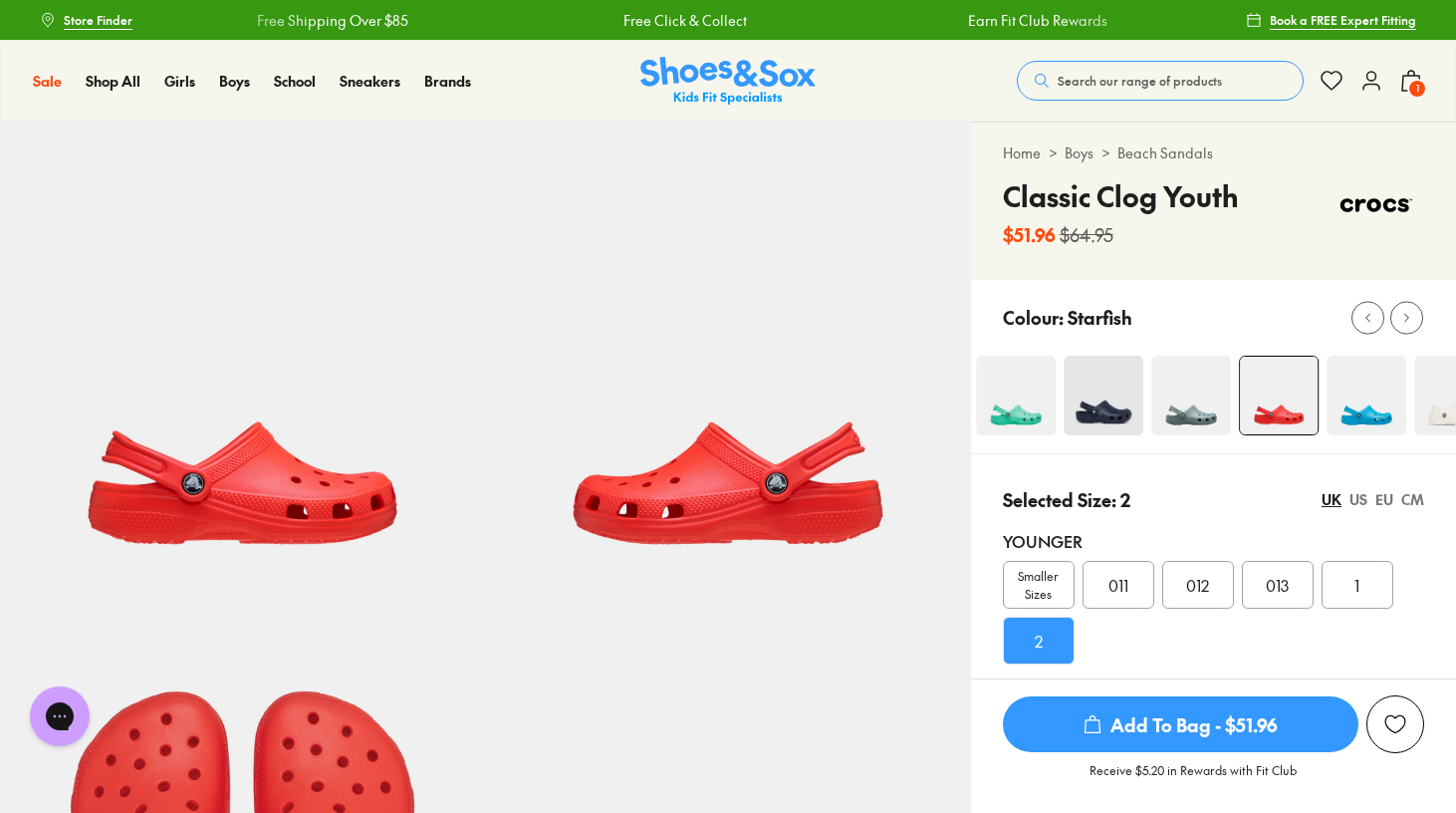 click on "Add To Bag - $51.96" at bounding box center (1180, 724) 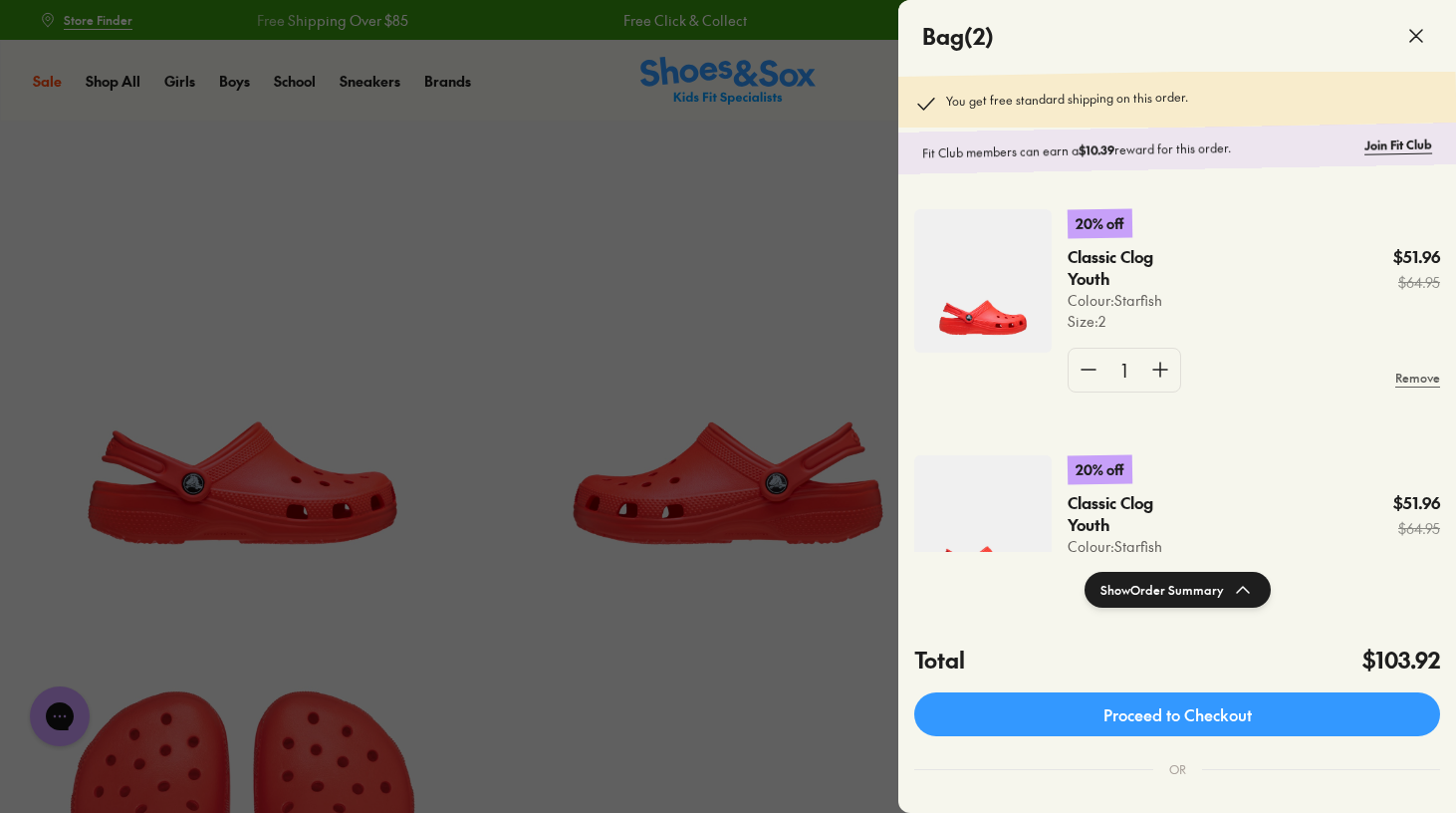 click 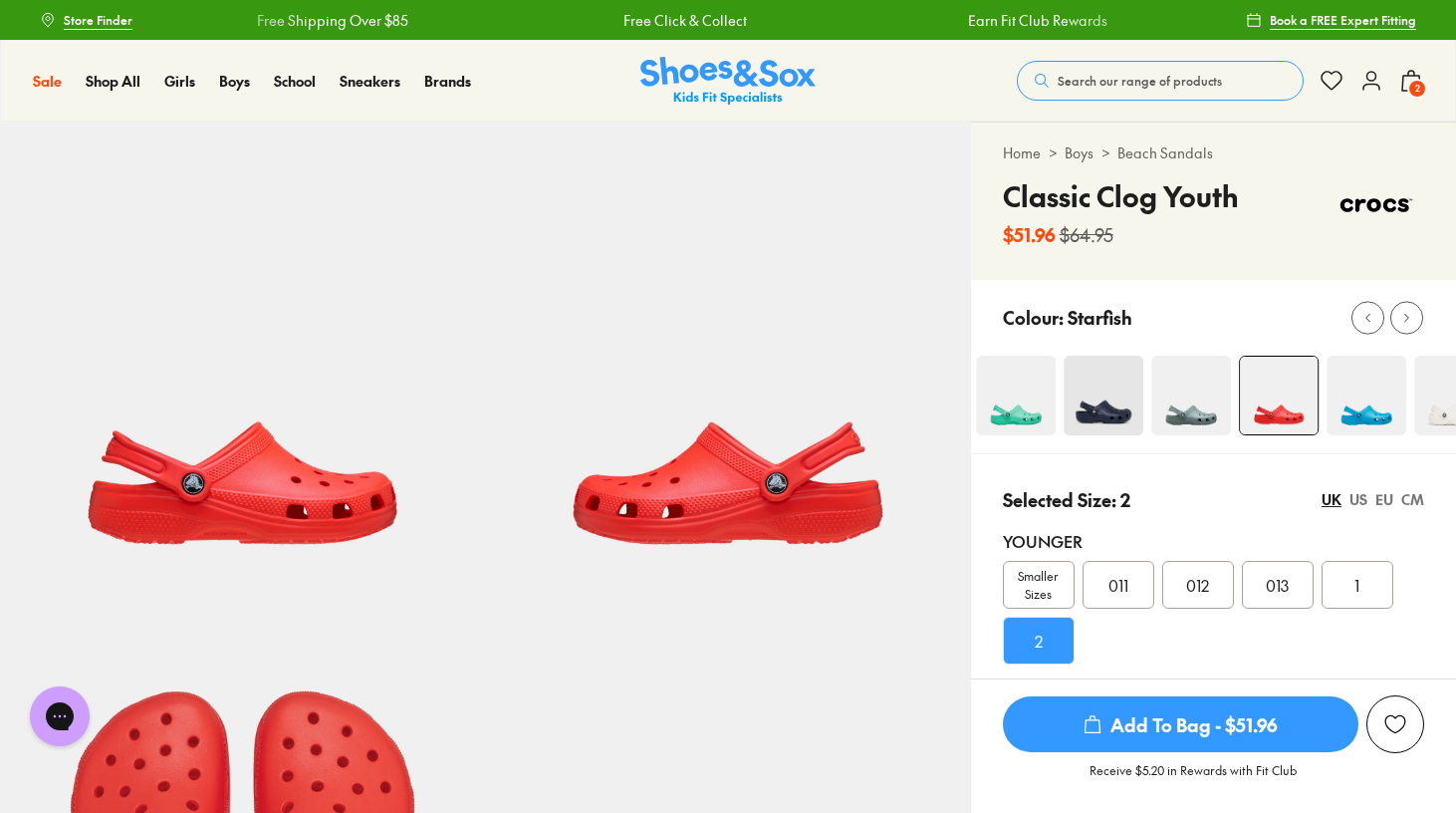 click on "US" at bounding box center (1358, 499) 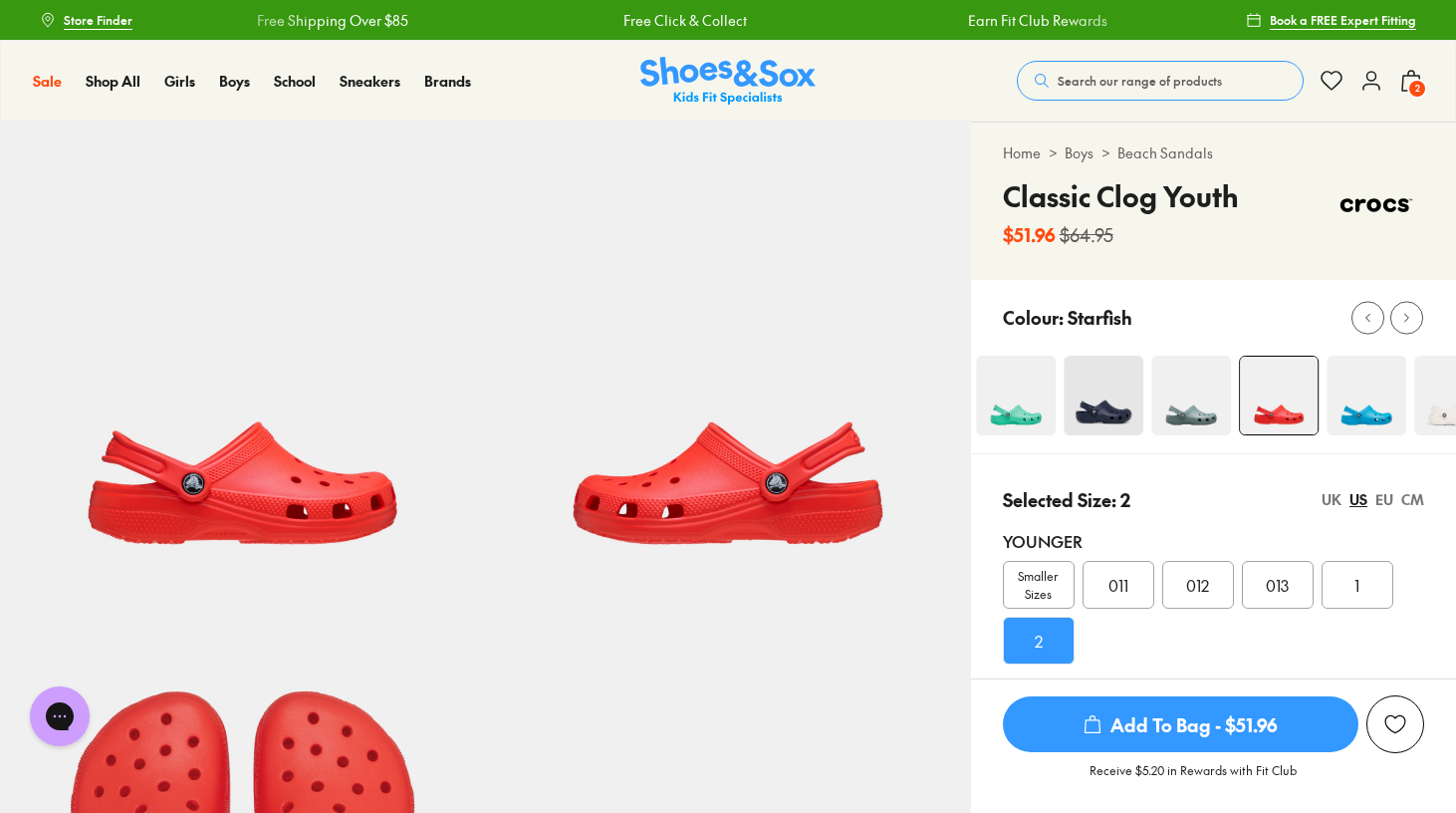 click on "US" at bounding box center [1358, 499] 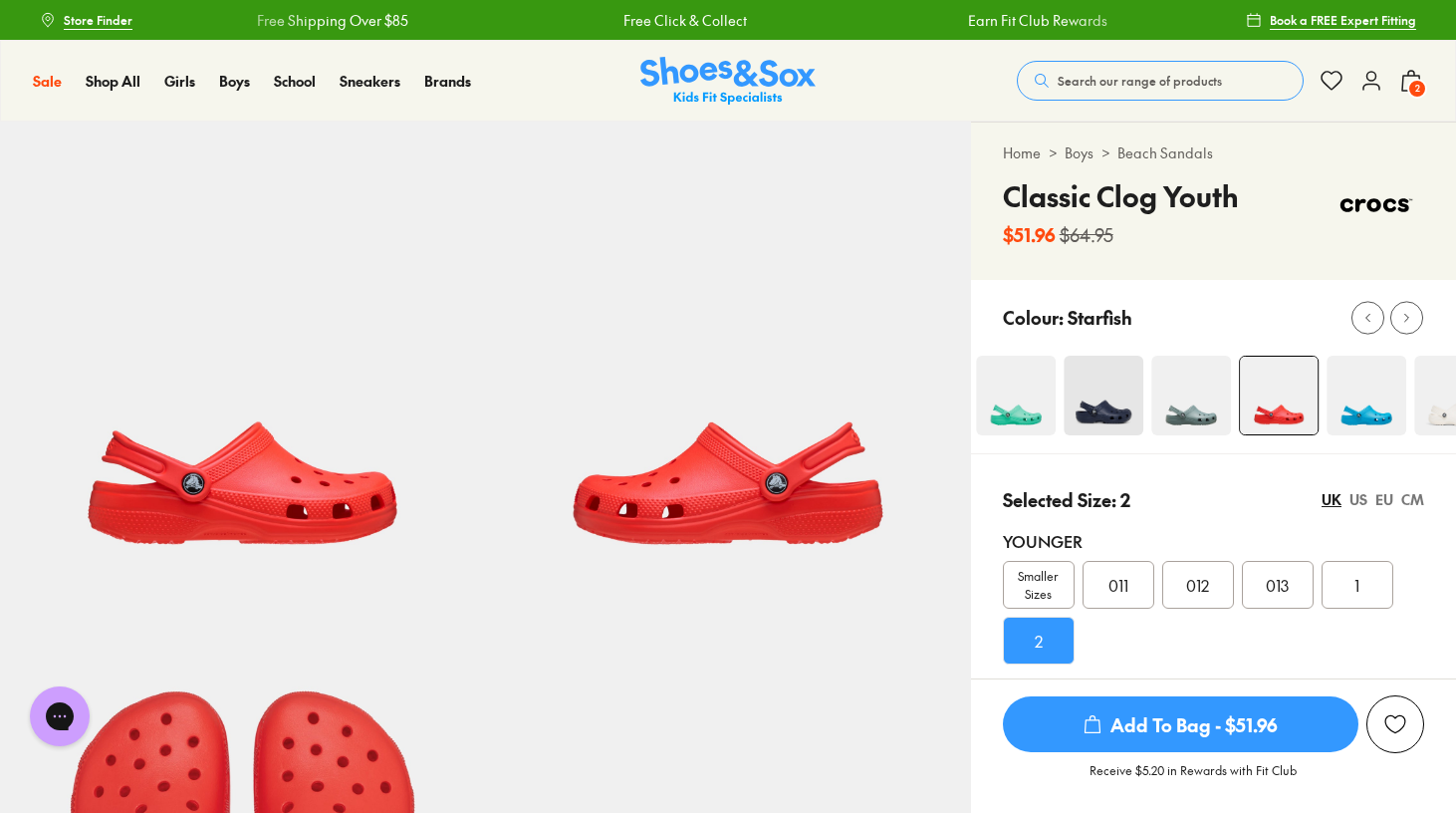 click on "US" at bounding box center [1358, 499] 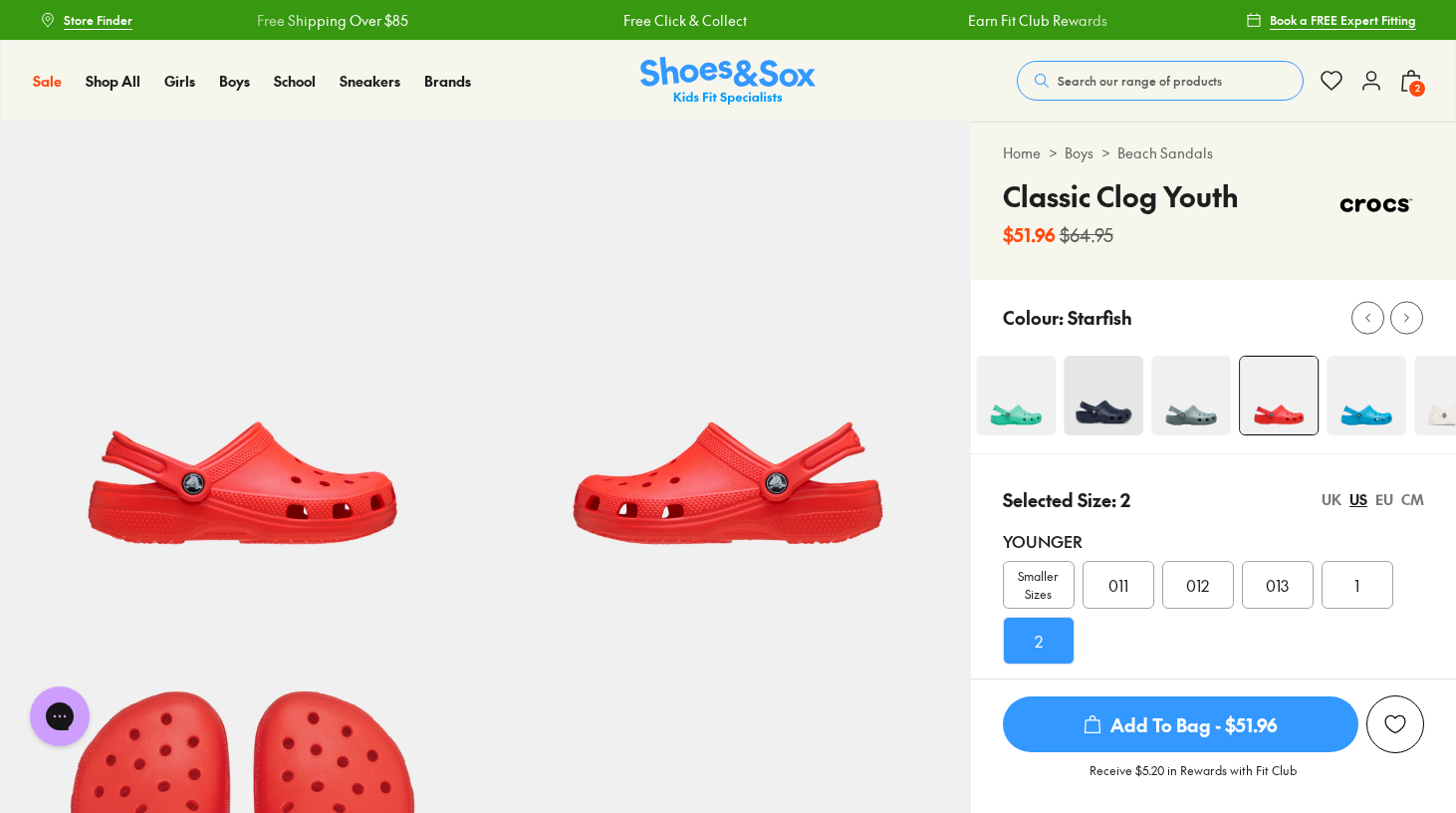 click on "2" at bounding box center (1039, 641) 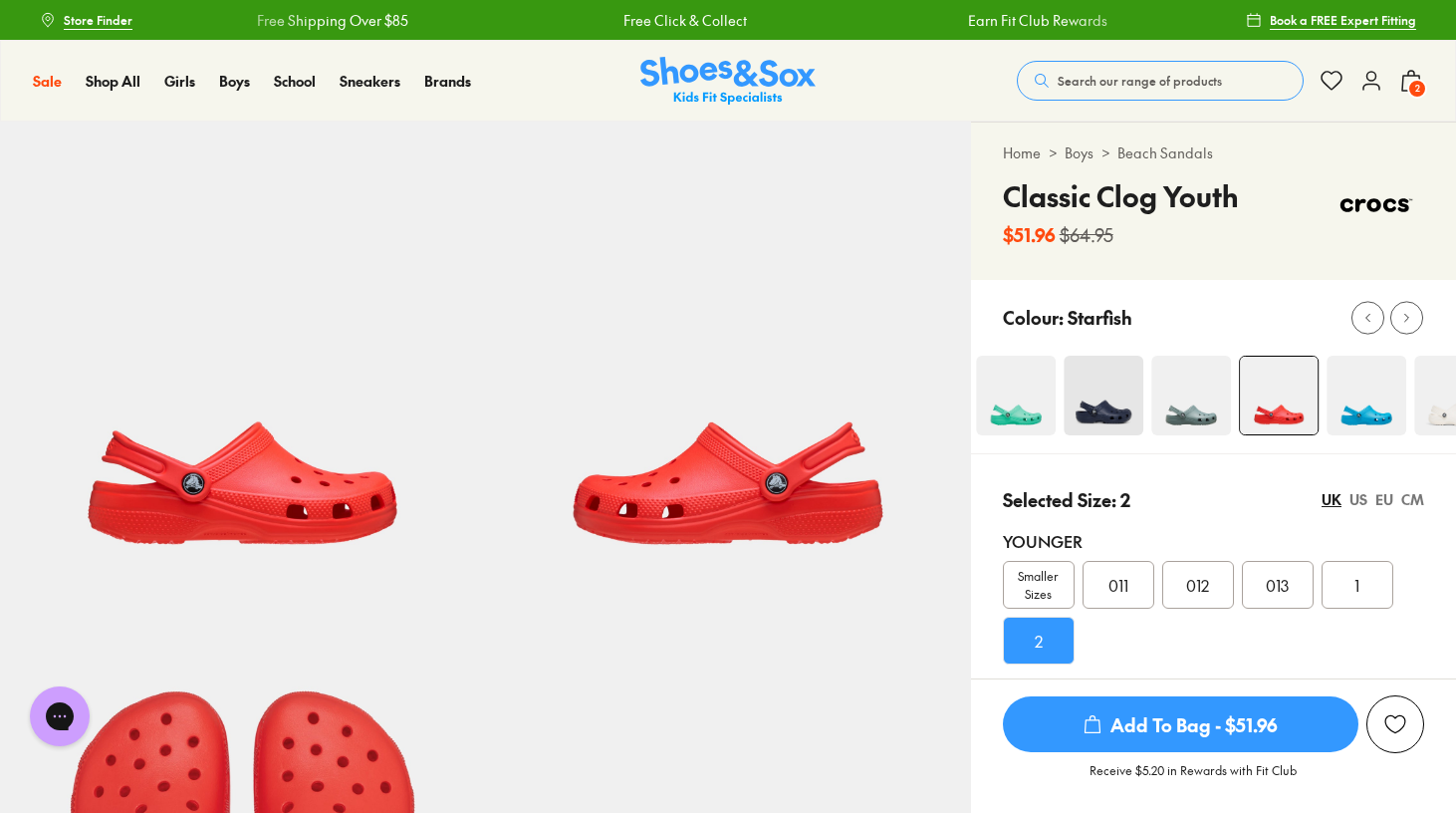 click on "EU" at bounding box center [1384, 499] 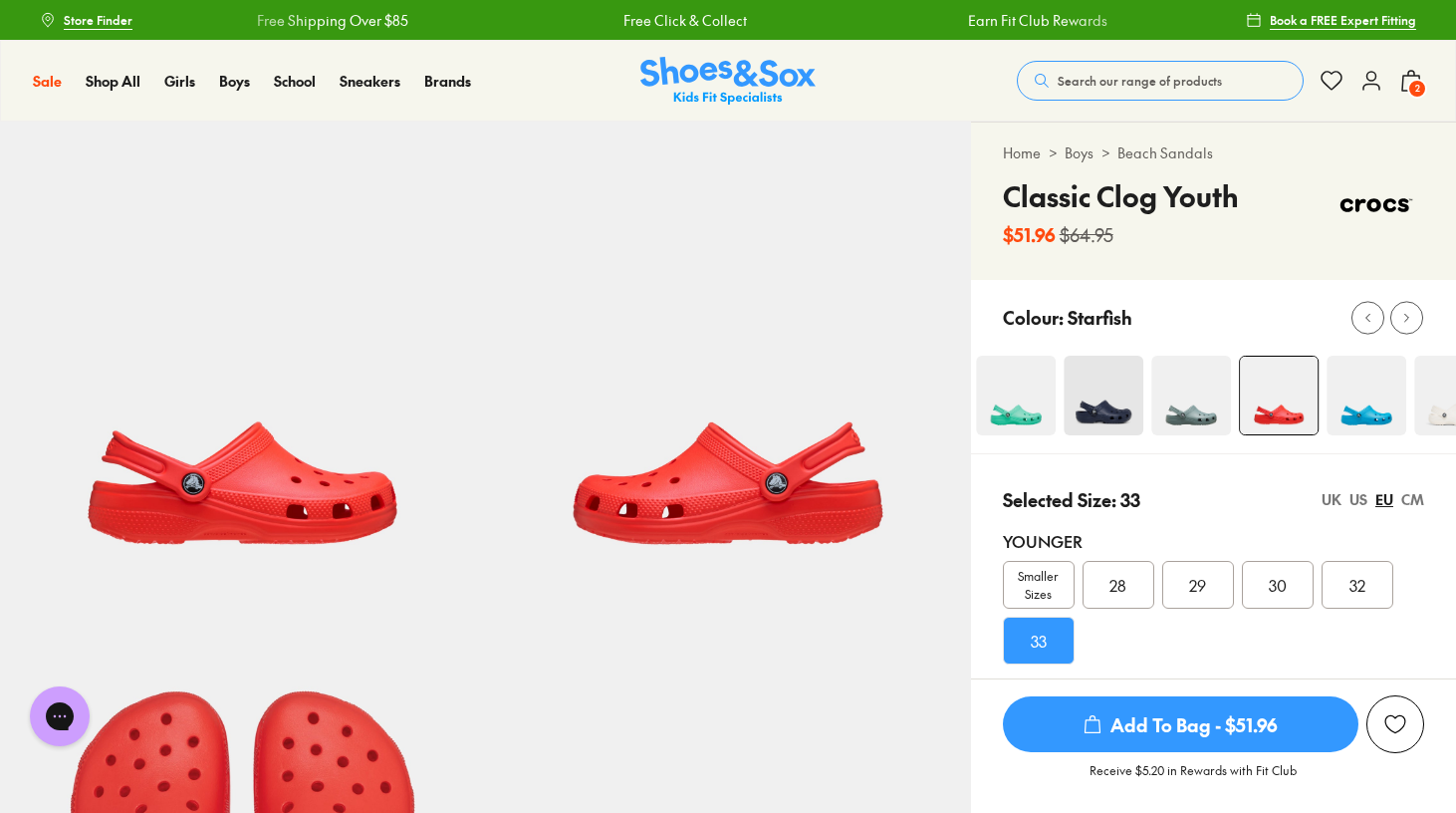 click on "US" at bounding box center (1358, 499) 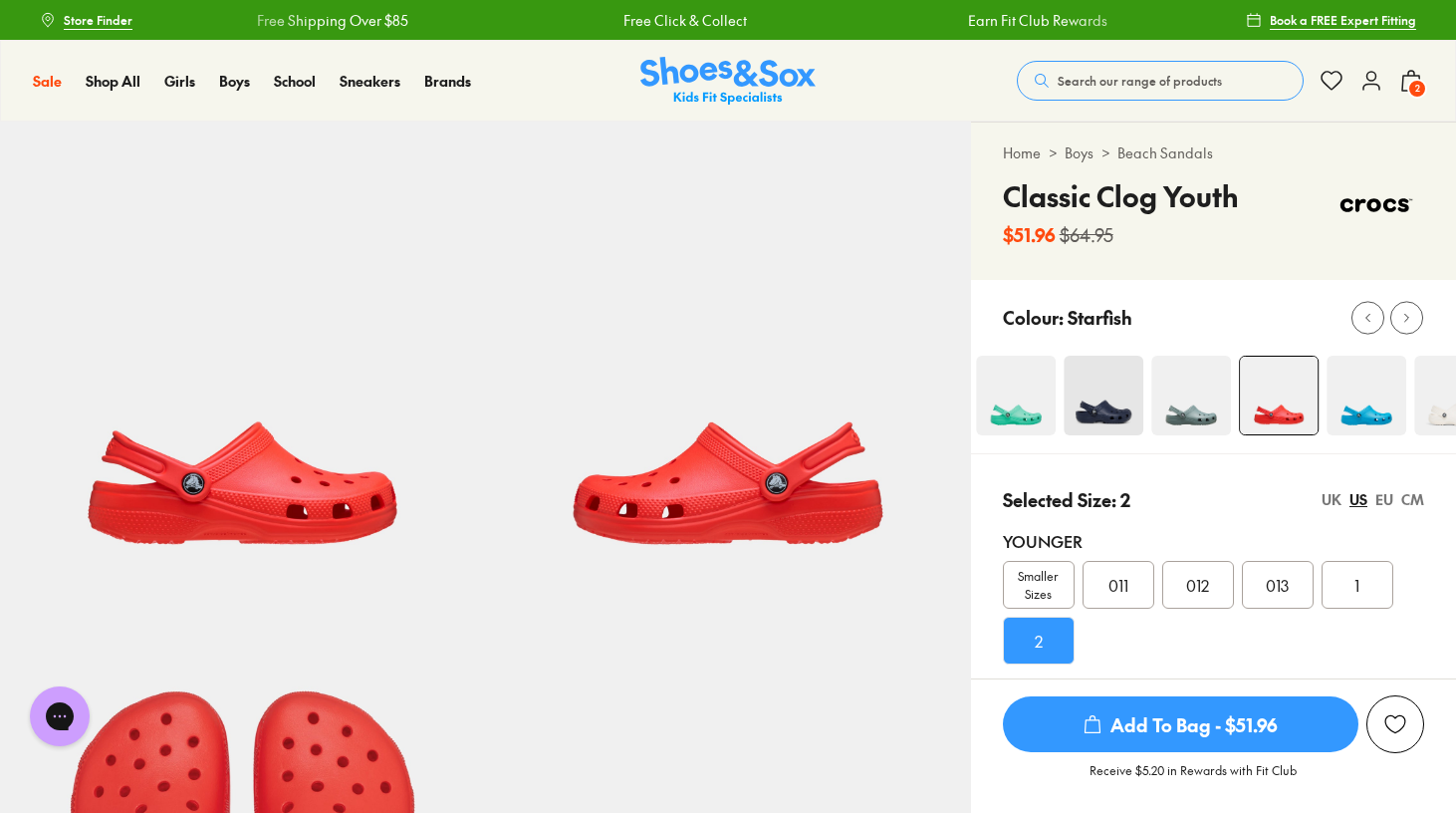 click on "UK" at bounding box center [1332, 499] 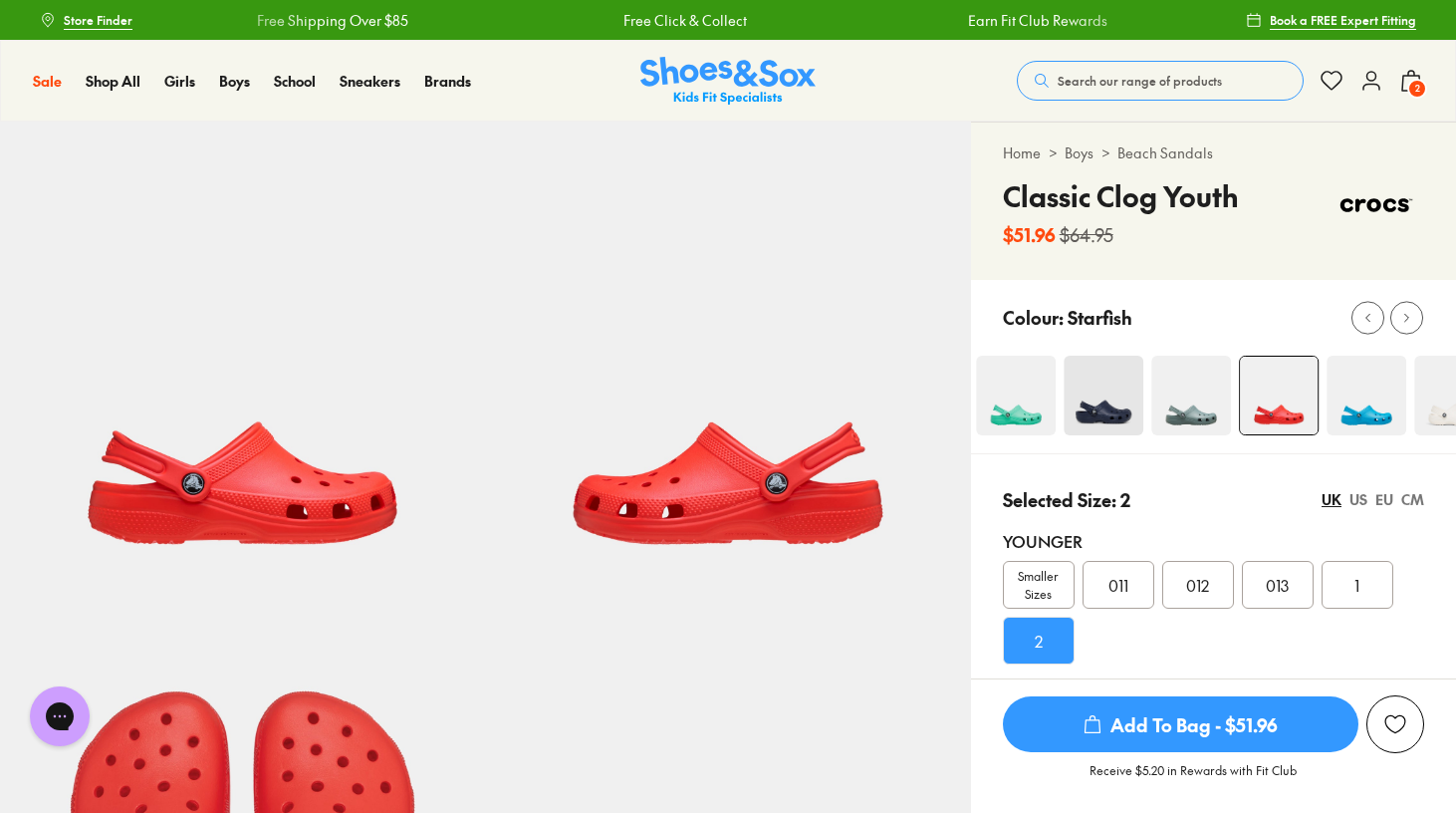 click on "US" at bounding box center [1358, 499] 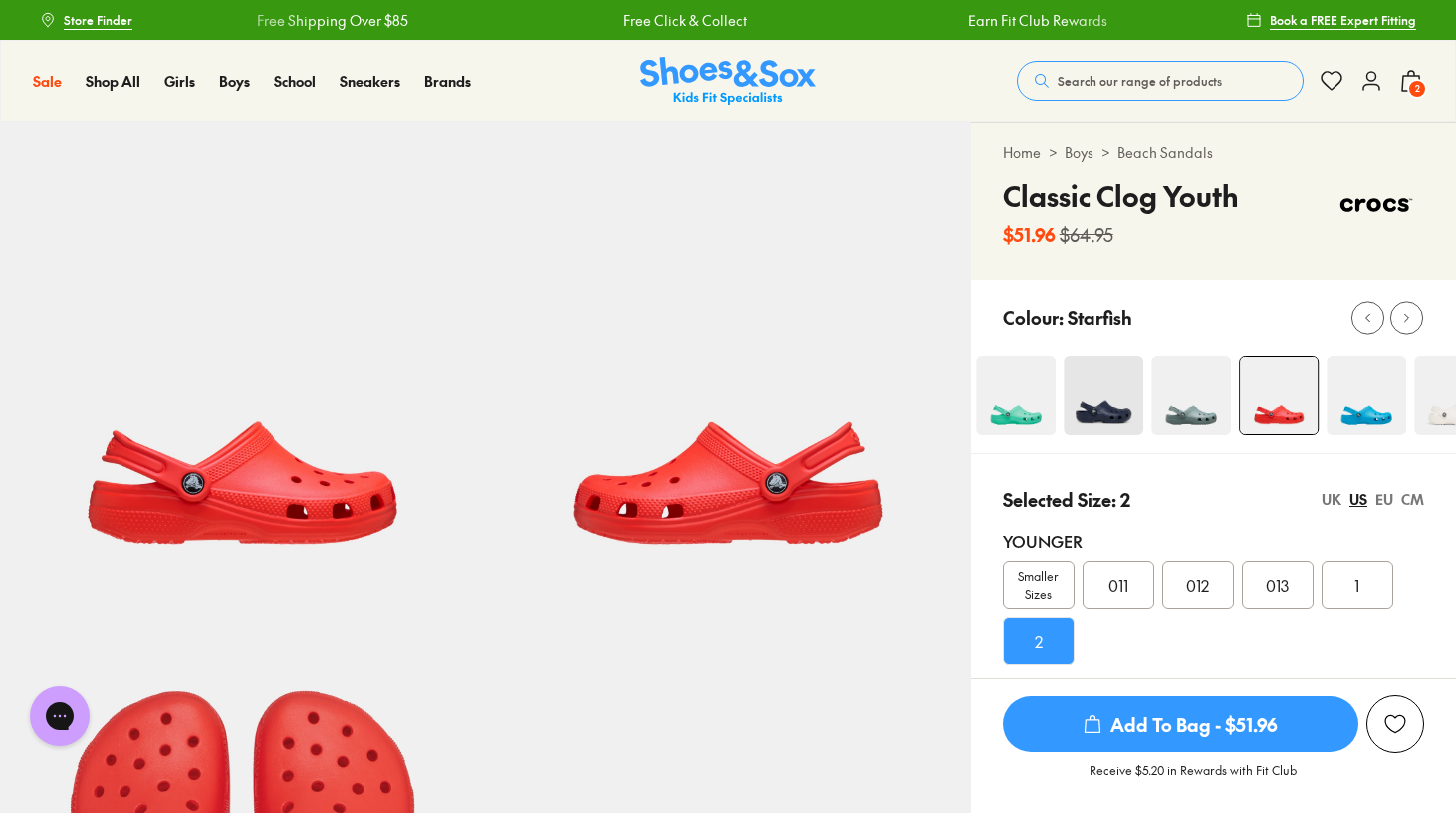 click on "2" at bounding box center (1417, 89) 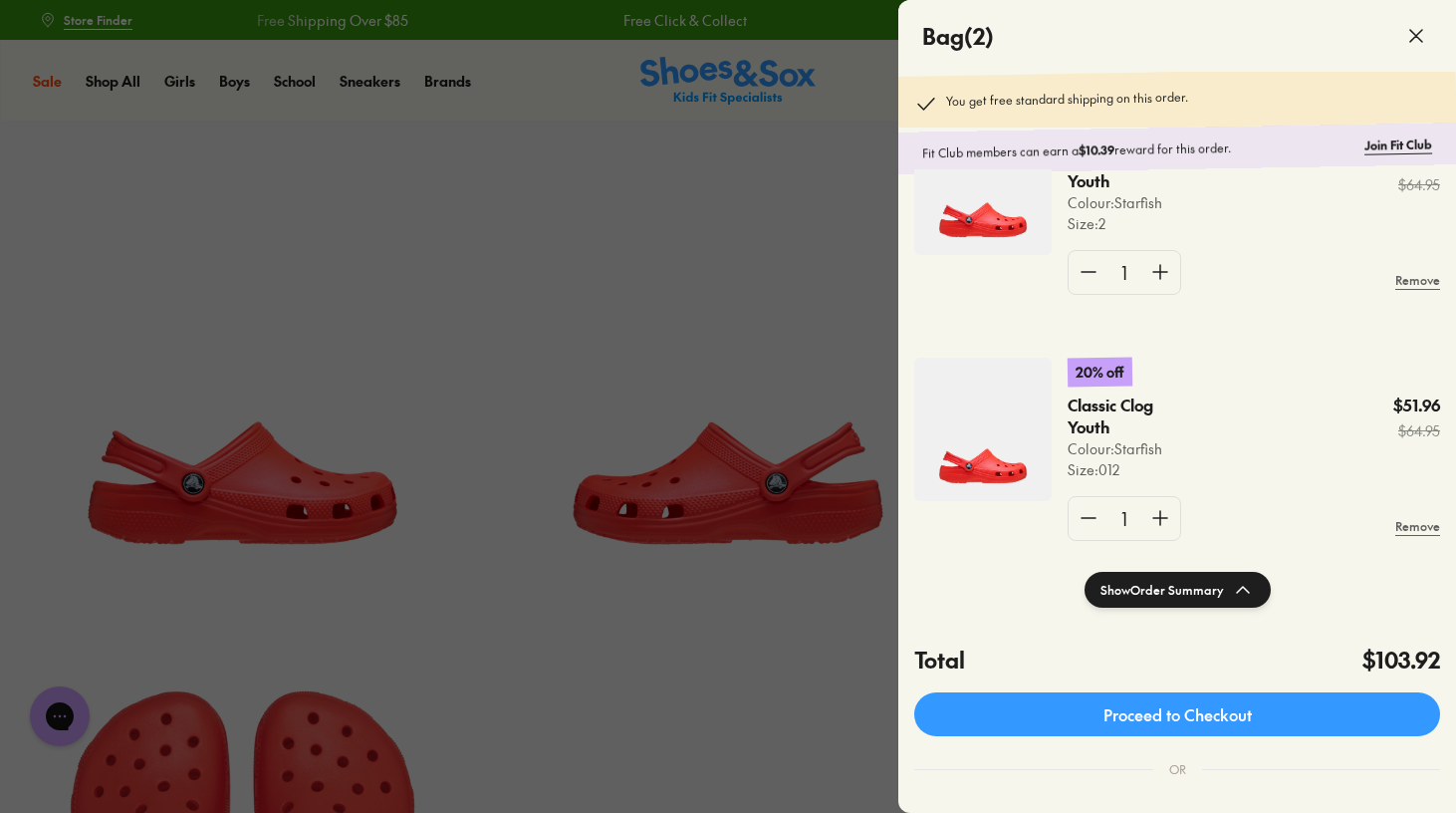 scroll, scrollTop: 52, scrollLeft: 0, axis: vertical 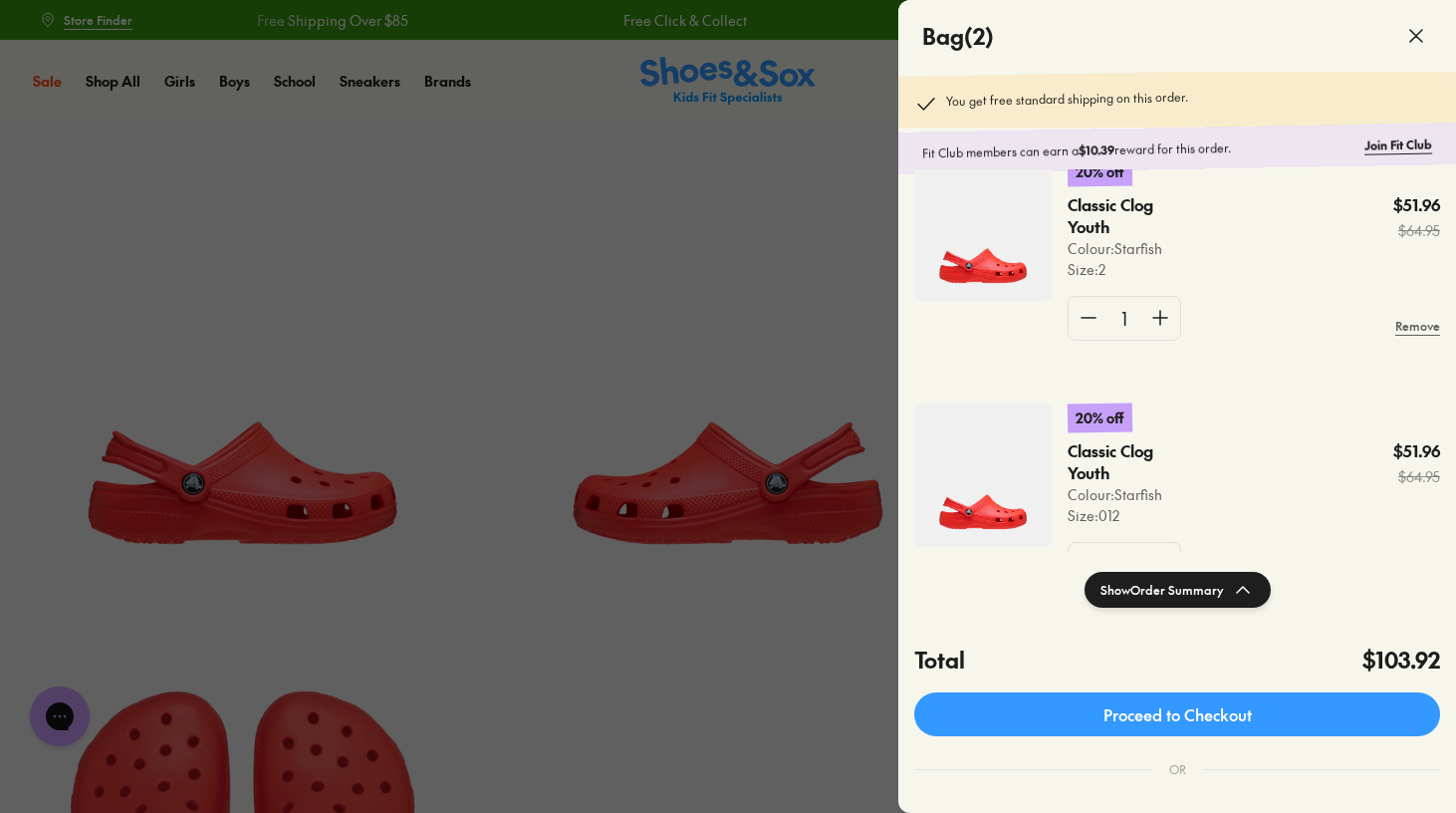 click 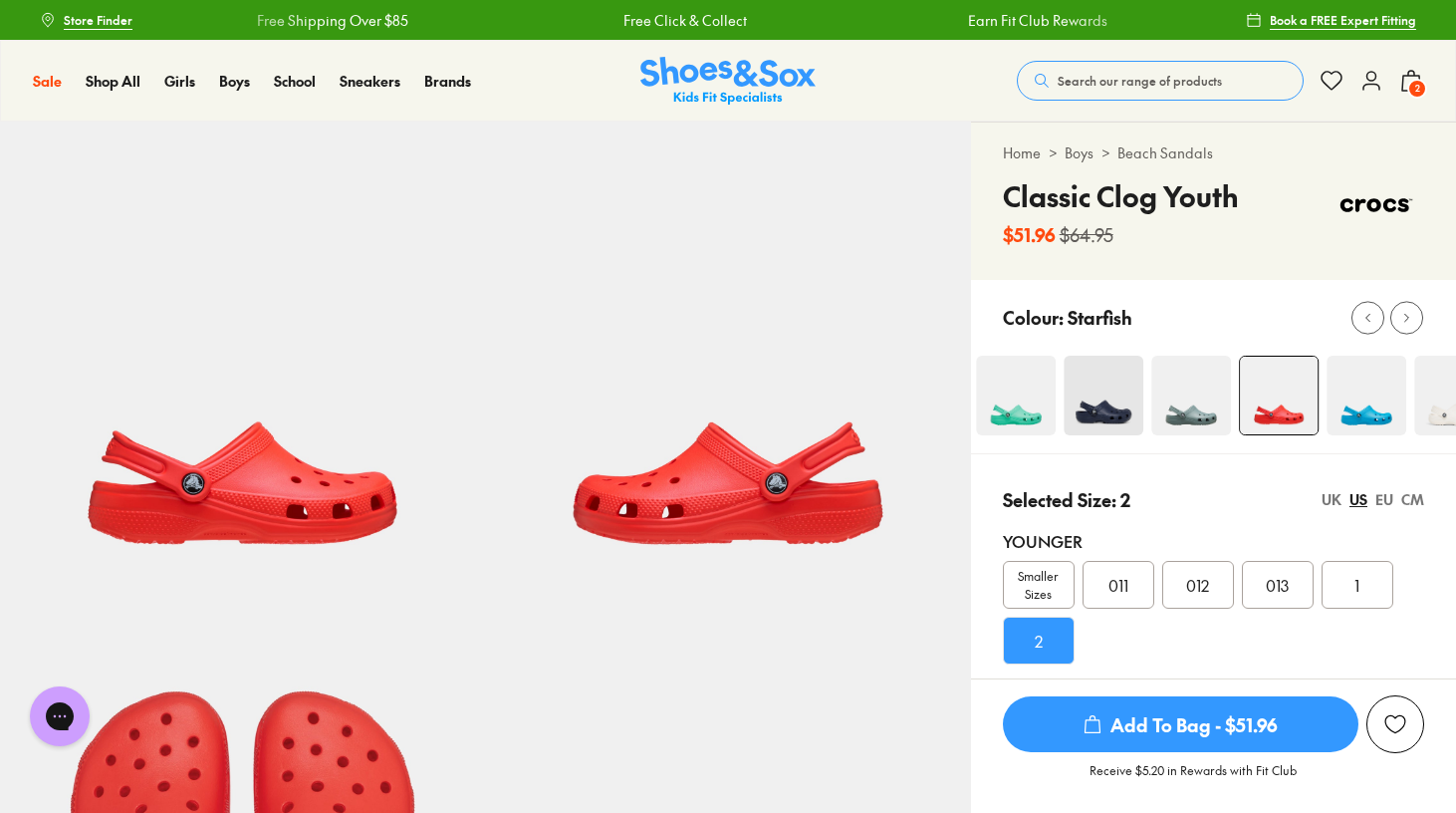 click at bounding box center [1016, 396] 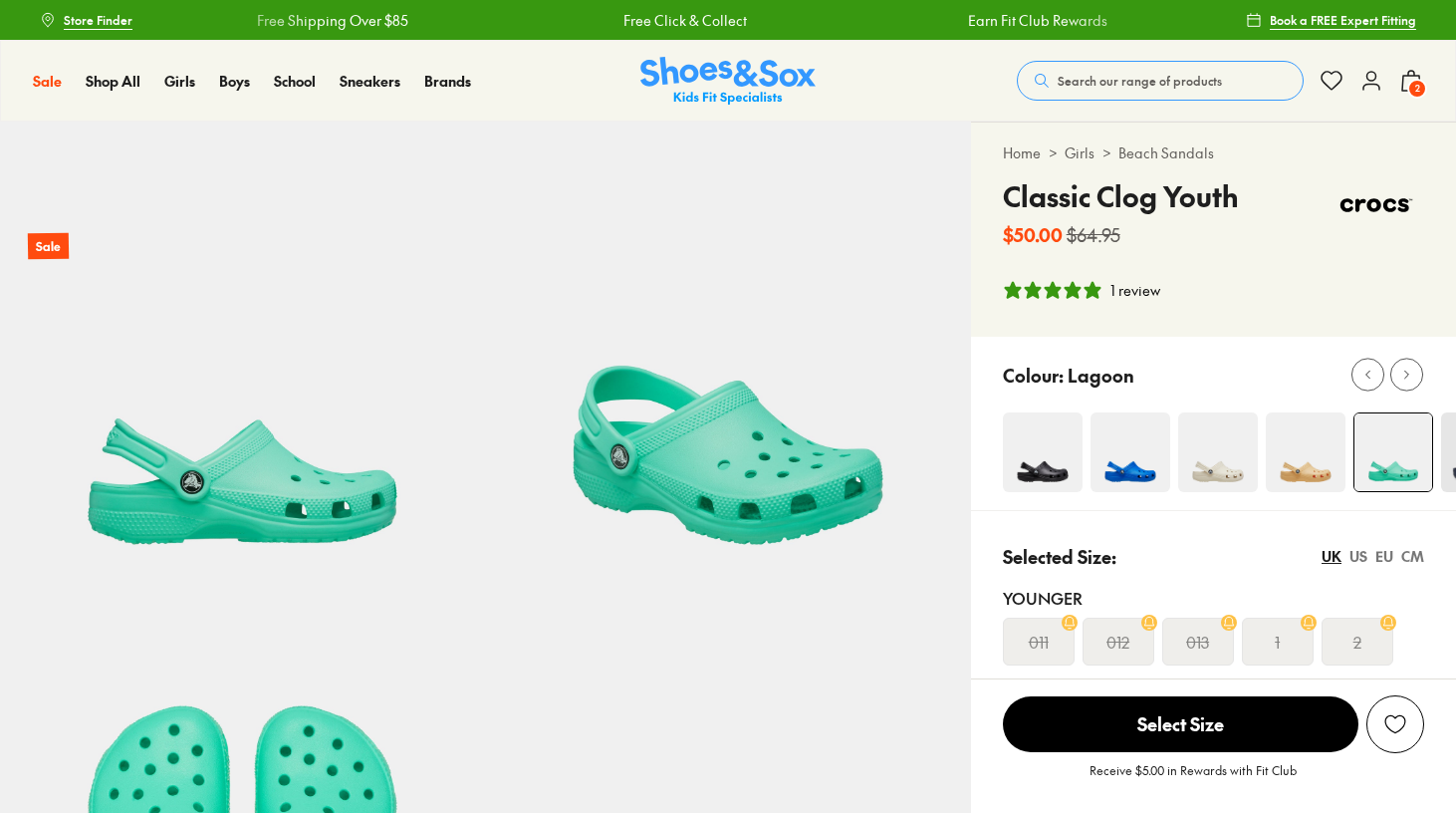 select on "*" 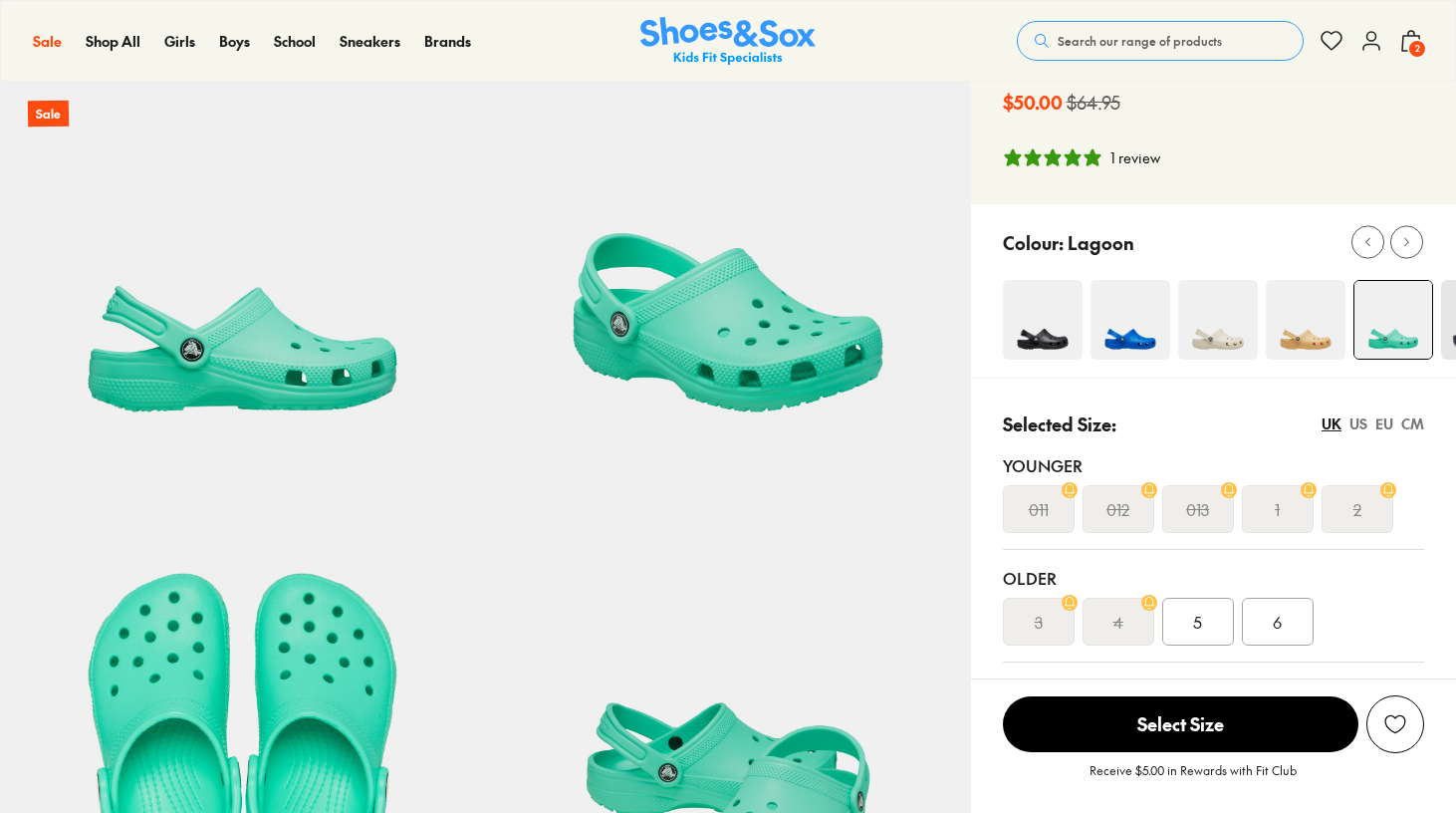 scroll, scrollTop: 0, scrollLeft: 0, axis: both 